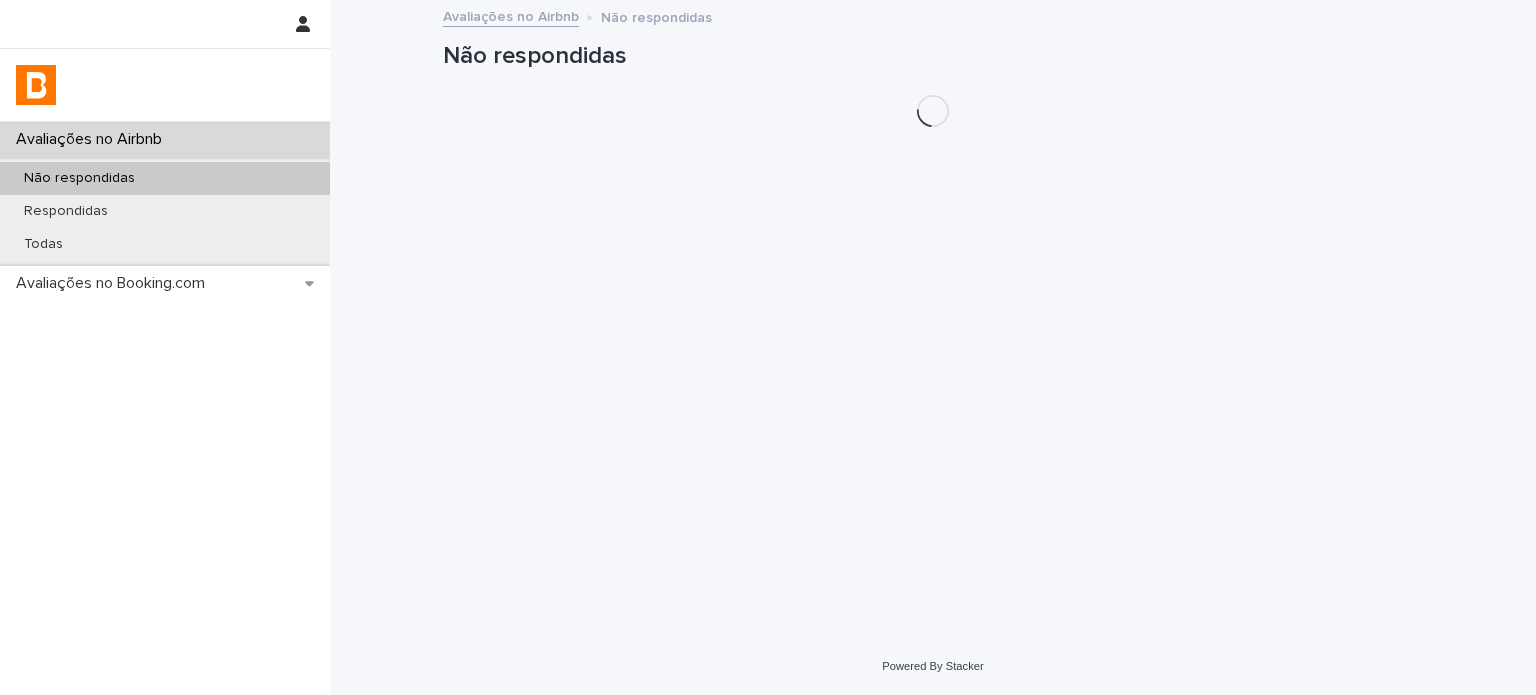 scroll, scrollTop: 0, scrollLeft: 0, axis: both 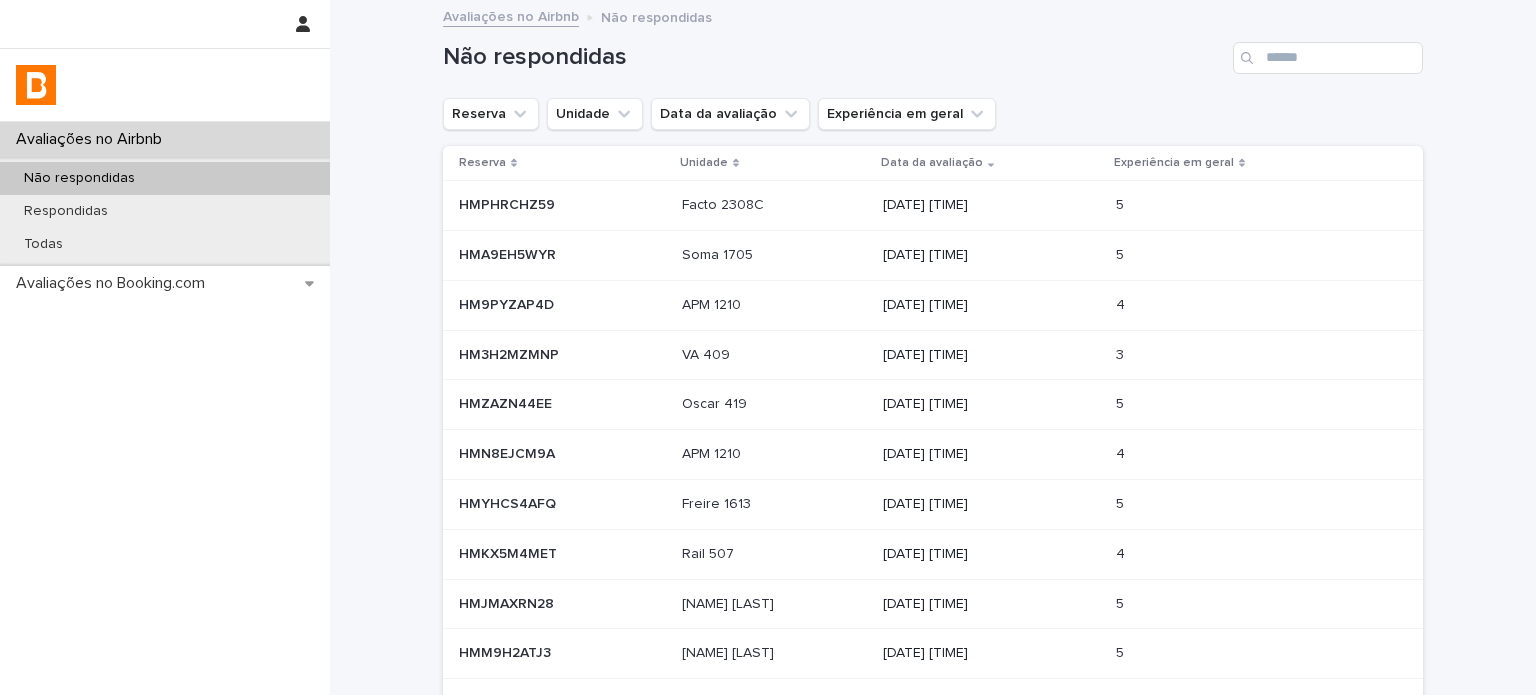 click on "Não respondidas" at bounding box center [165, 178] 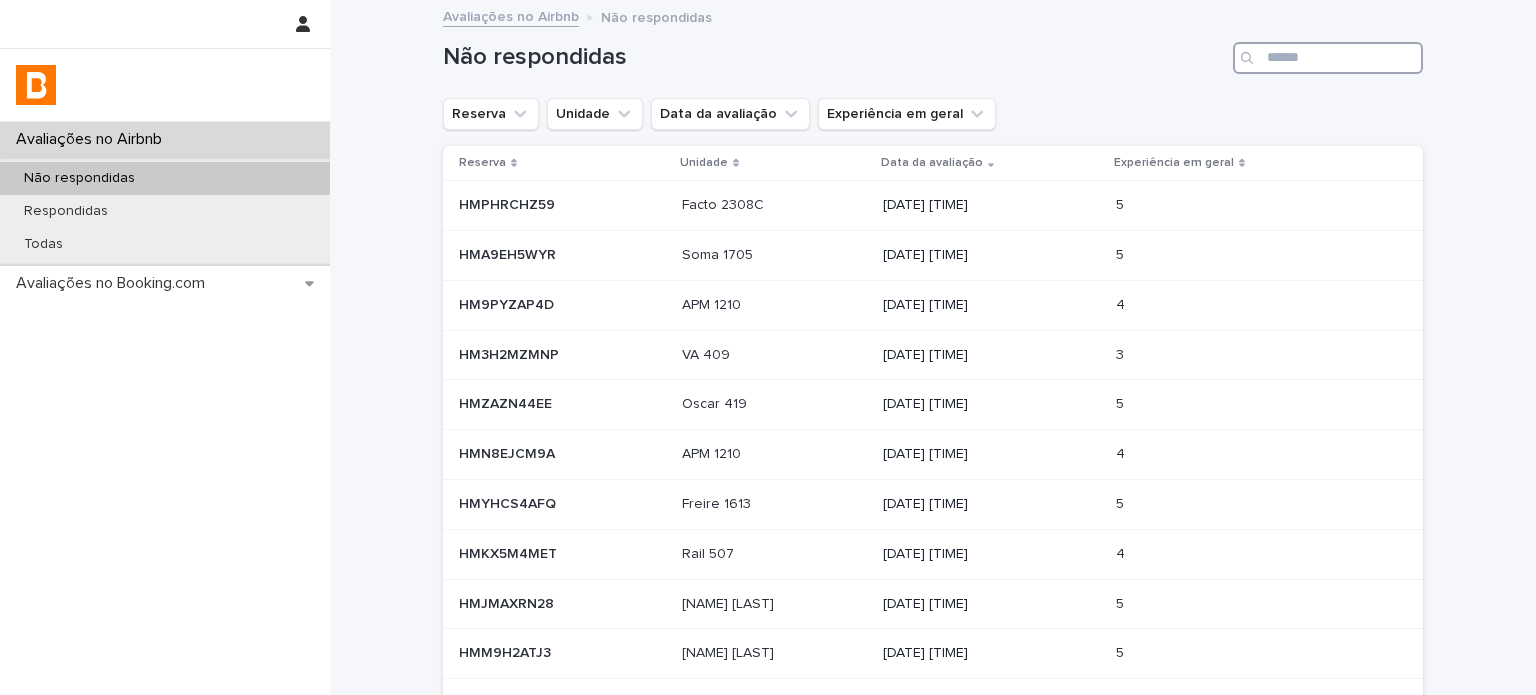 click at bounding box center (1328, 58) 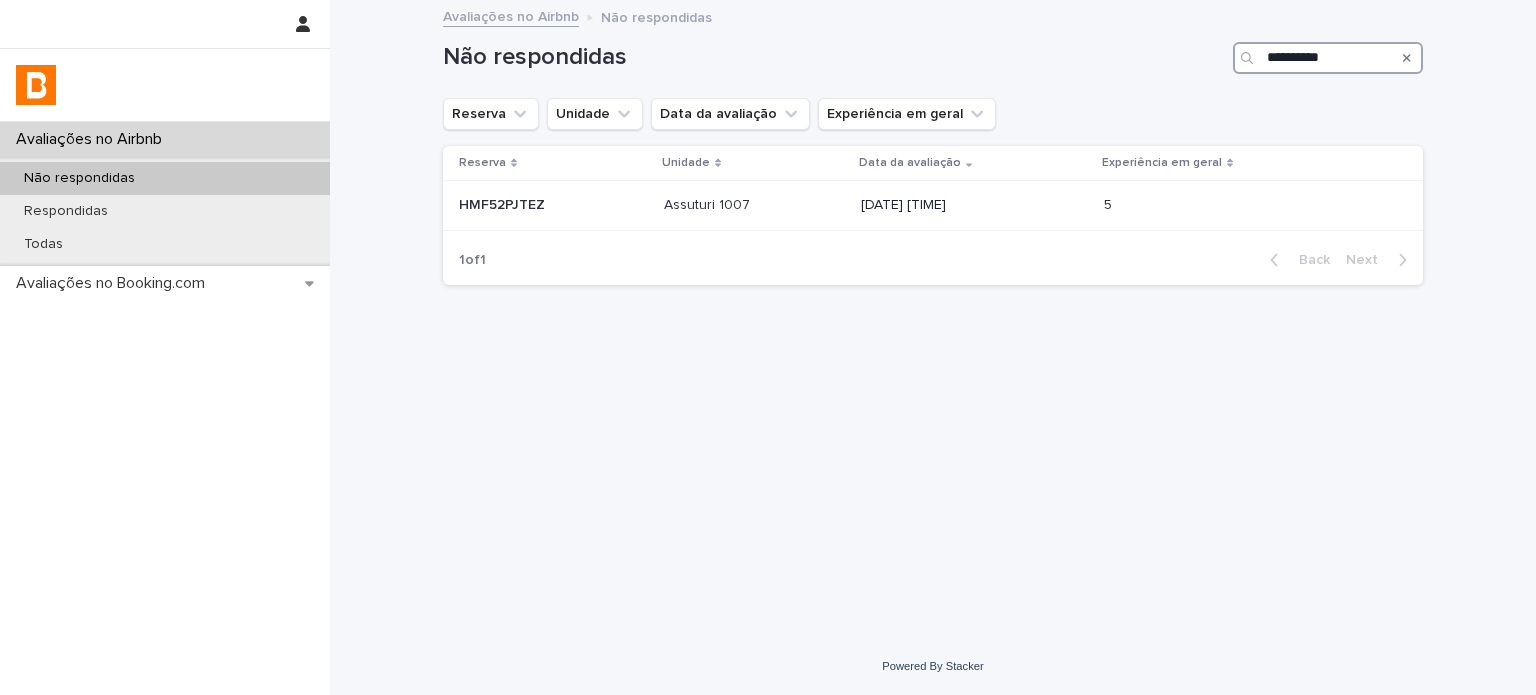type on "**********" 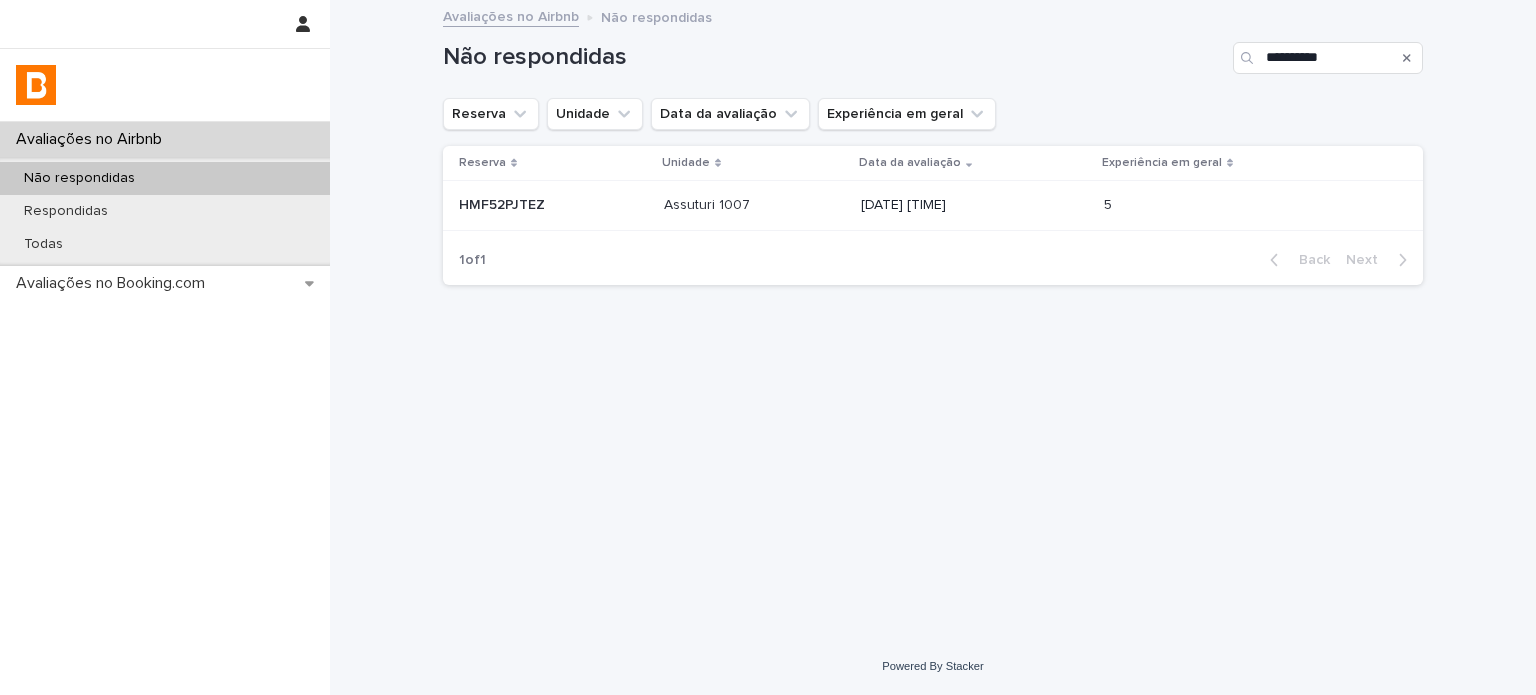 click on "[DATE] [TIME]" at bounding box center (974, 205) 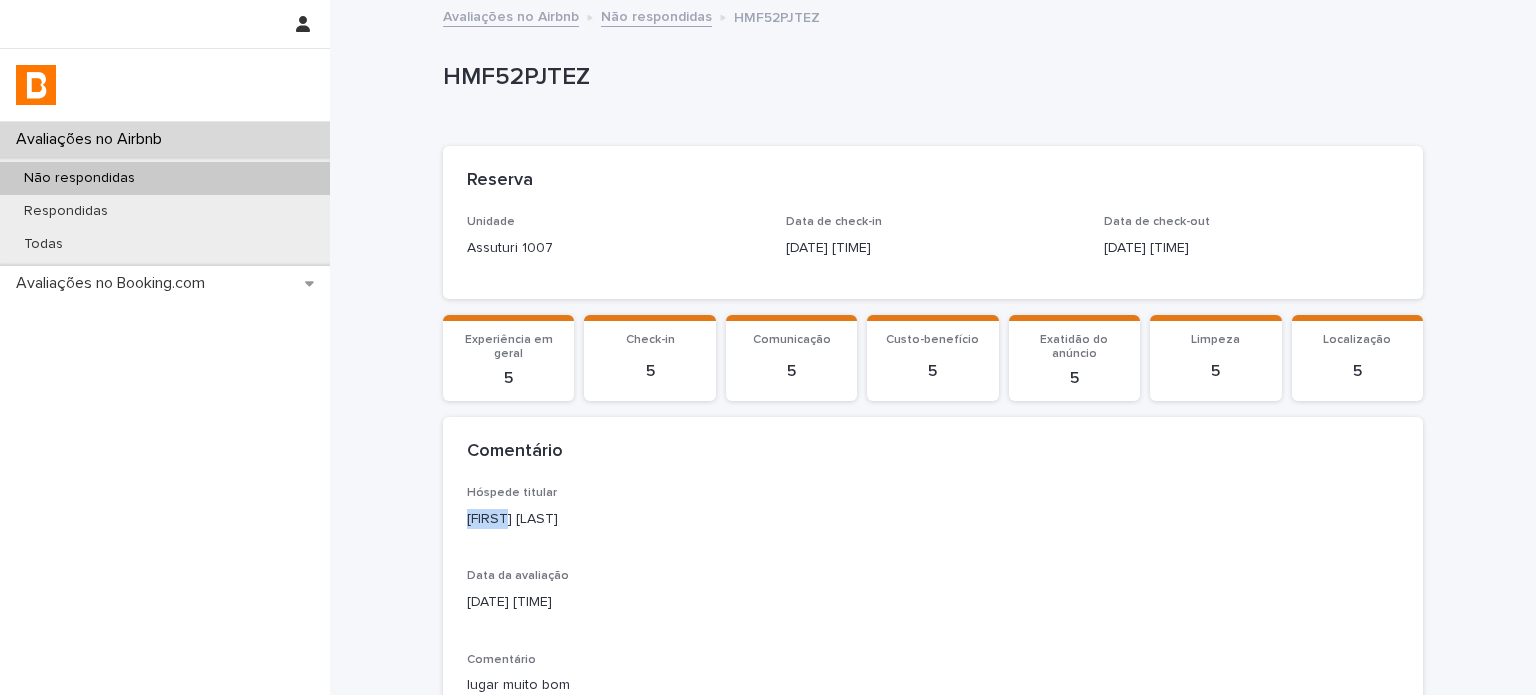 drag, startPoint x: 496, startPoint y: 518, endPoint x: 451, endPoint y: 521, distance: 45.099888 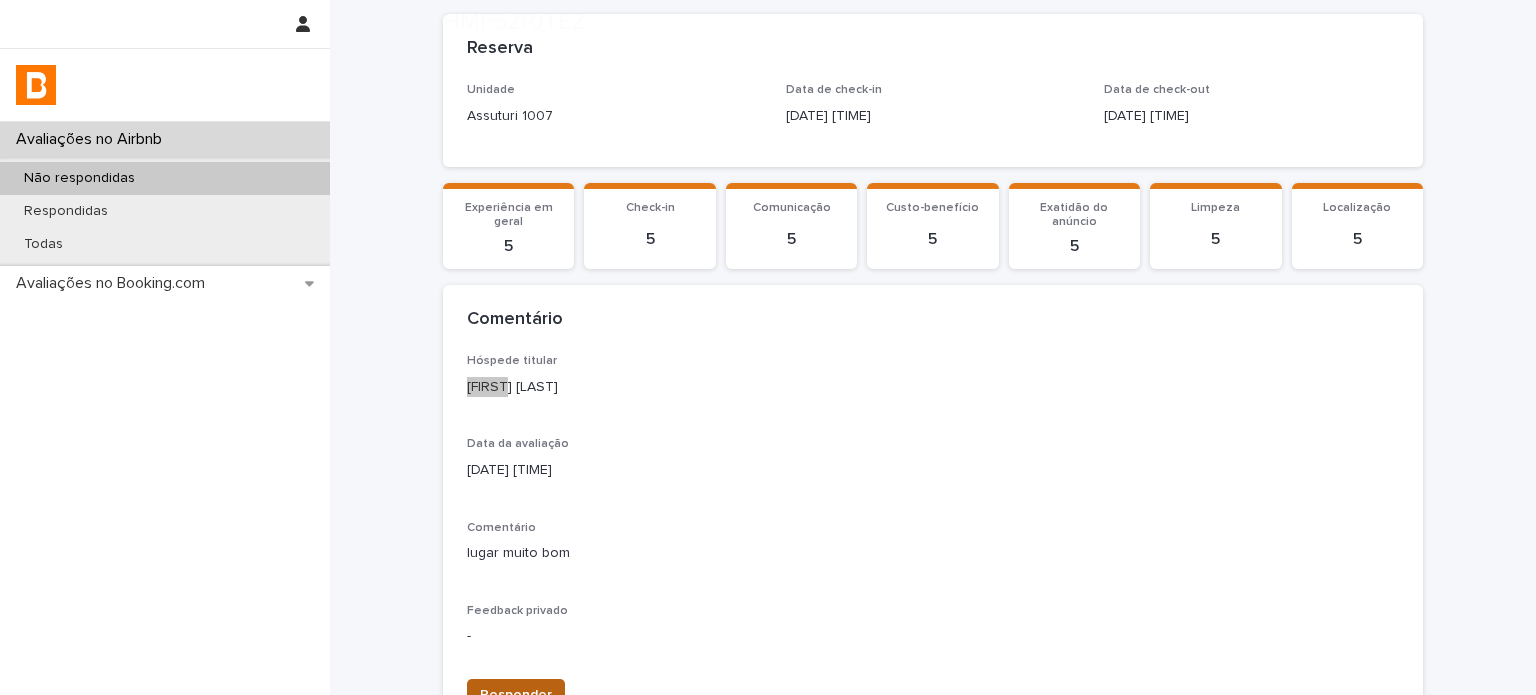 scroll, scrollTop: 344, scrollLeft: 0, axis: vertical 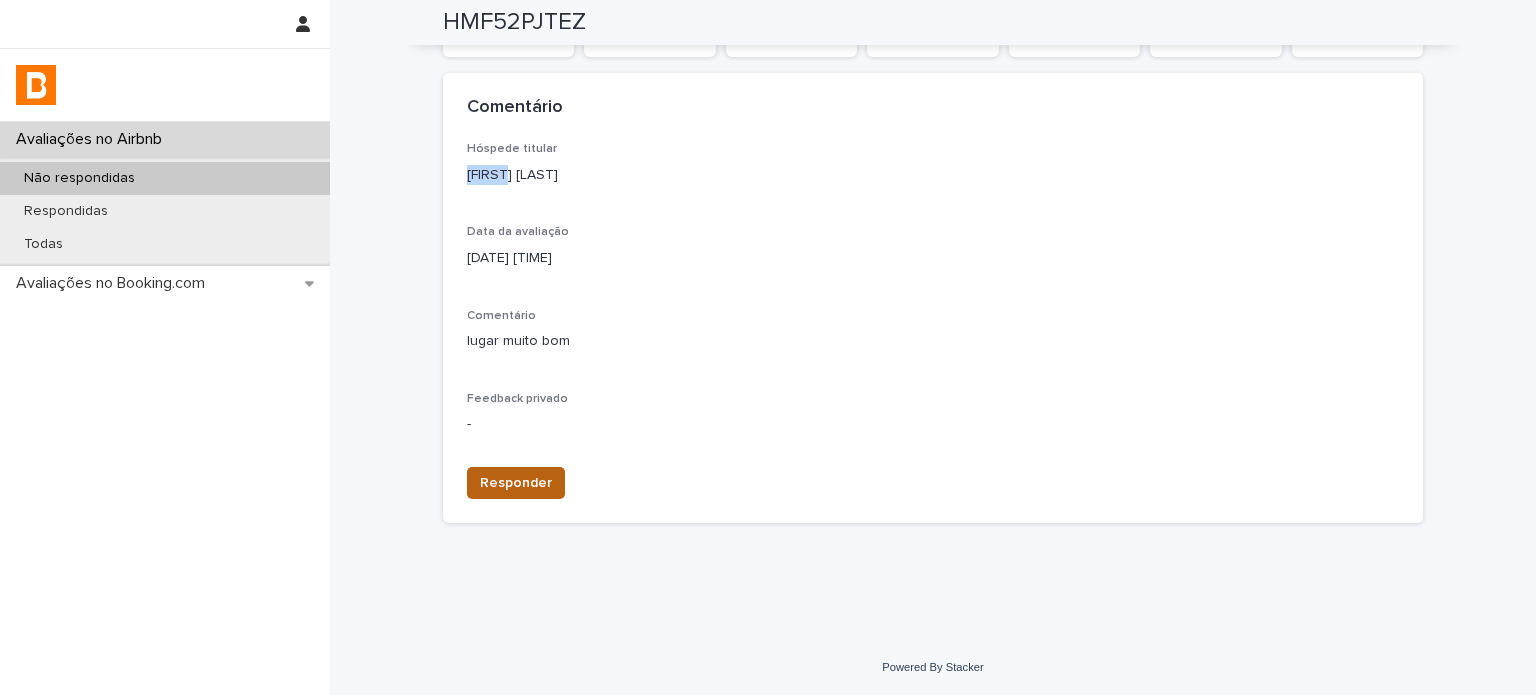 click on "Responder" at bounding box center [516, 483] 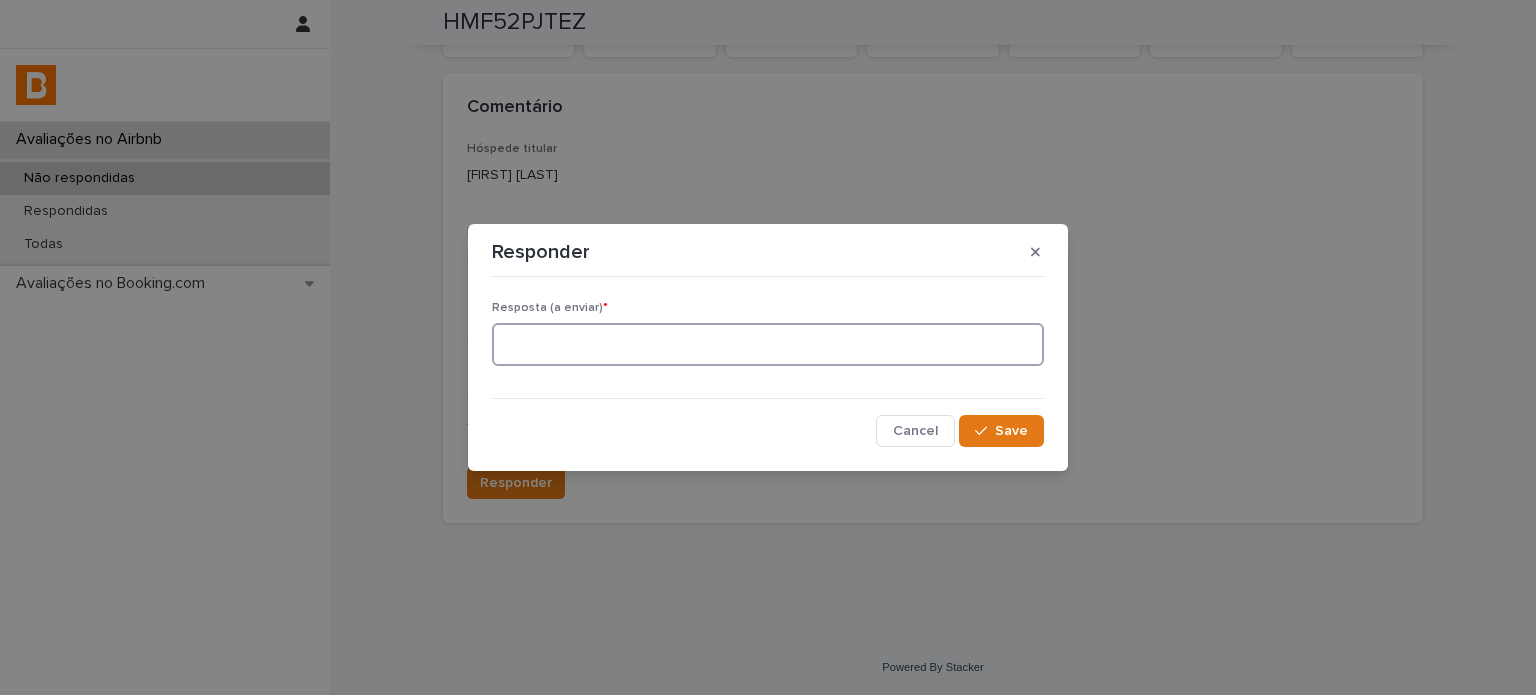 click at bounding box center (768, 344) 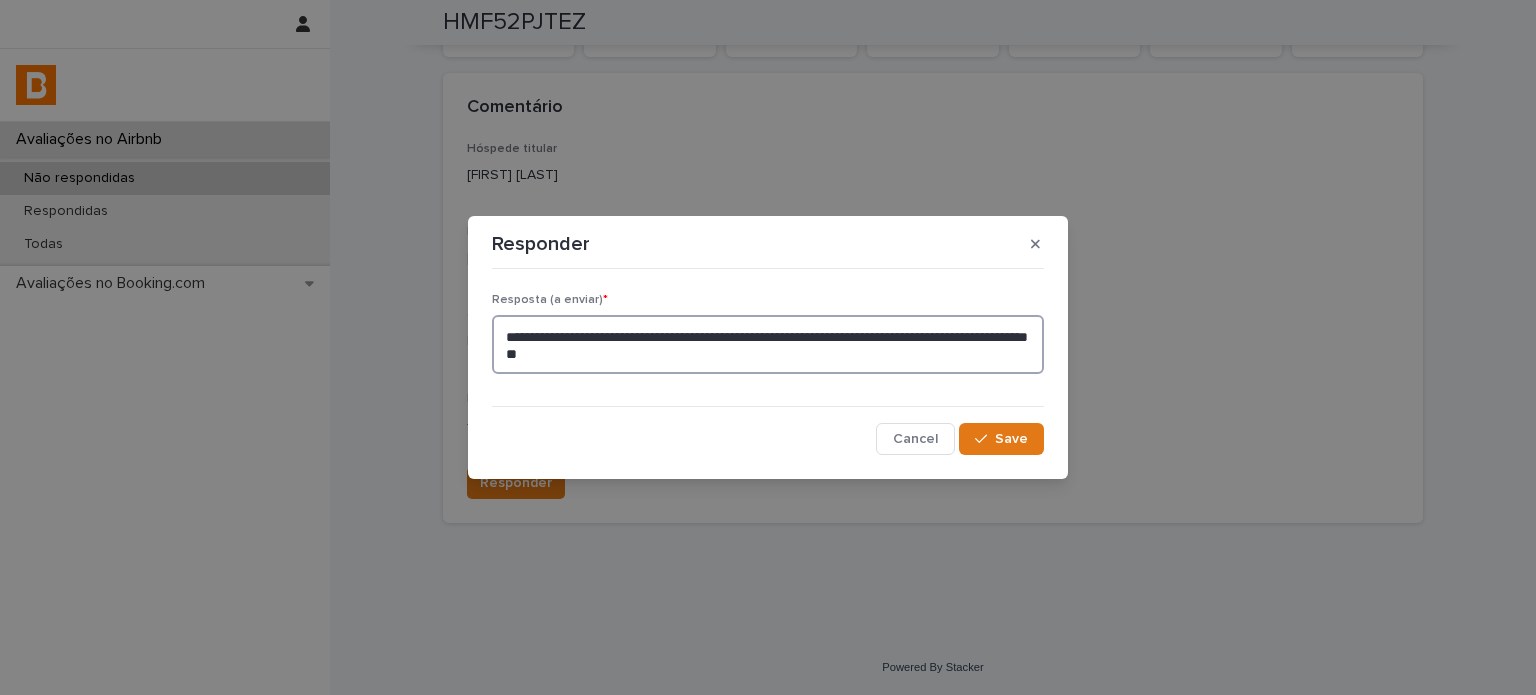 type on "**********" 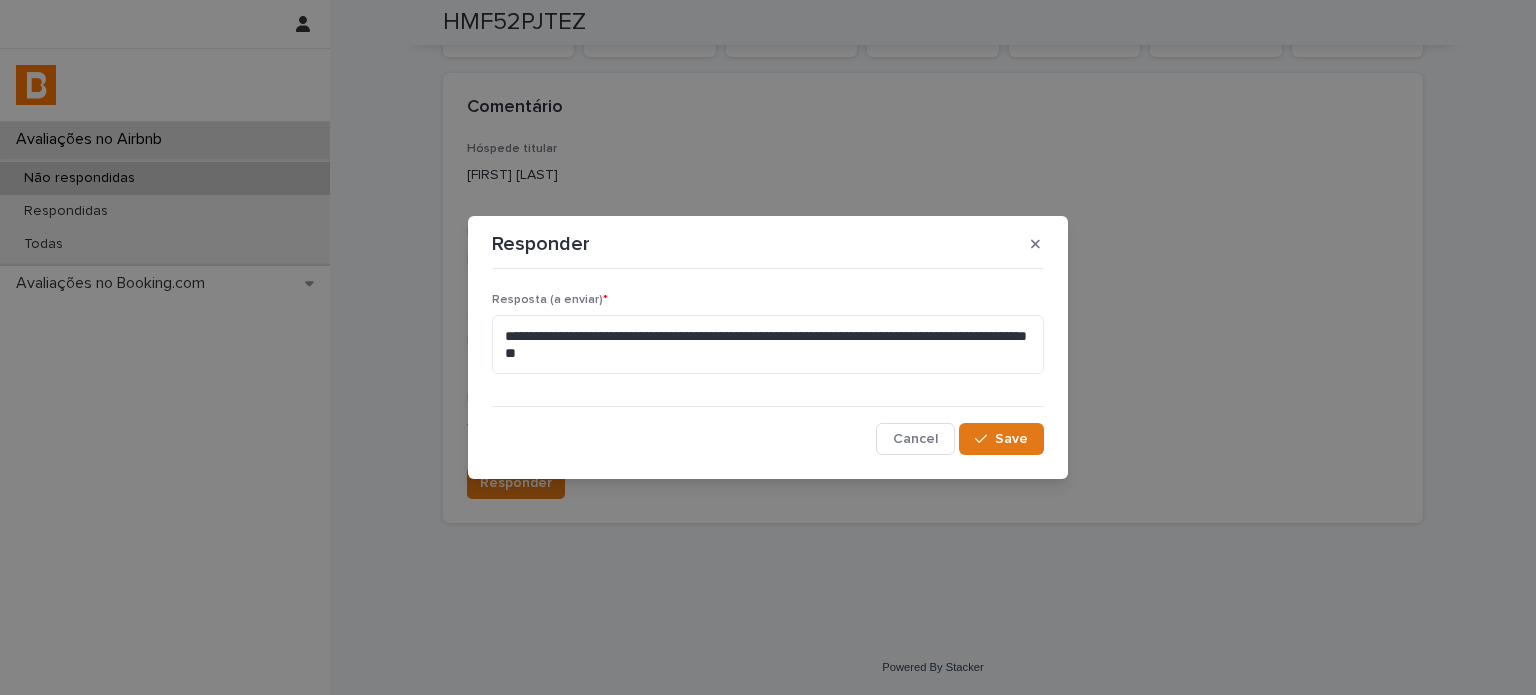 click on "Save" at bounding box center (1001, 439) 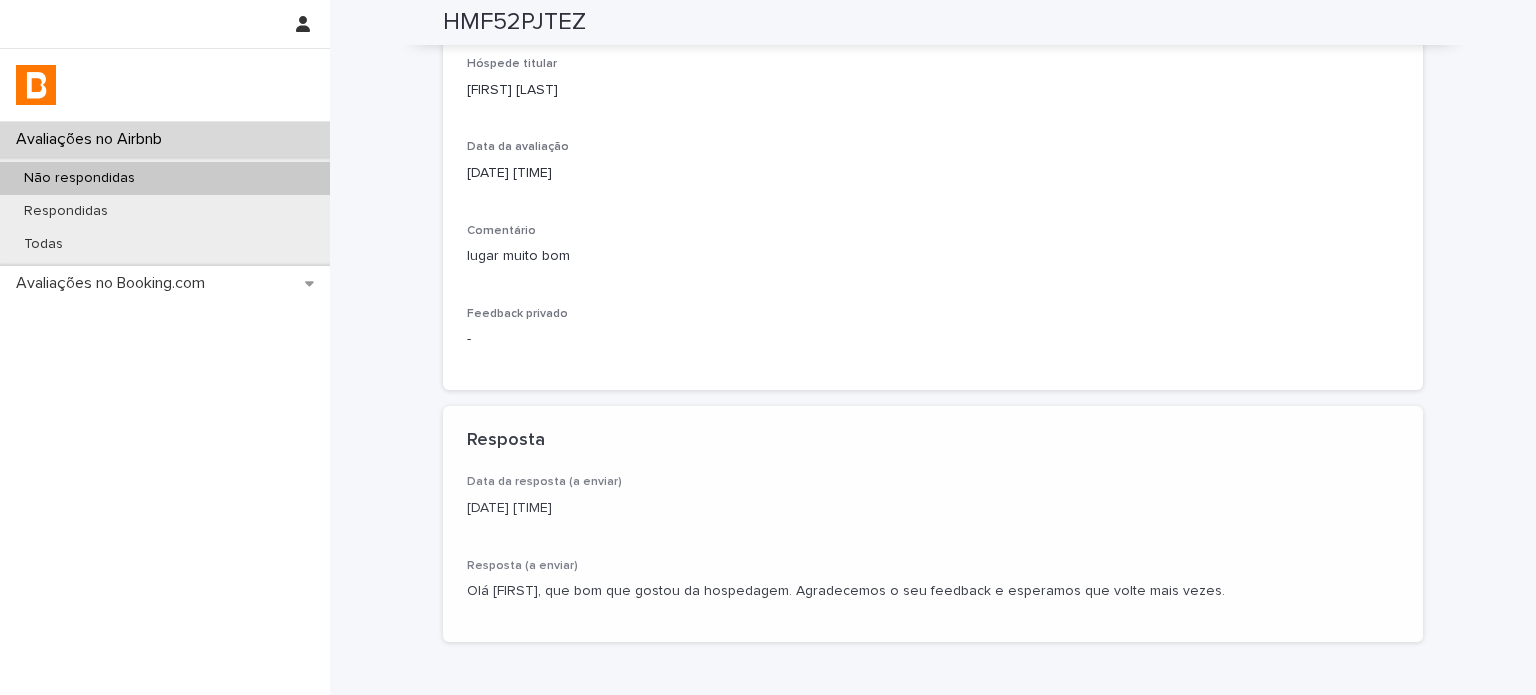 scroll, scrollTop: 446, scrollLeft: 0, axis: vertical 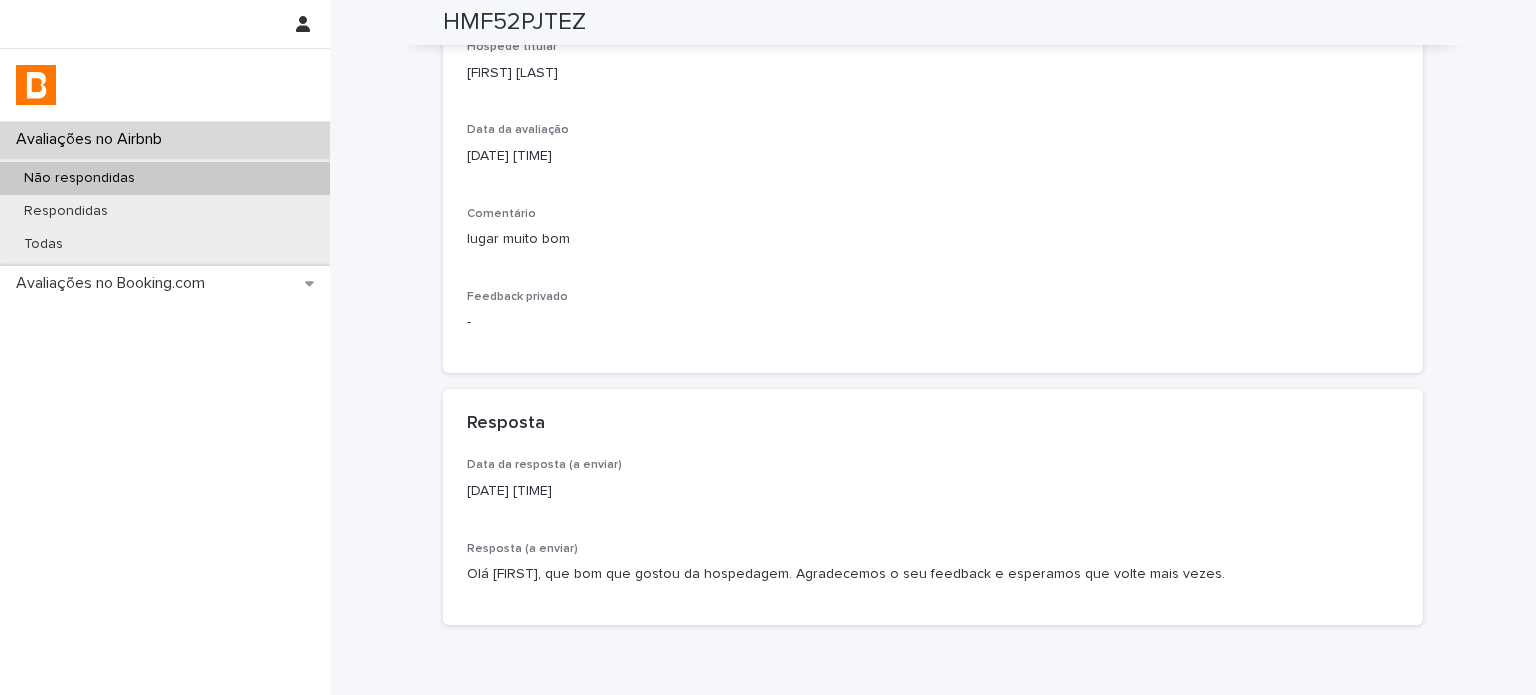 click on "Não respondidas" at bounding box center (79, 178) 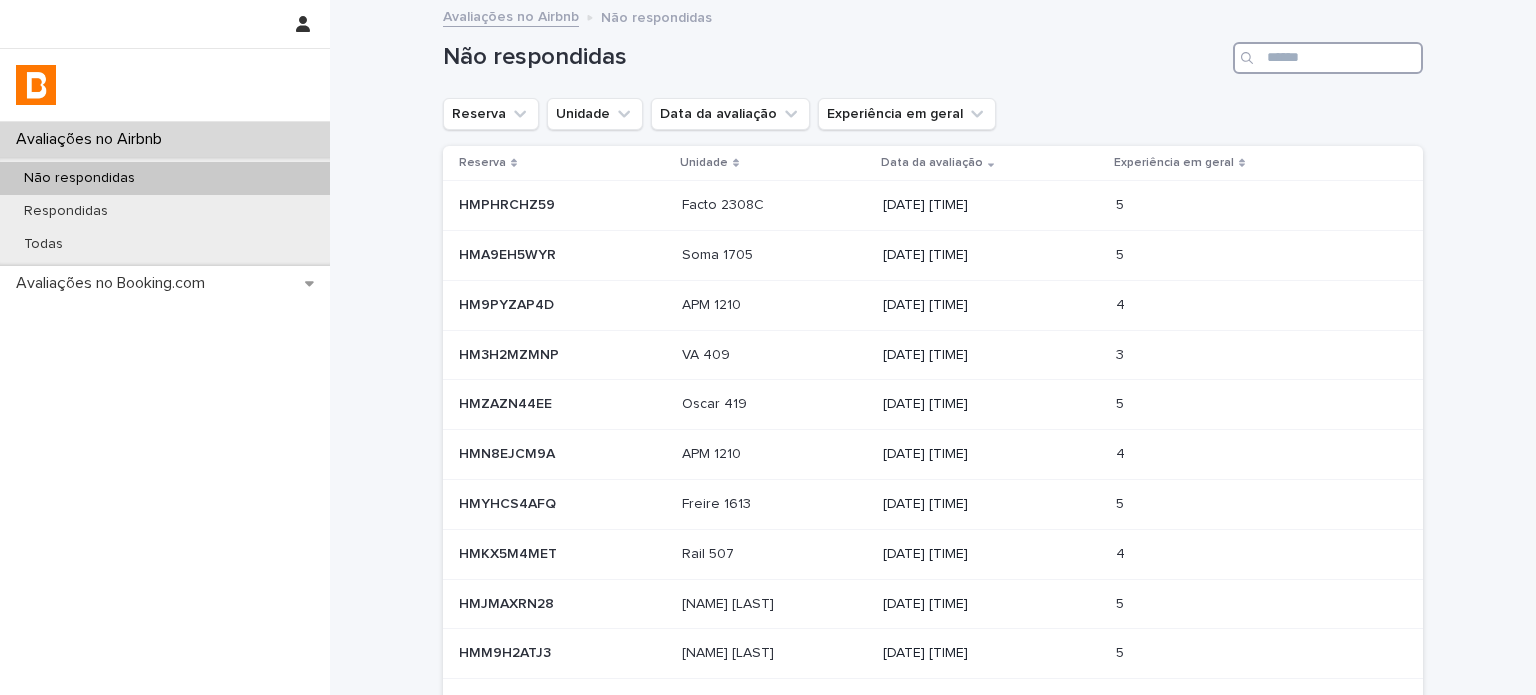 click at bounding box center [1328, 58] 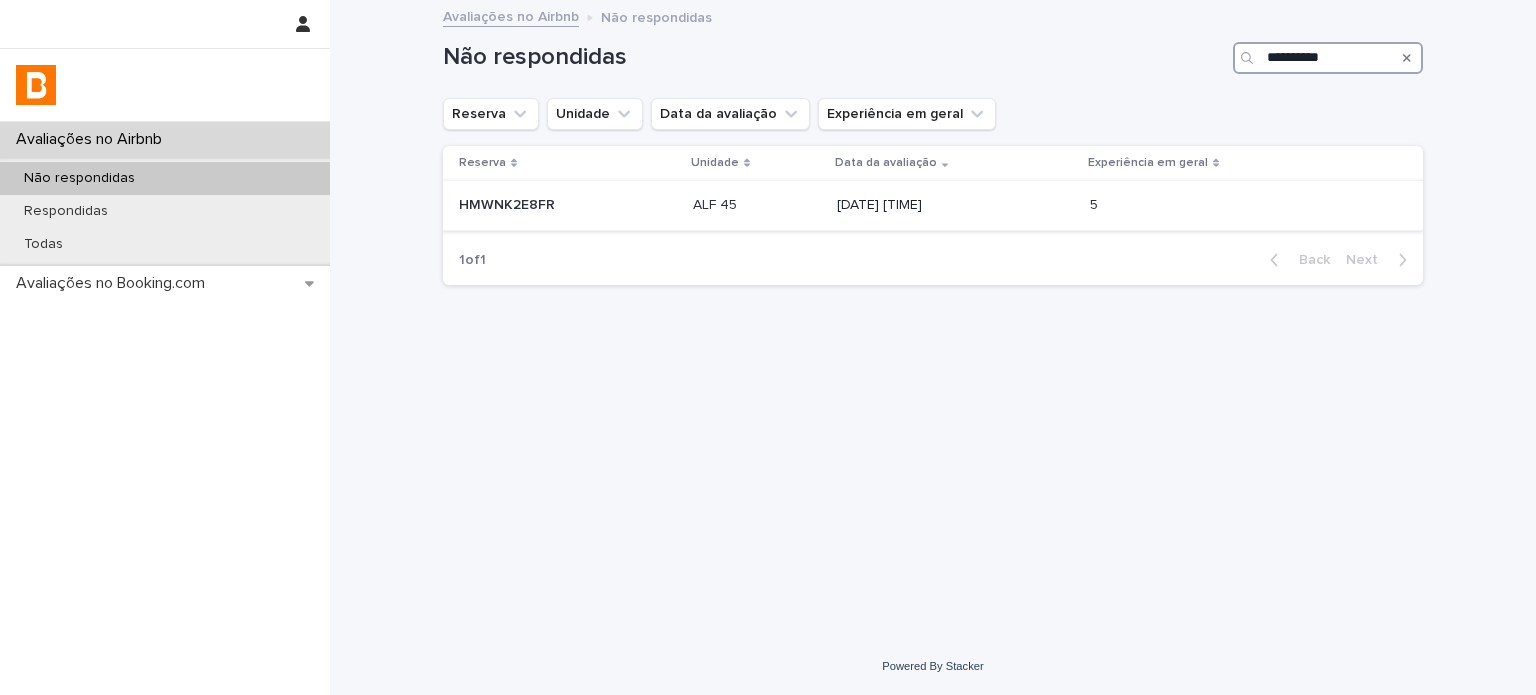 type on "**********" 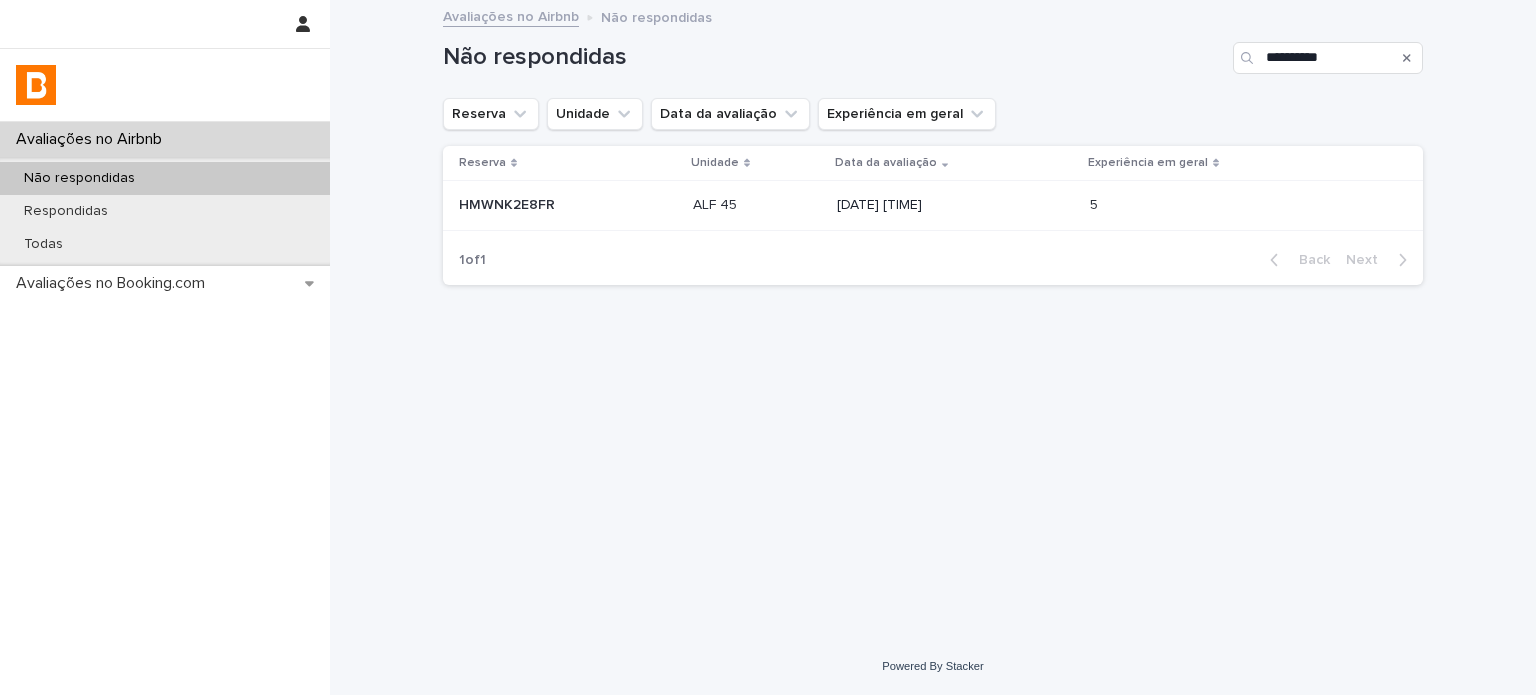 click on "[DATE] [TIME]" at bounding box center [955, 205] 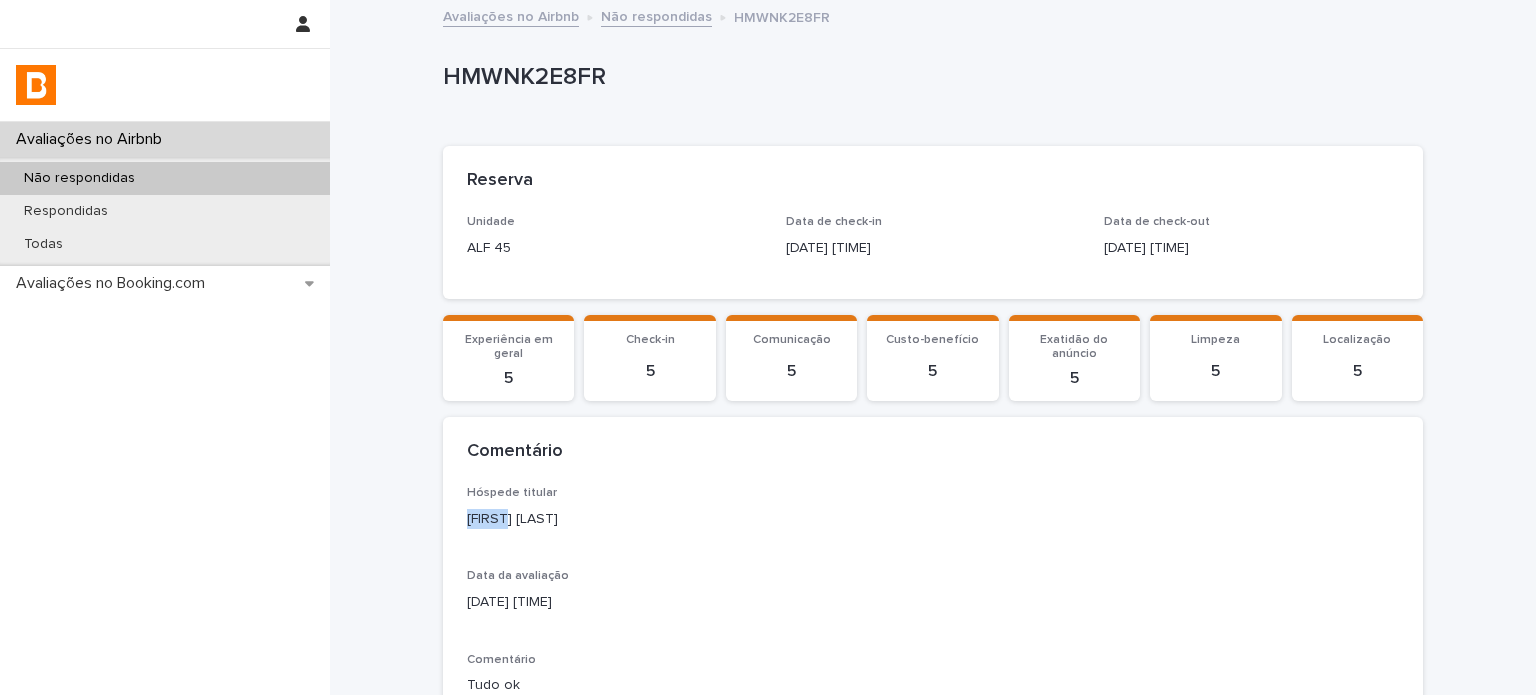 drag, startPoint x: 494, startPoint y: 519, endPoint x: 428, endPoint y: 524, distance: 66.189125 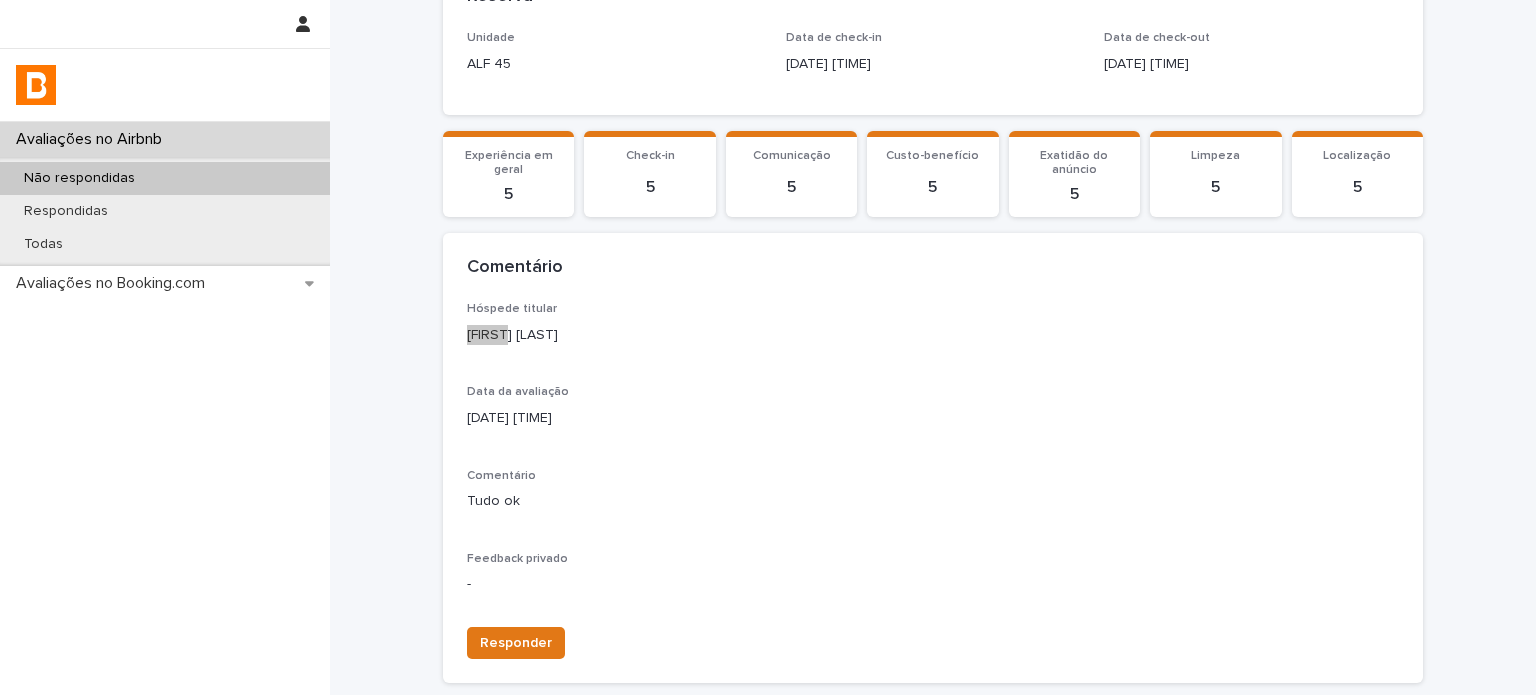 scroll, scrollTop: 344, scrollLeft: 0, axis: vertical 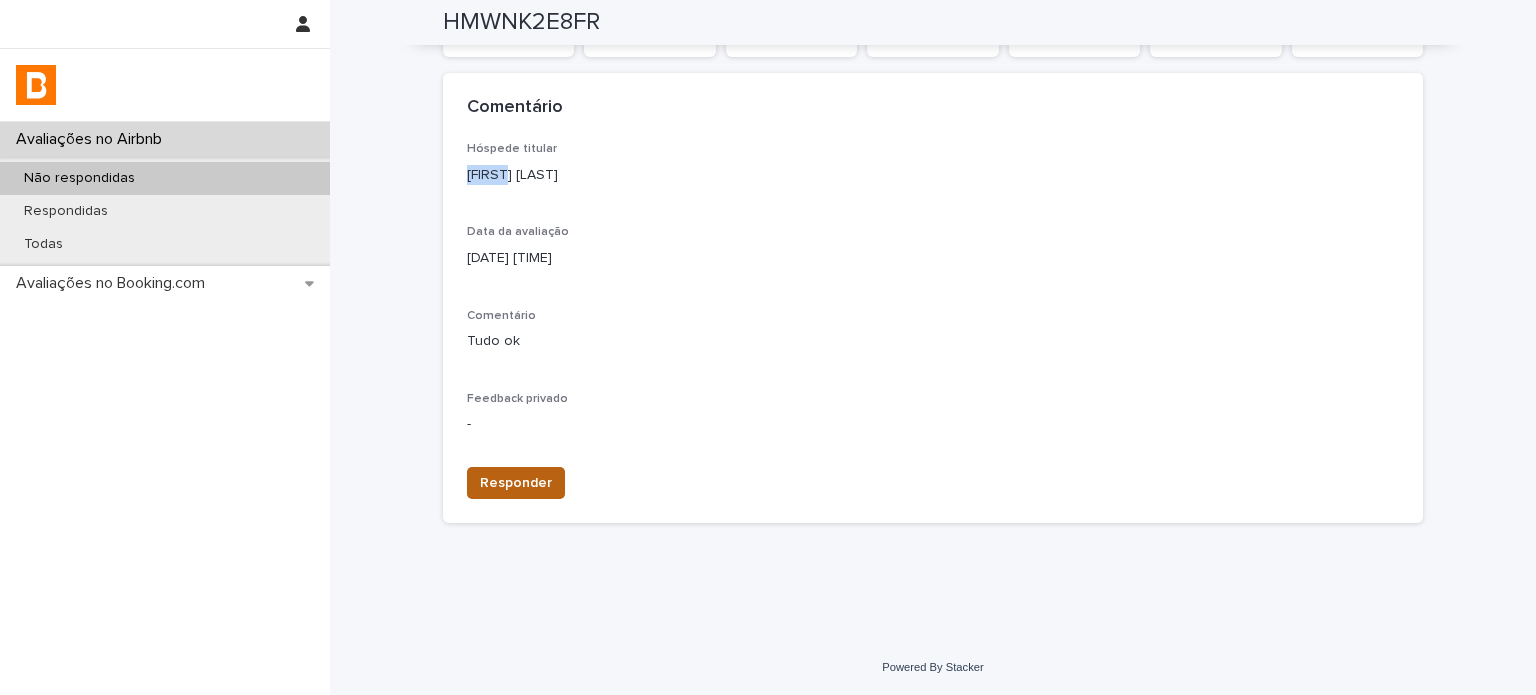 click on "Responder" at bounding box center (516, 483) 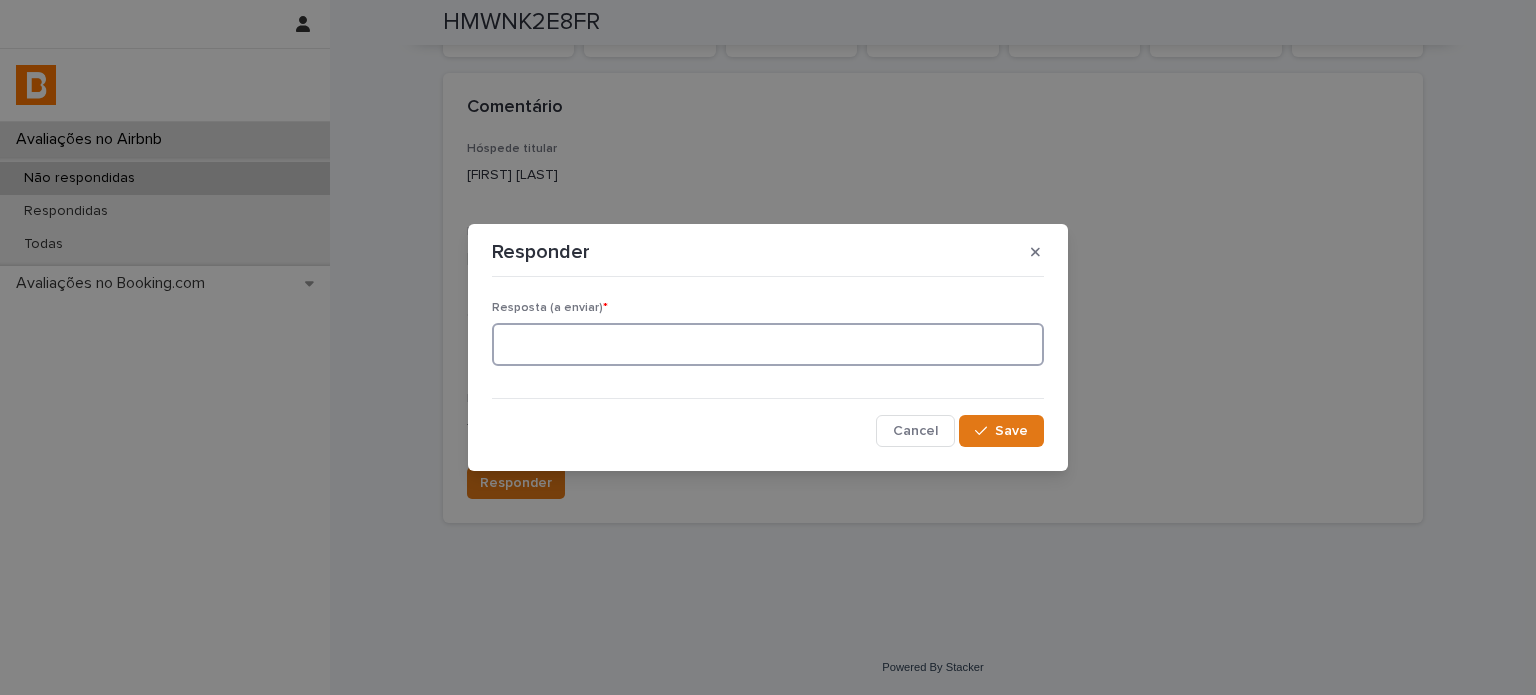 click at bounding box center [768, 344] 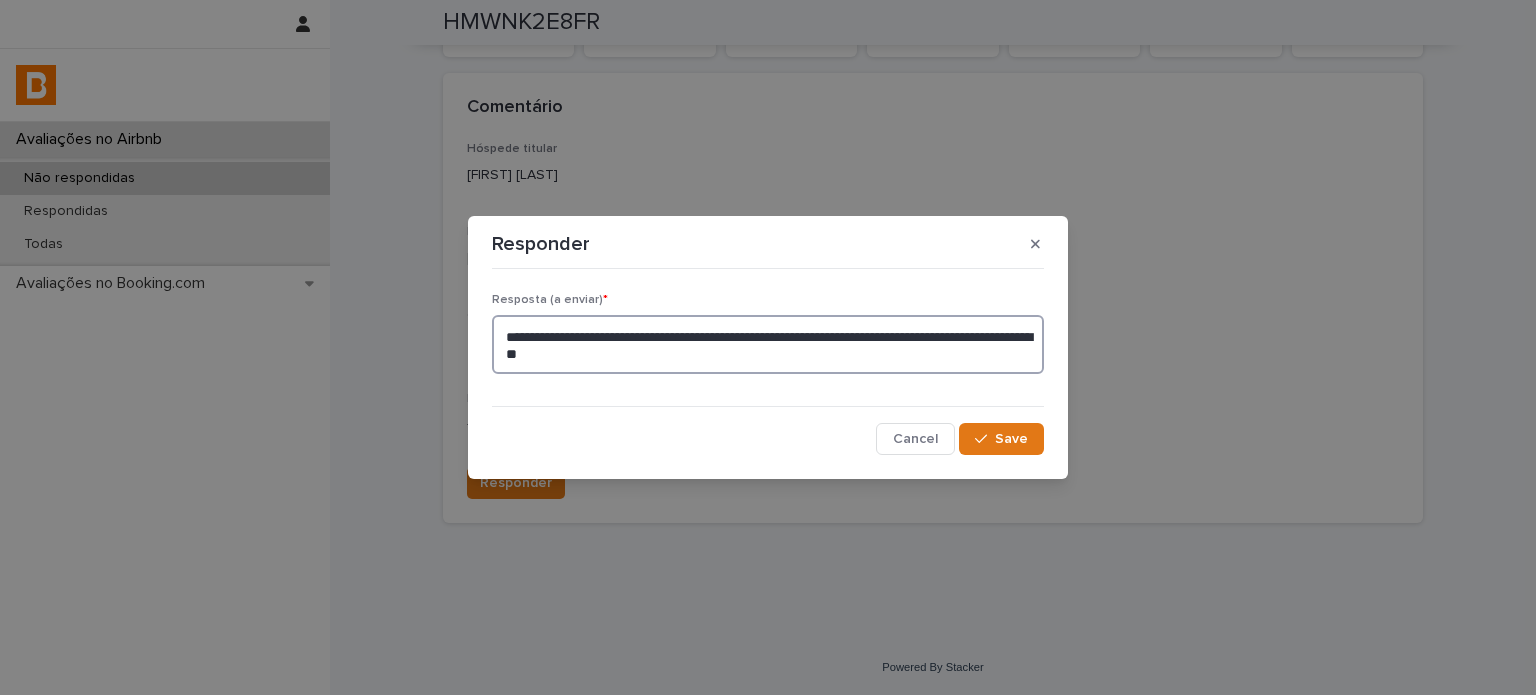 type on "**********" 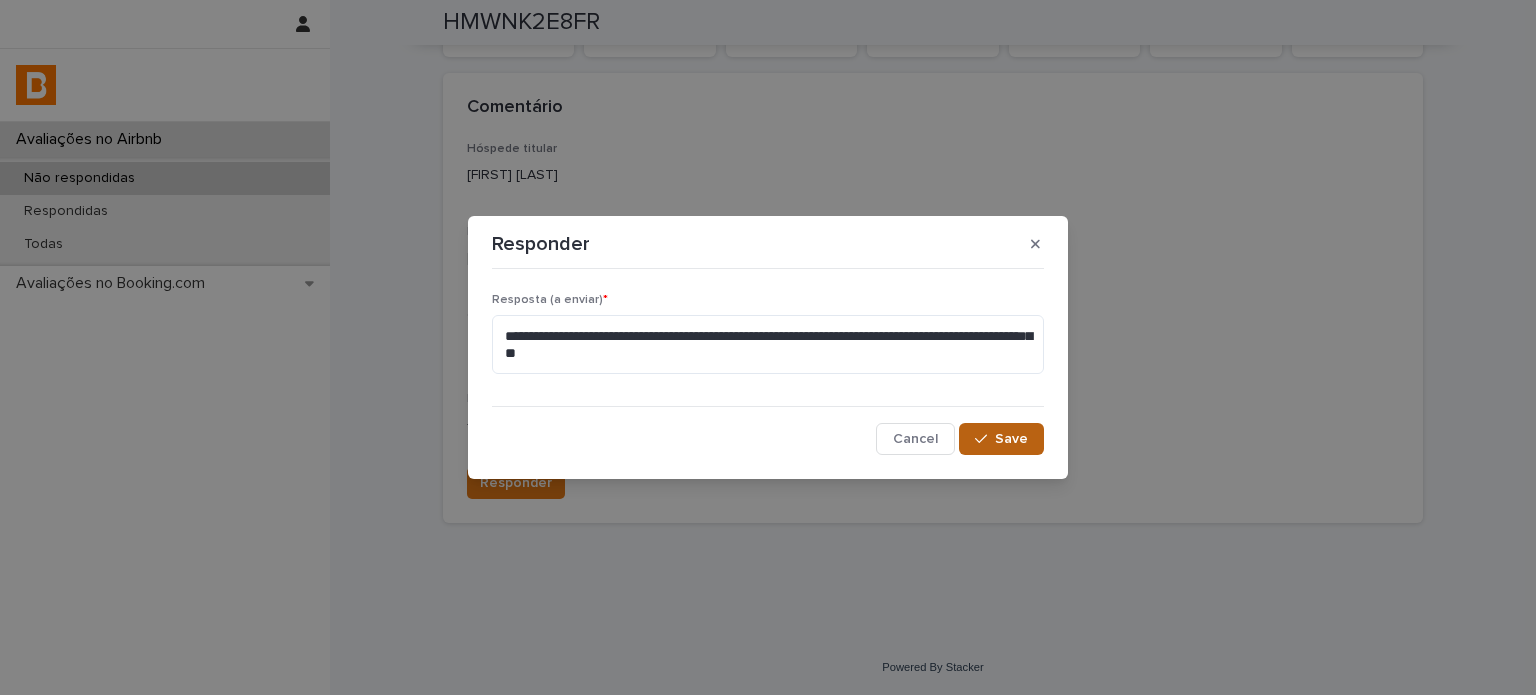 click on "Save" at bounding box center [1001, 439] 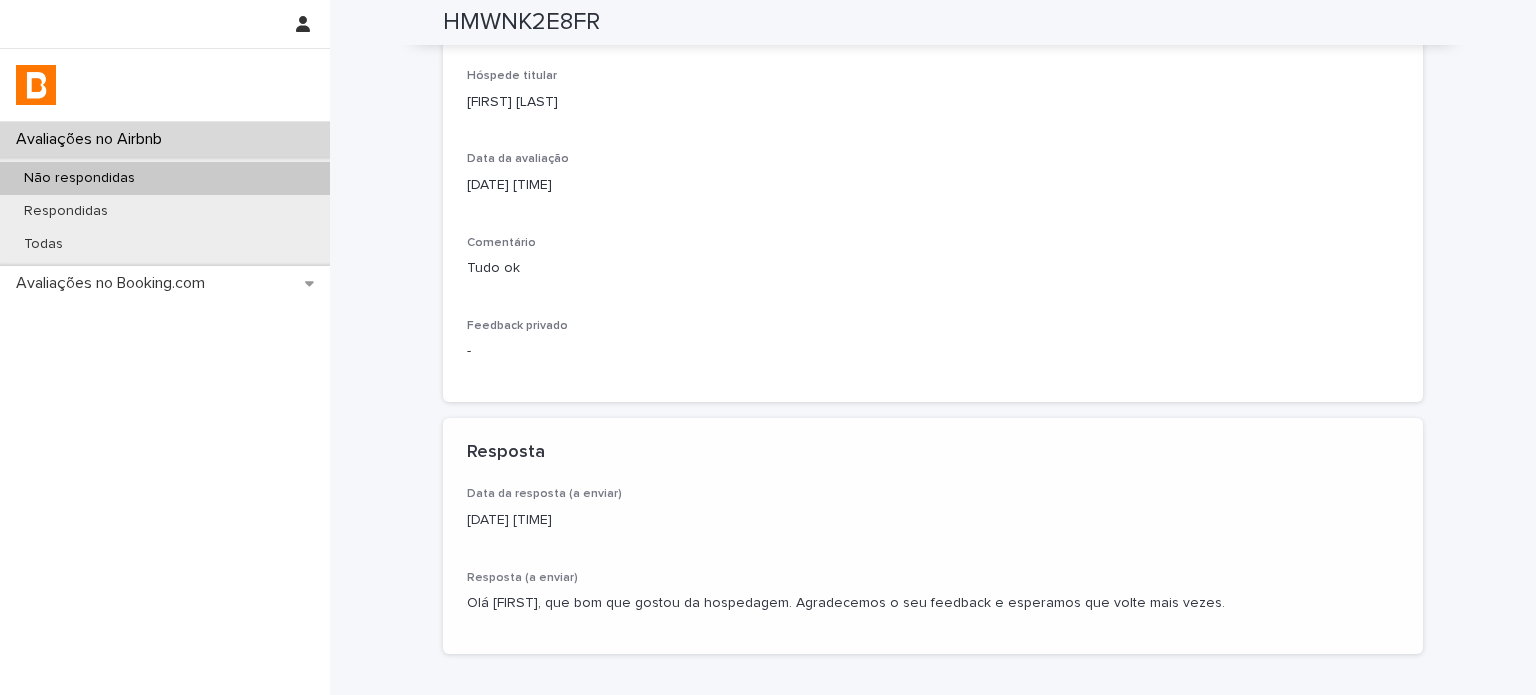 scroll, scrollTop: 446, scrollLeft: 0, axis: vertical 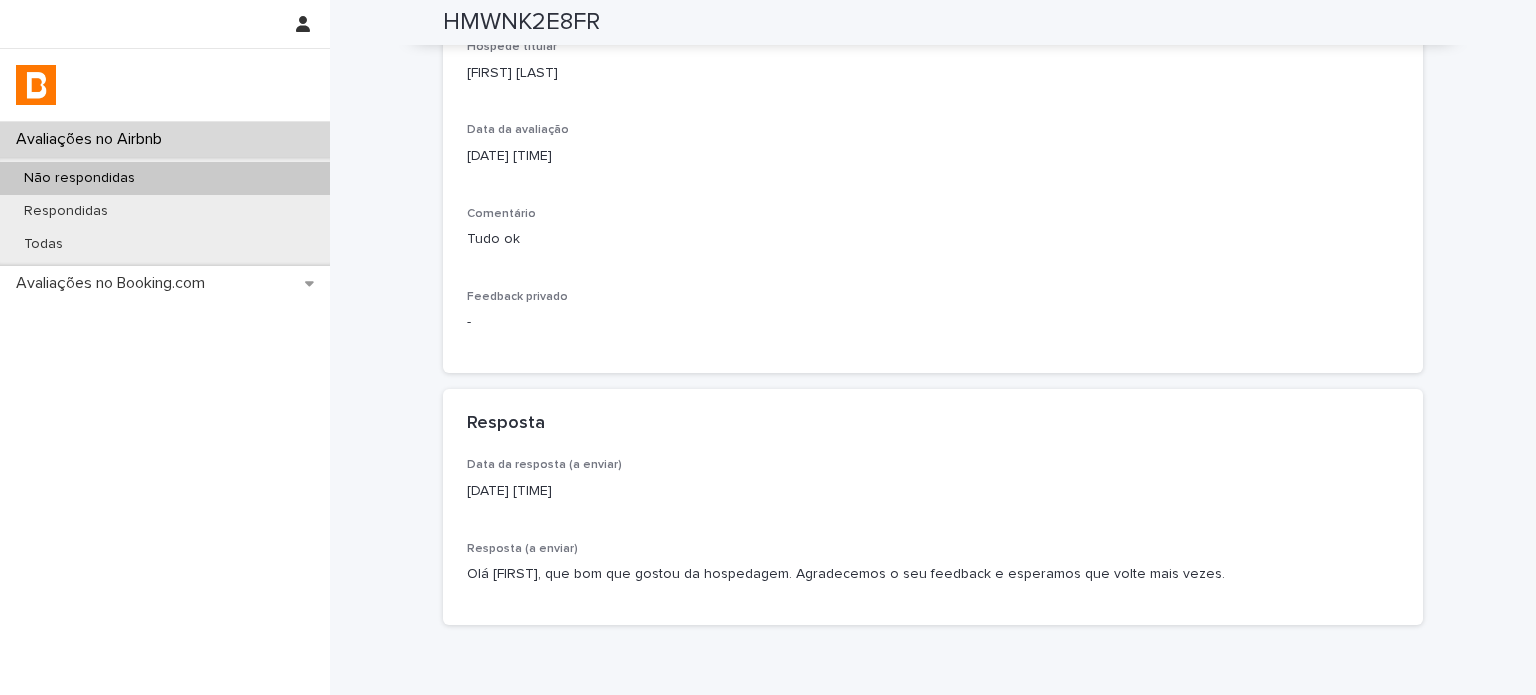 click on "Não respondidas" at bounding box center (165, 178) 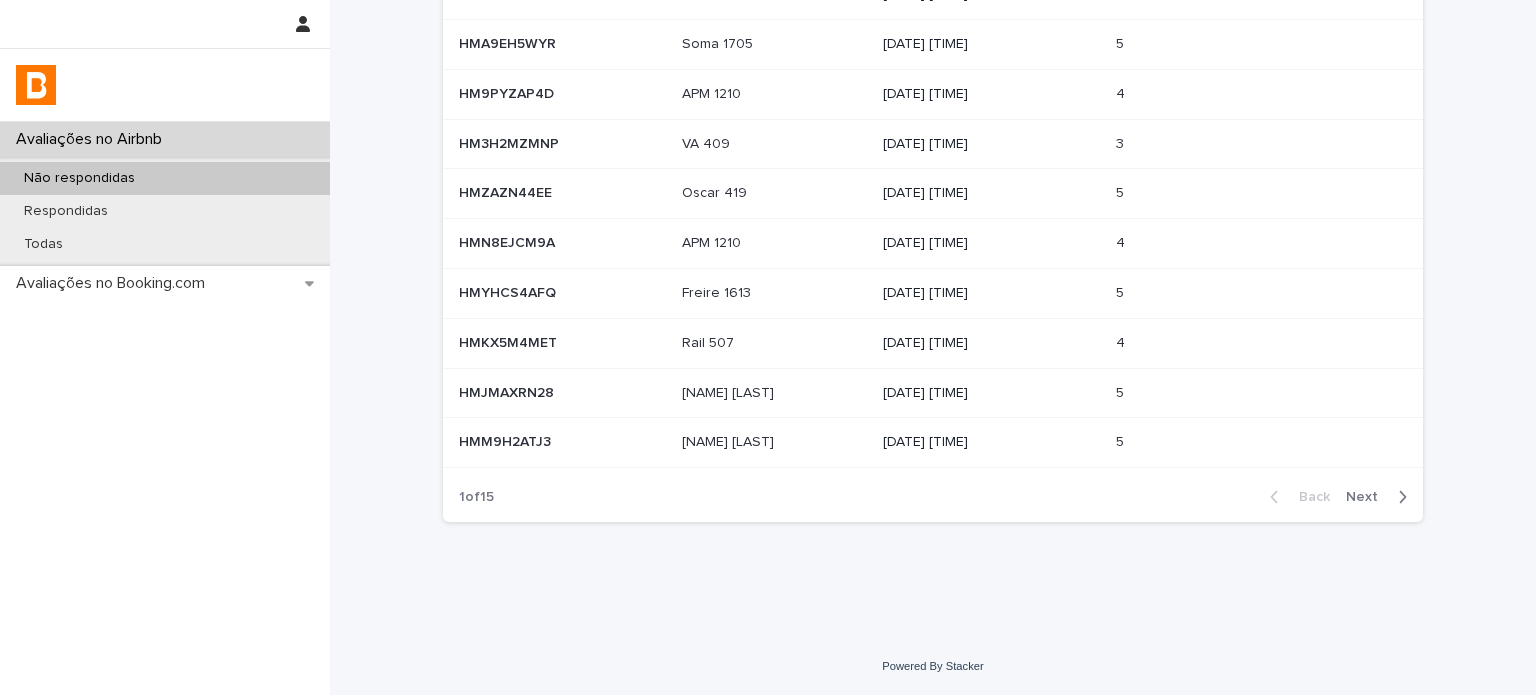 scroll, scrollTop: 0, scrollLeft: 0, axis: both 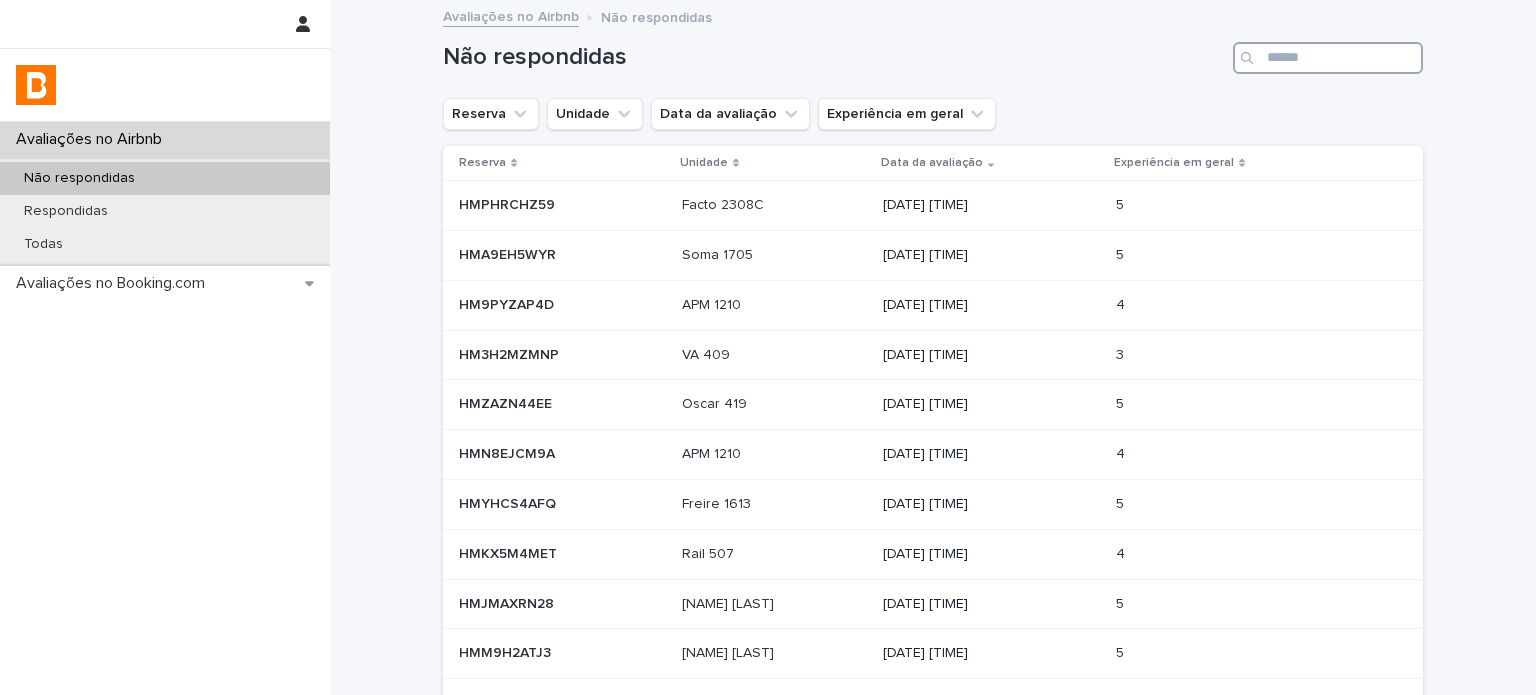 click at bounding box center [1328, 58] 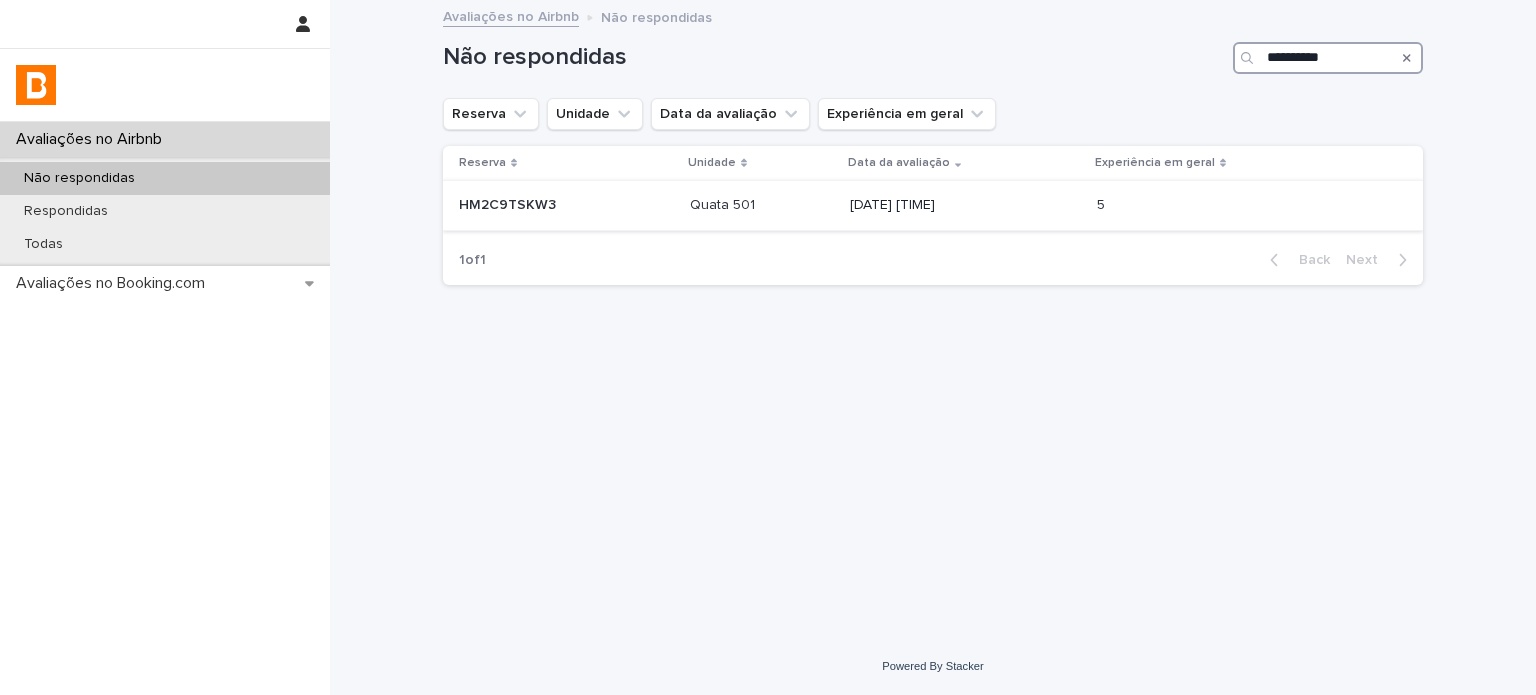 type on "**********" 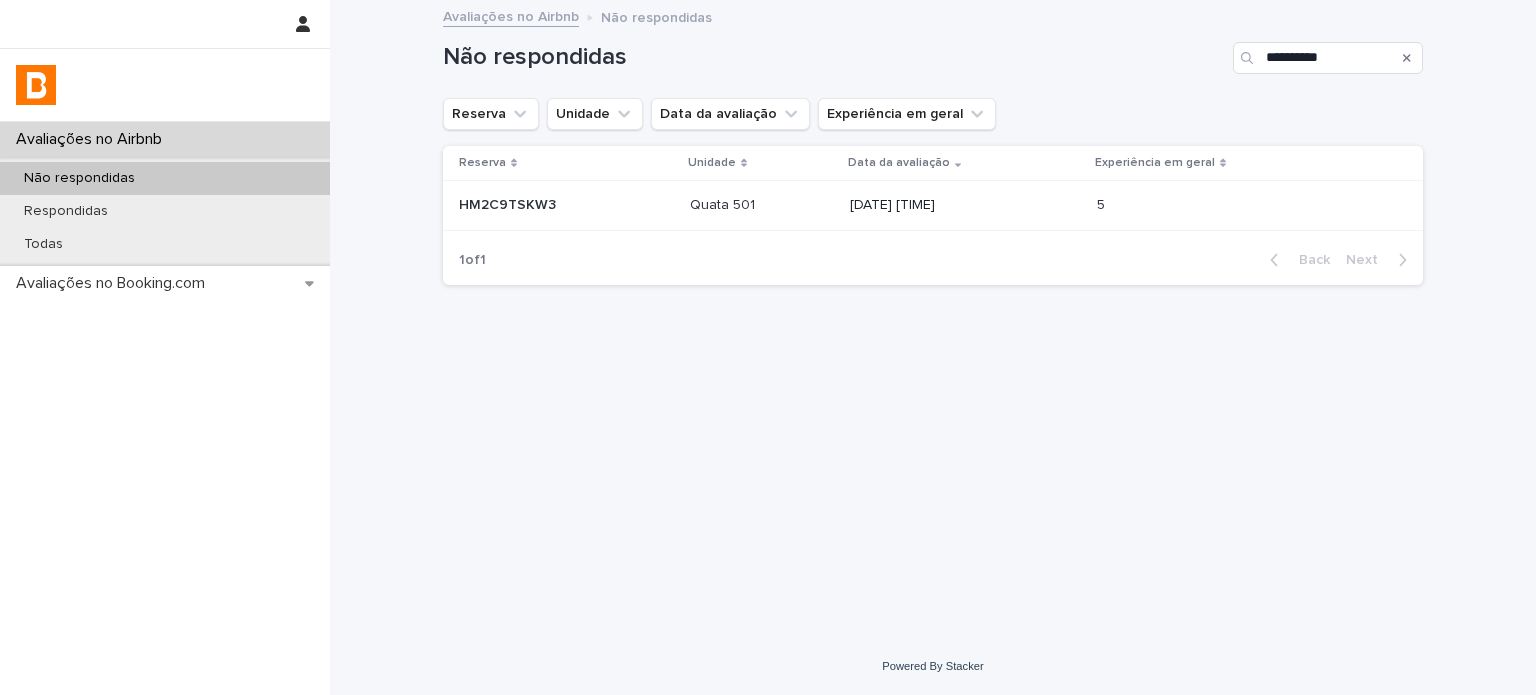 click on "[DATE] [TIME]" at bounding box center (965, 205) 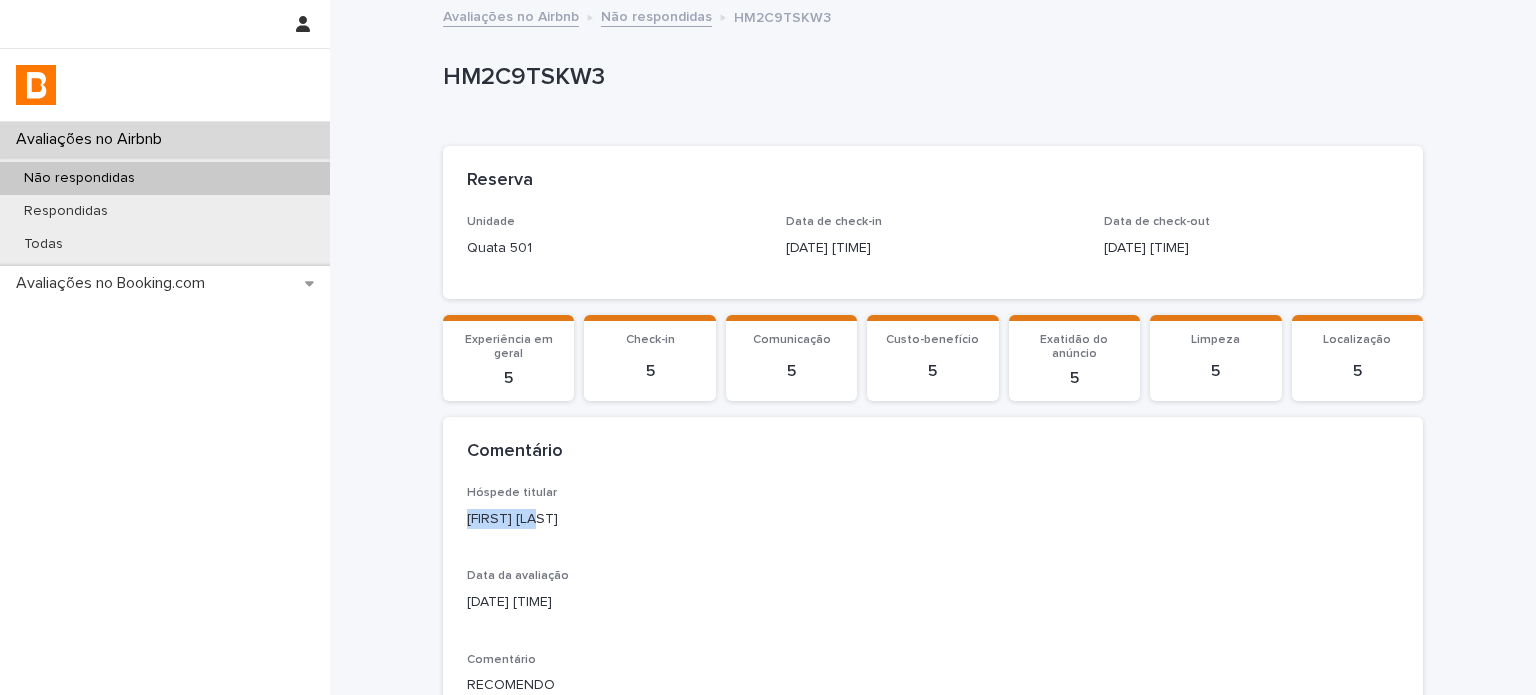 drag, startPoint x: 535, startPoint y: 522, endPoint x: 412, endPoint y: 521, distance: 123.00407 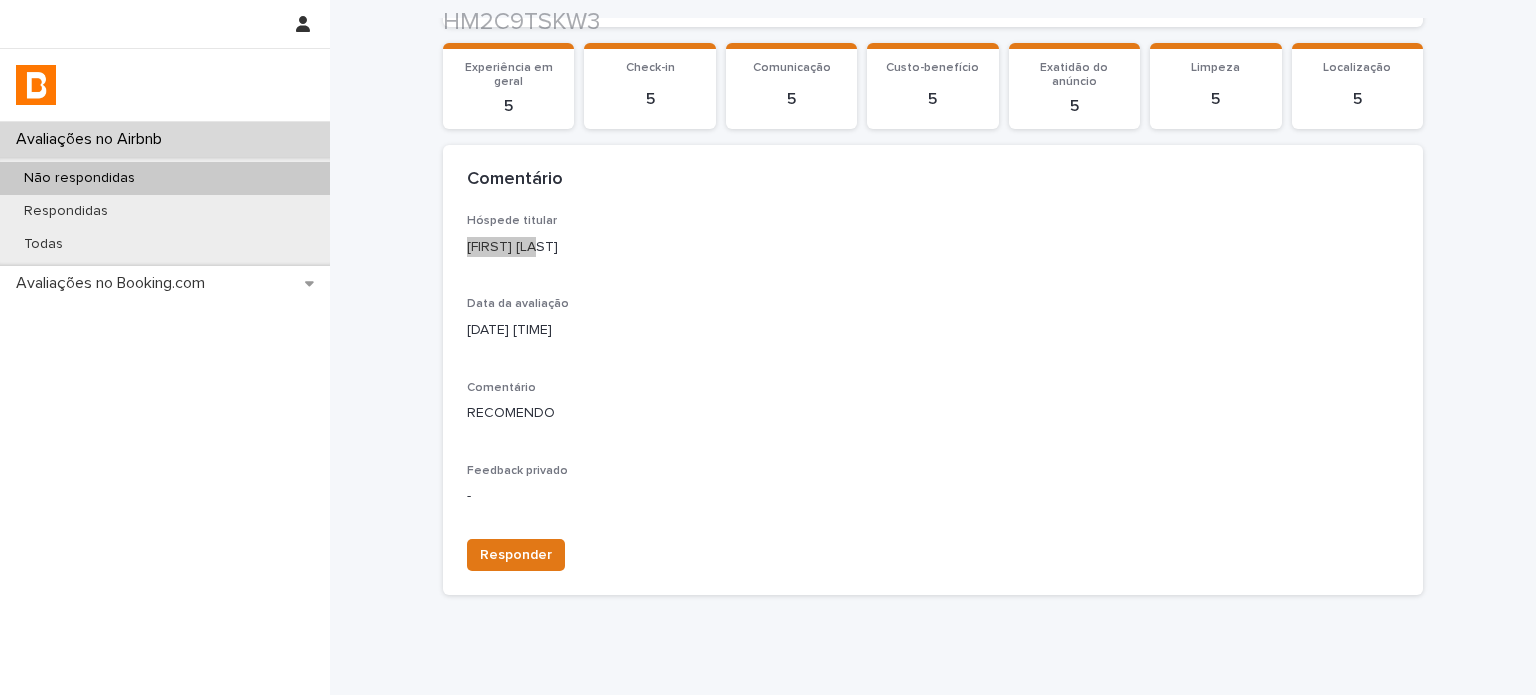 scroll, scrollTop: 344, scrollLeft: 0, axis: vertical 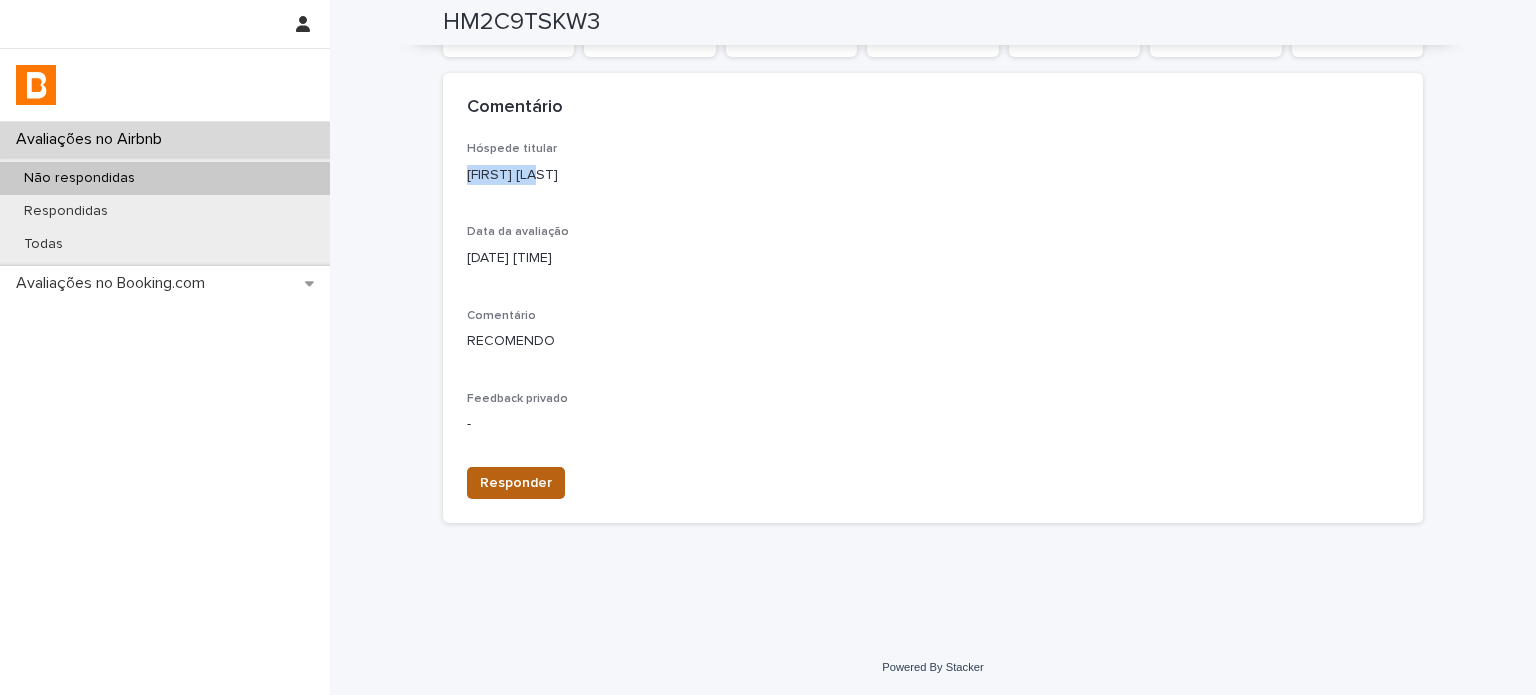 click on "Responder" at bounding box center (516, 483) 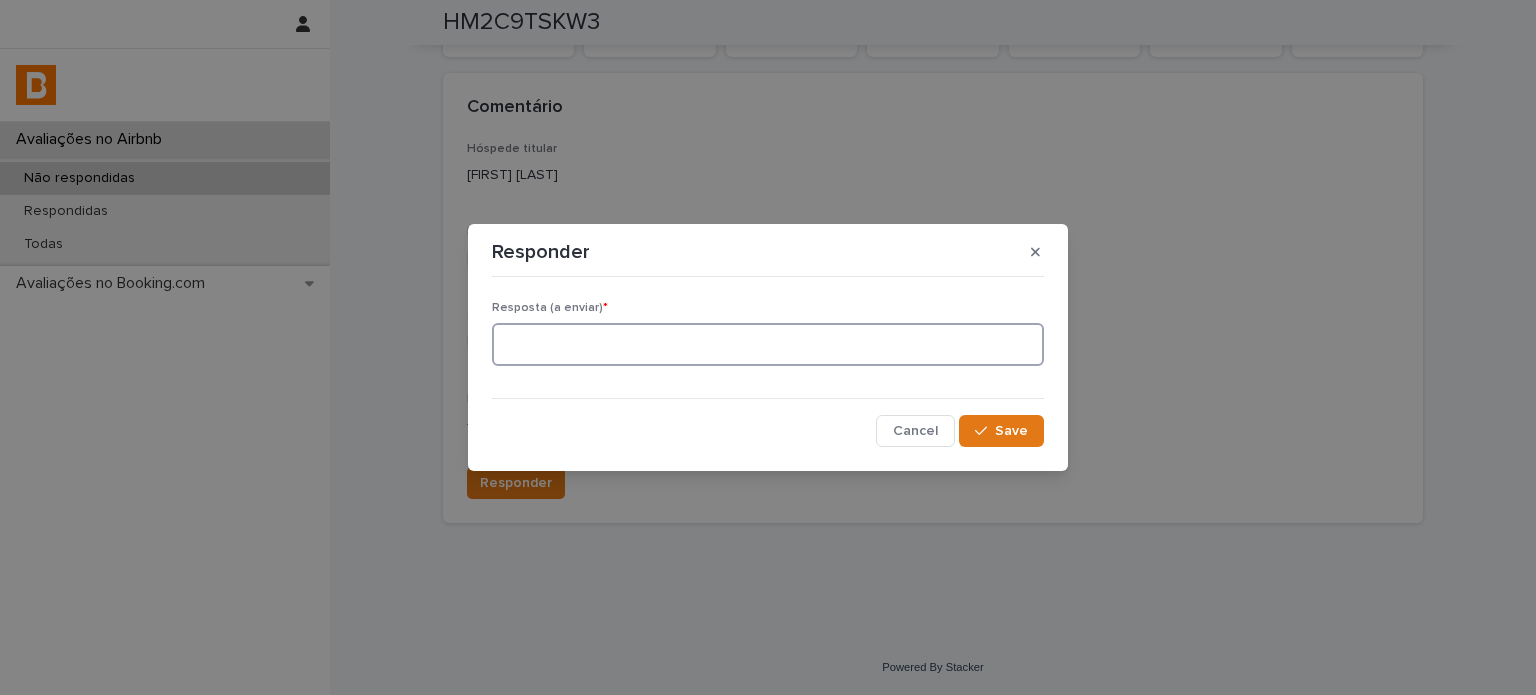 click at bounding box center (768, 344) 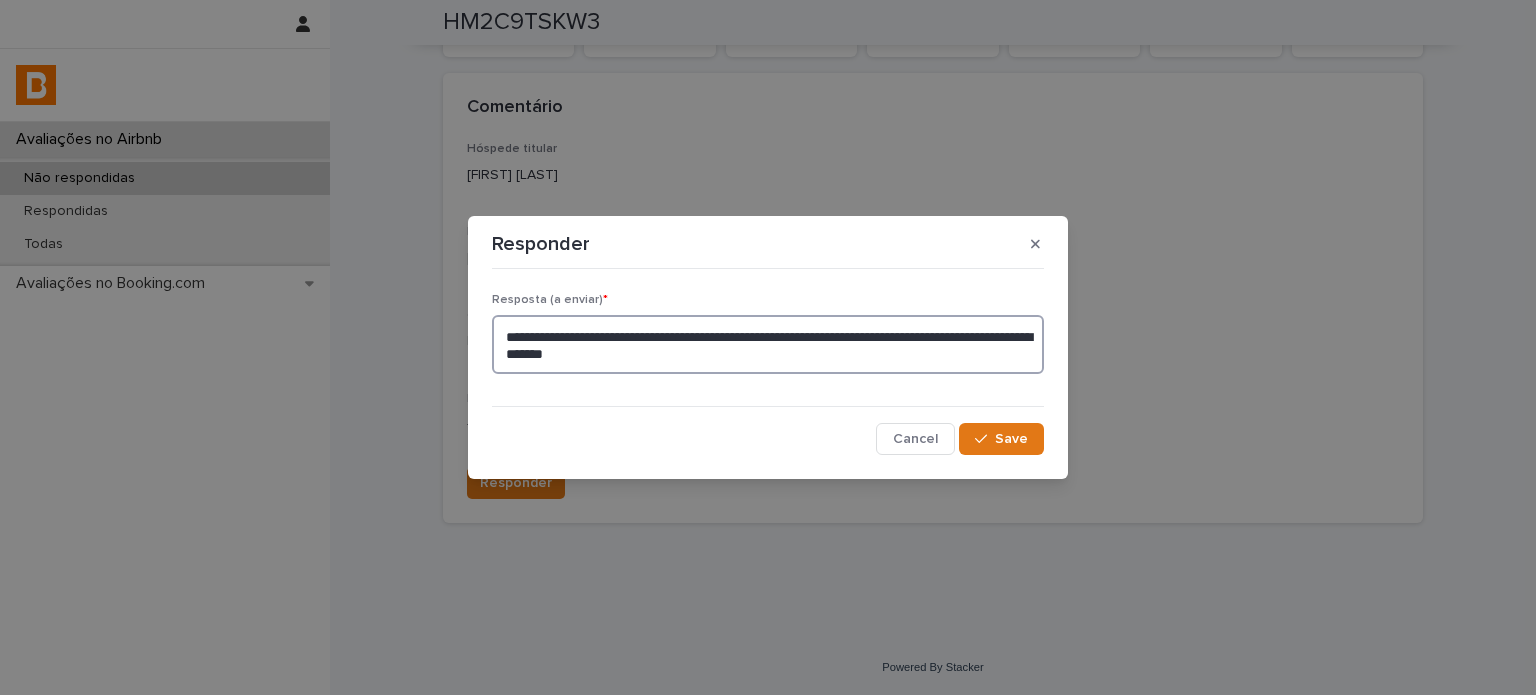 click on "**********" at bounding box center (768, 345) 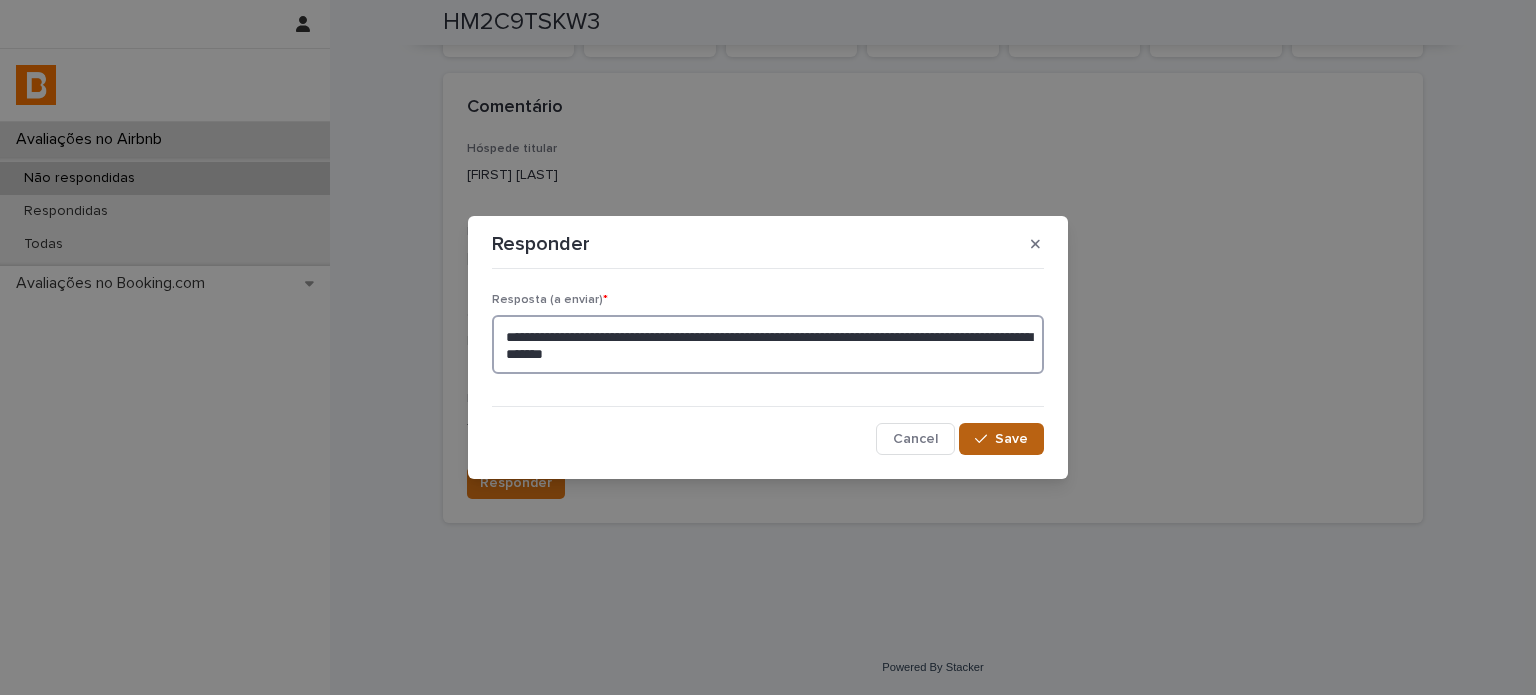 type on "**********" 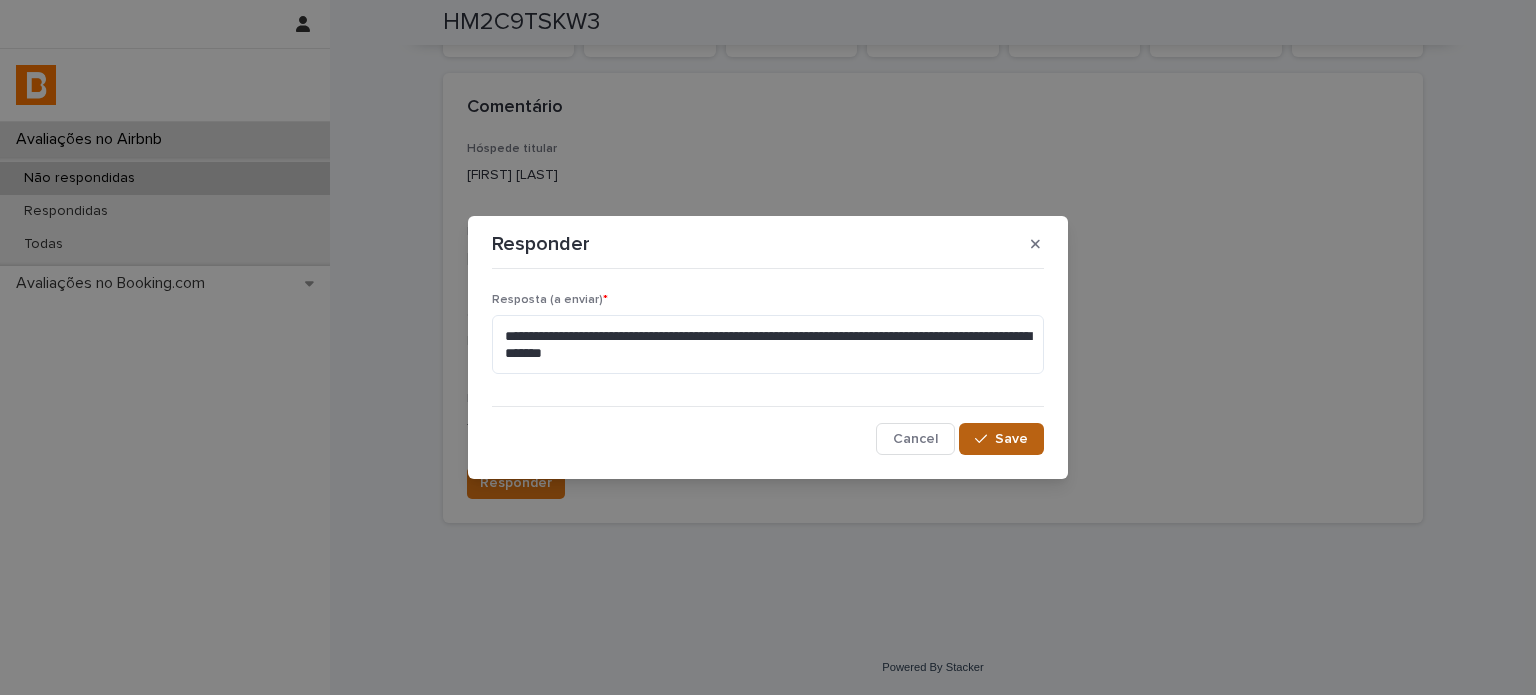 click on "Save" at bounding box center [1011, 439] 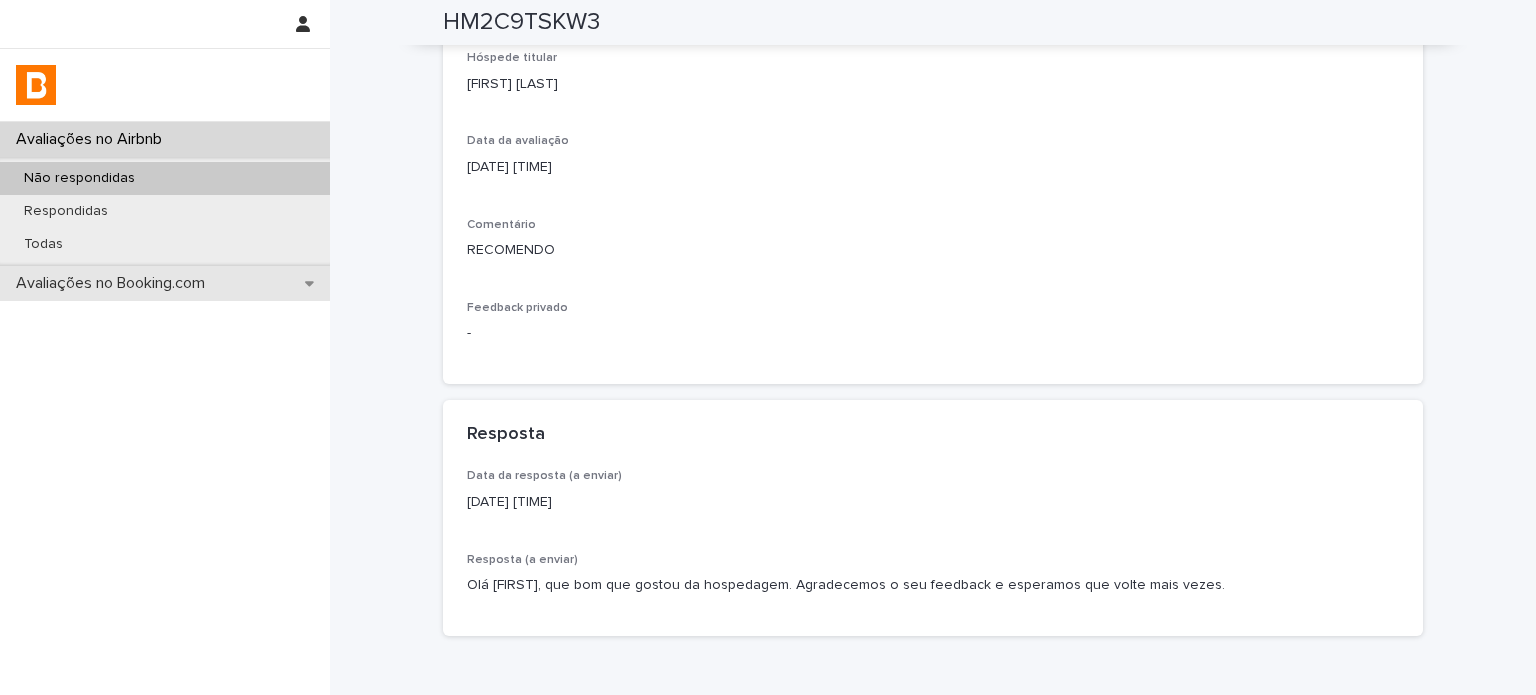 scroll, scrollTop: 446, scrollLeft: 0, axis: vertical 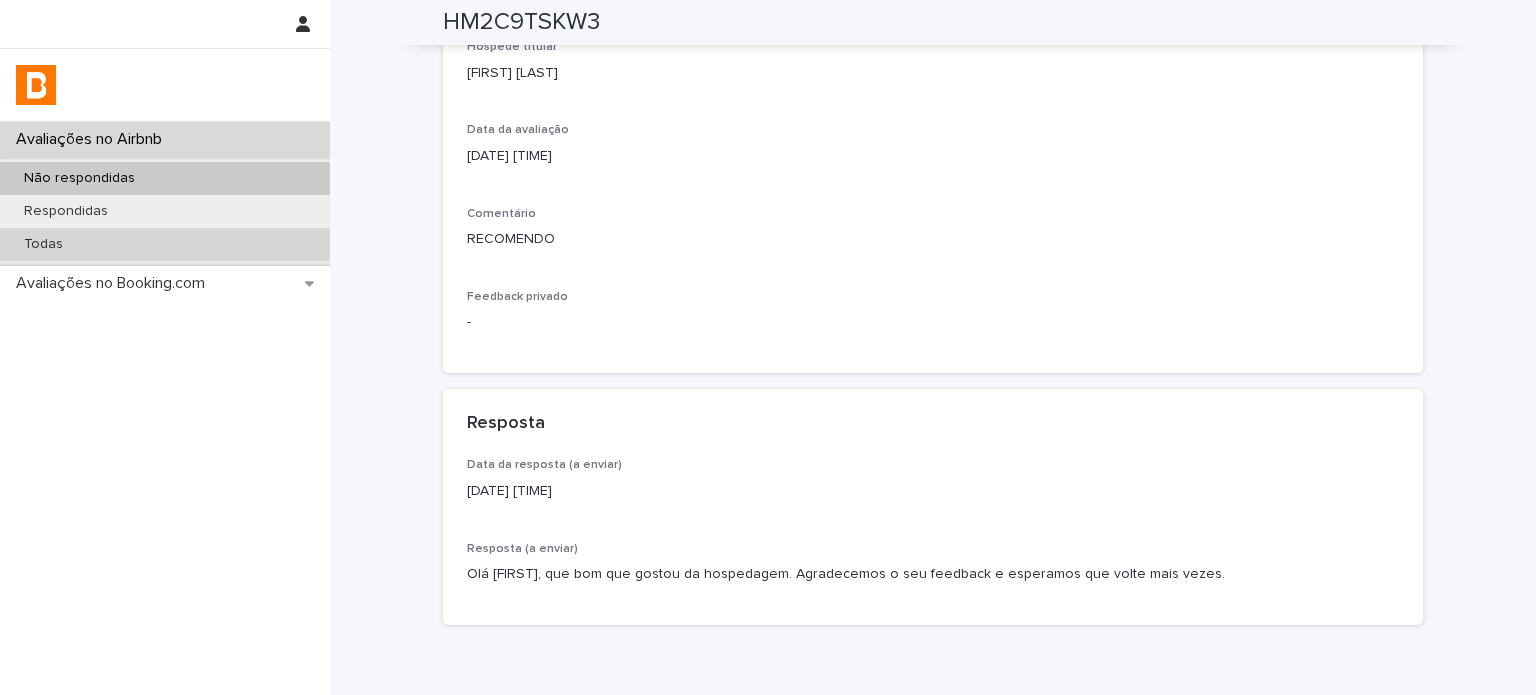 click on "Todas" at bounding box center [165, 244] 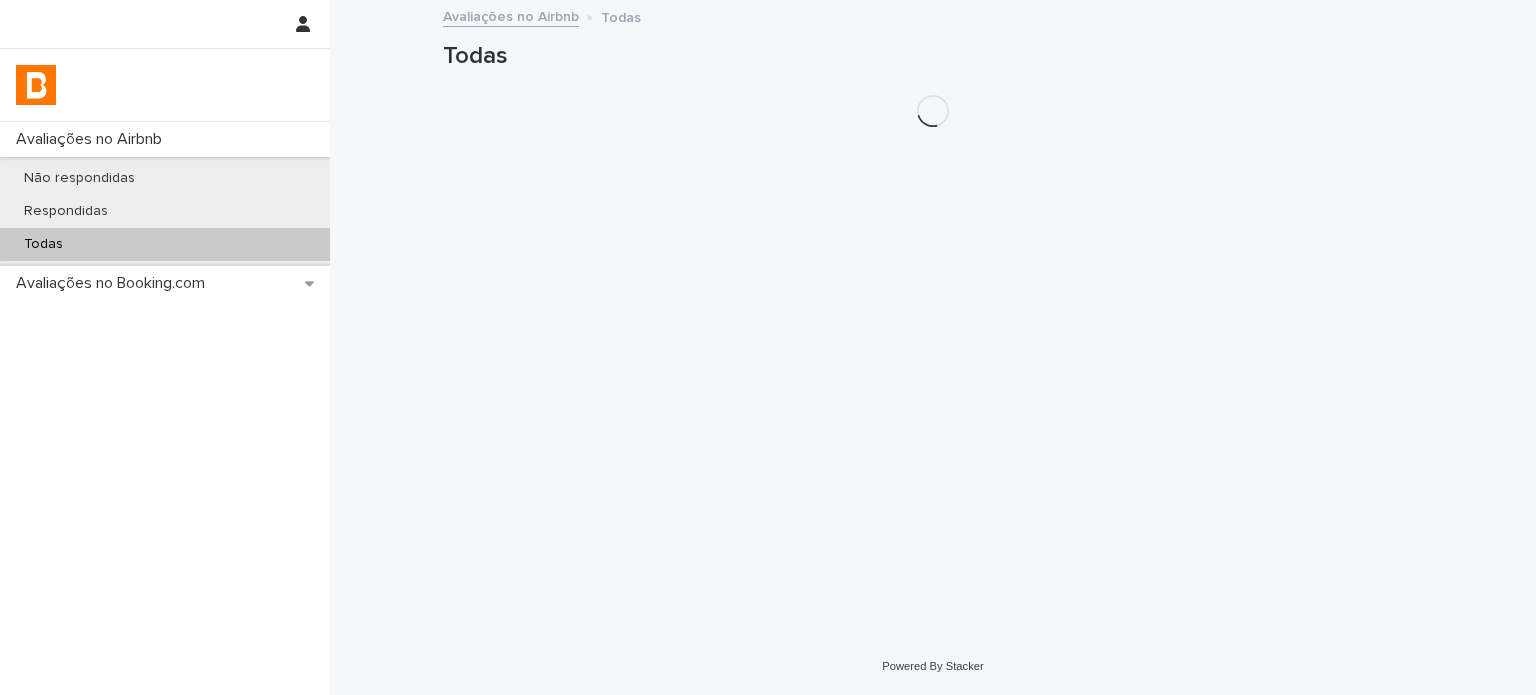 scroll, scrollTop: 0, scrollLeft: 0, axis: both 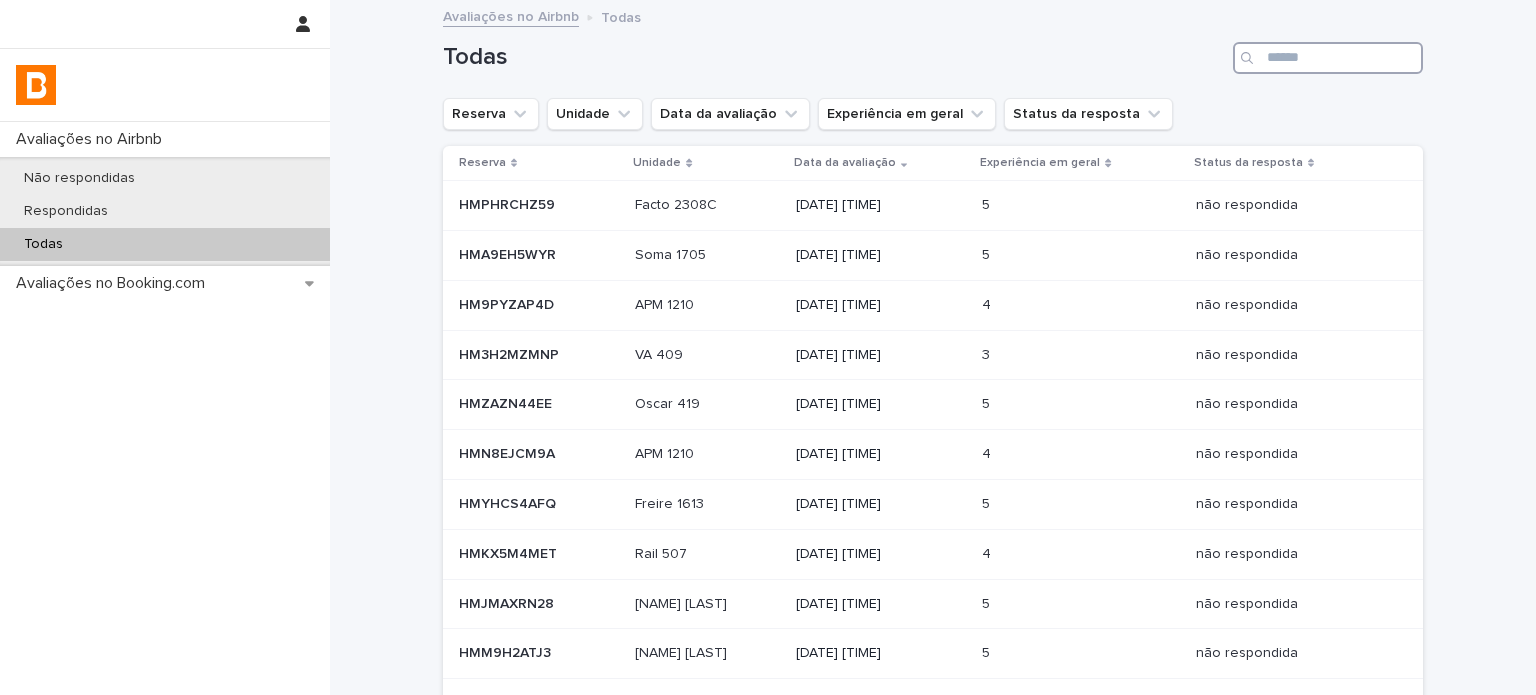 click at bounding box center [1328, 58] 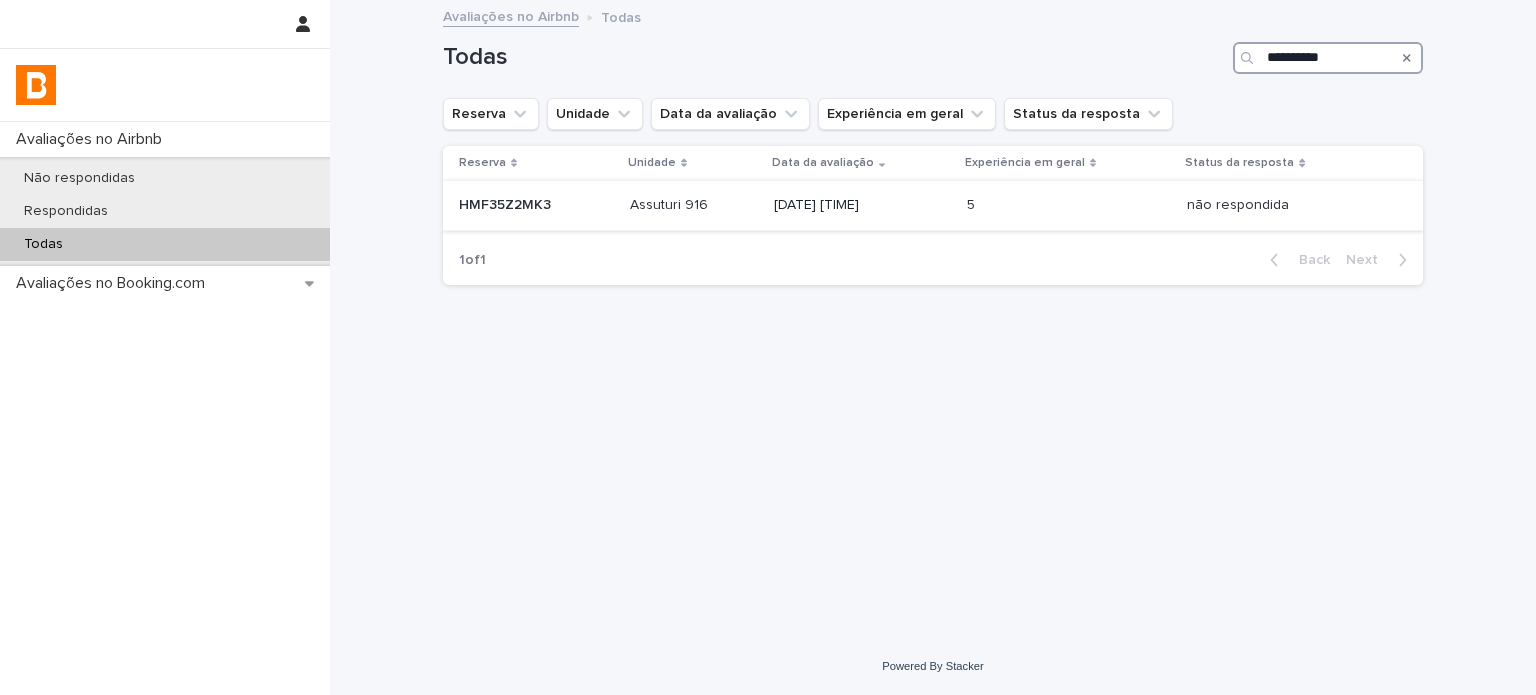 type on "**********" 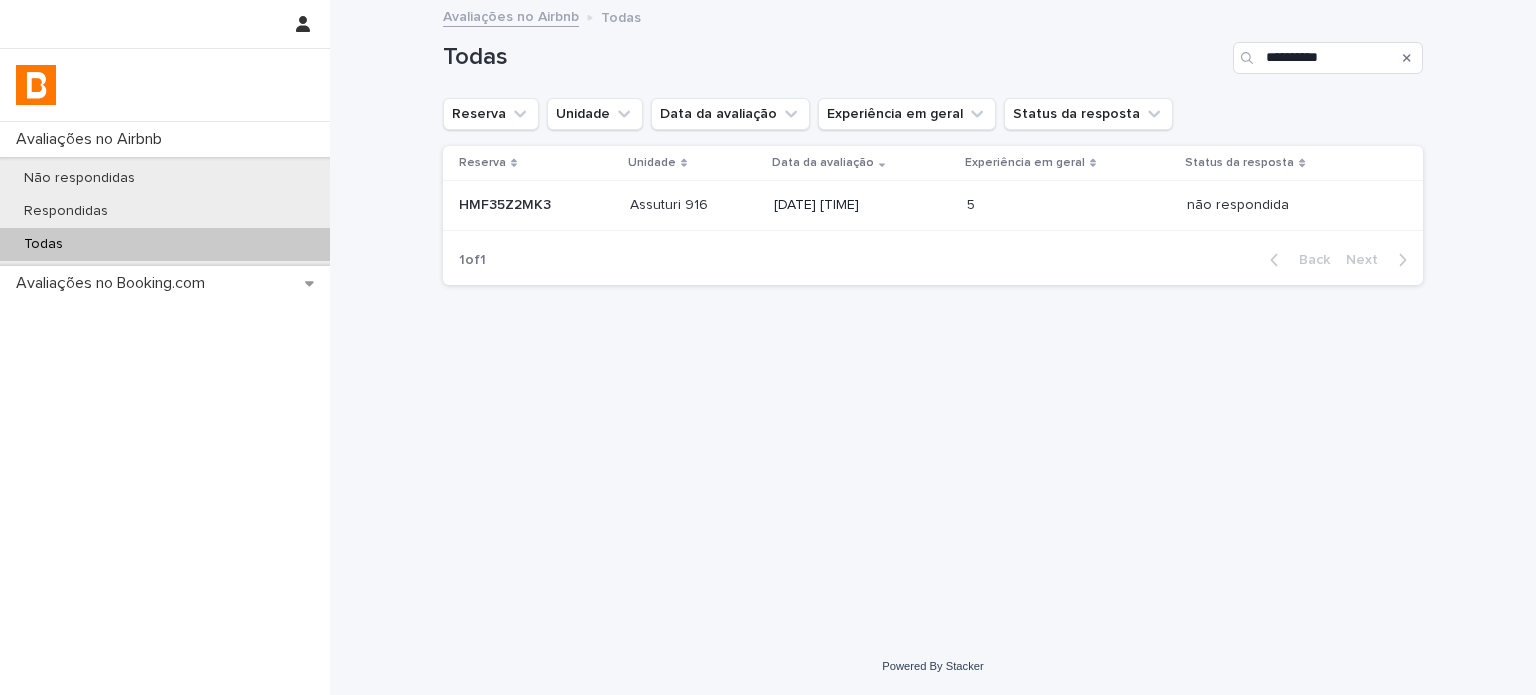 click on "5 5" at bounding box center [1069, 206] 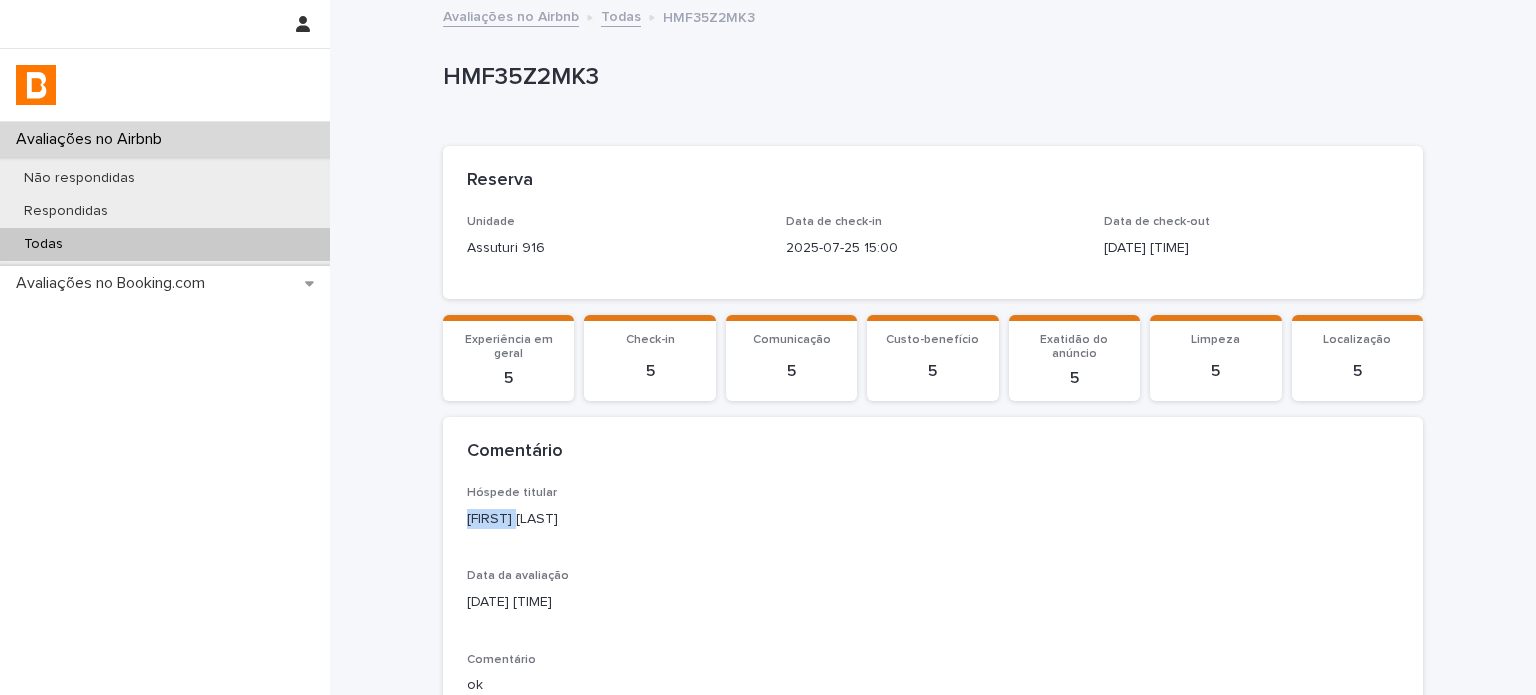 drag, startPoint x: 515, startPoint y: 519, endPoint x: 417, endPoint y: 522, distance: 98.045906 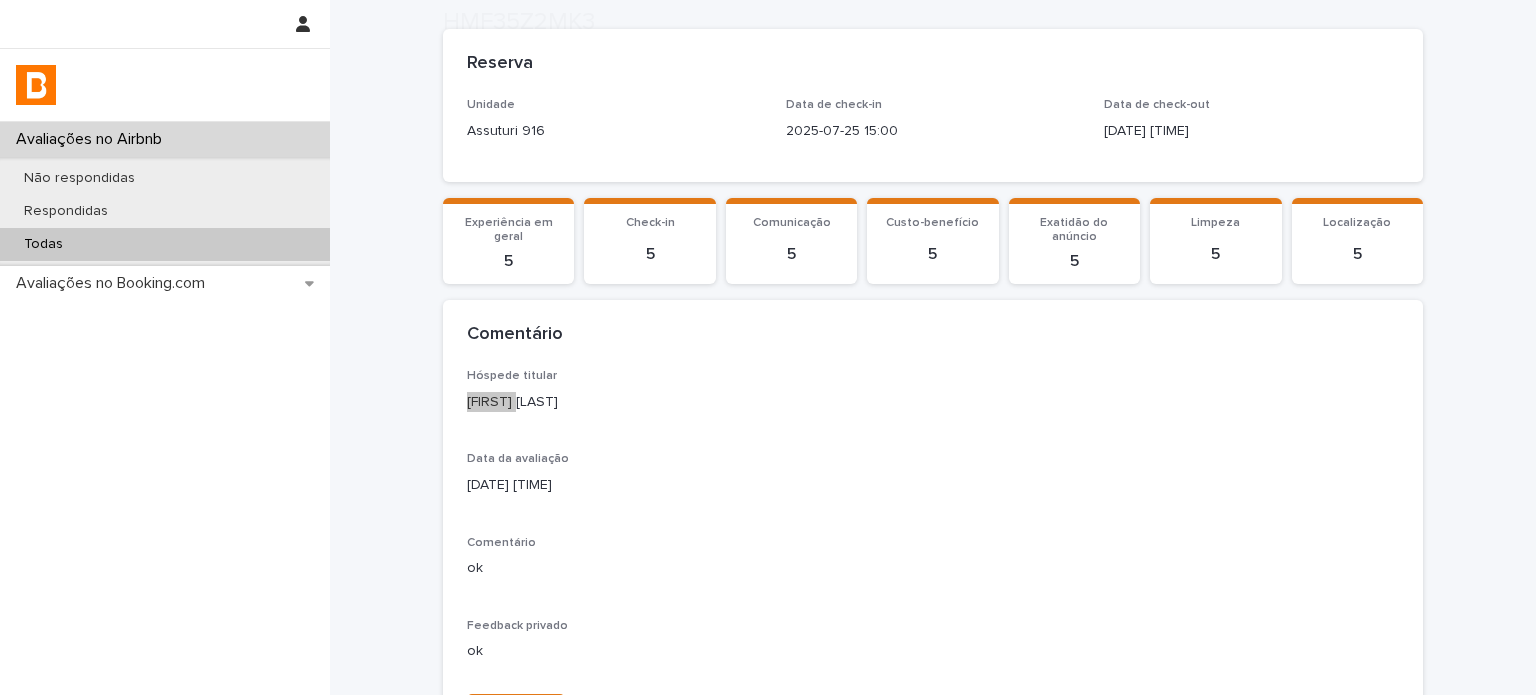 scroll, scrollTop: 344, scrollLeft: 0, axis: vertical 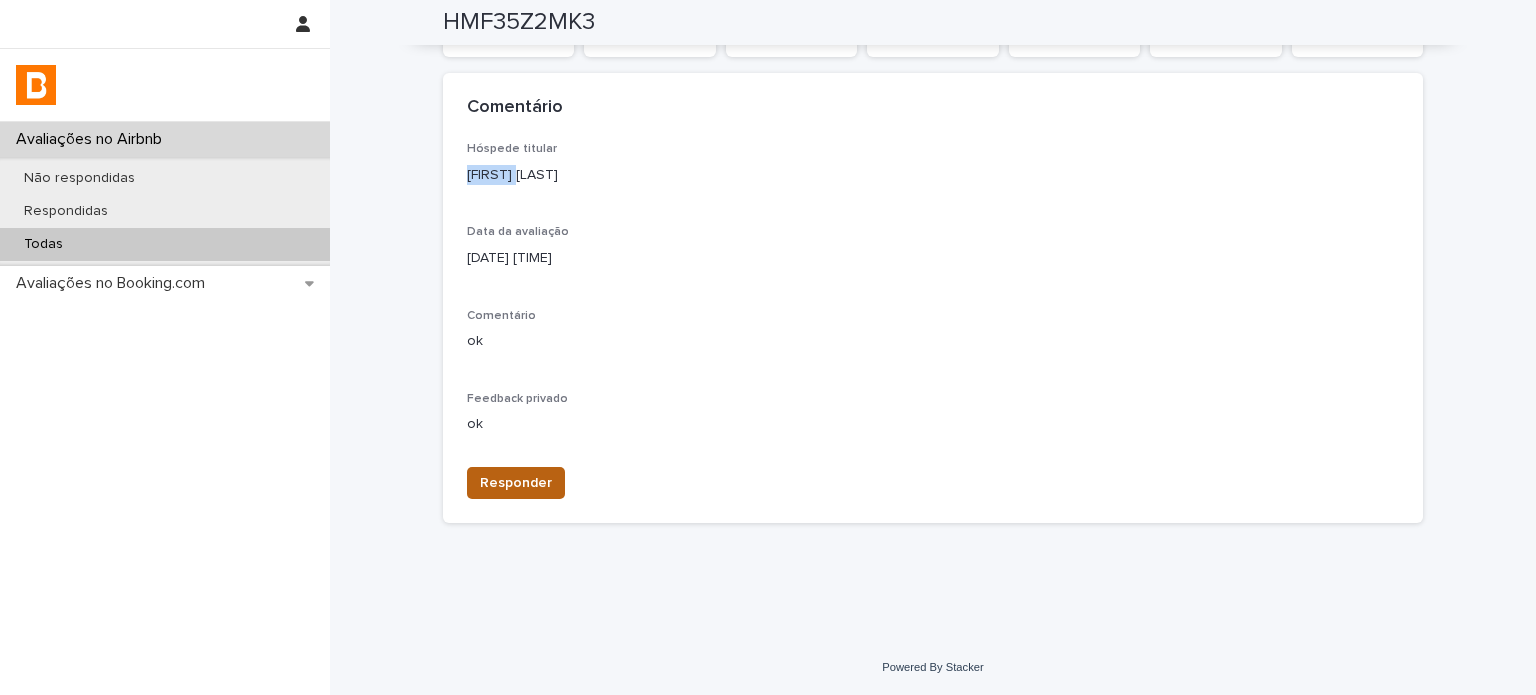 click on "Responder" at bounding box center [516, 483] 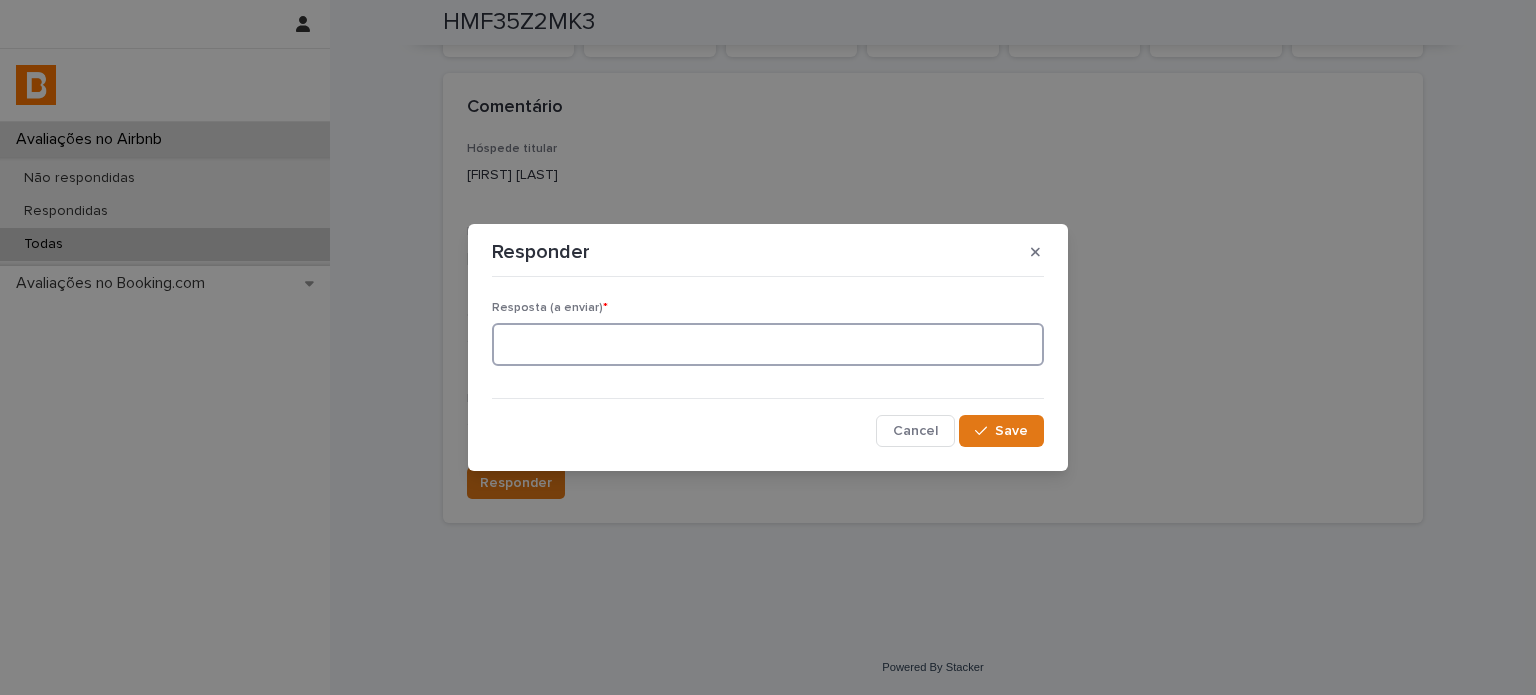 click at bounding box center [768, 344] 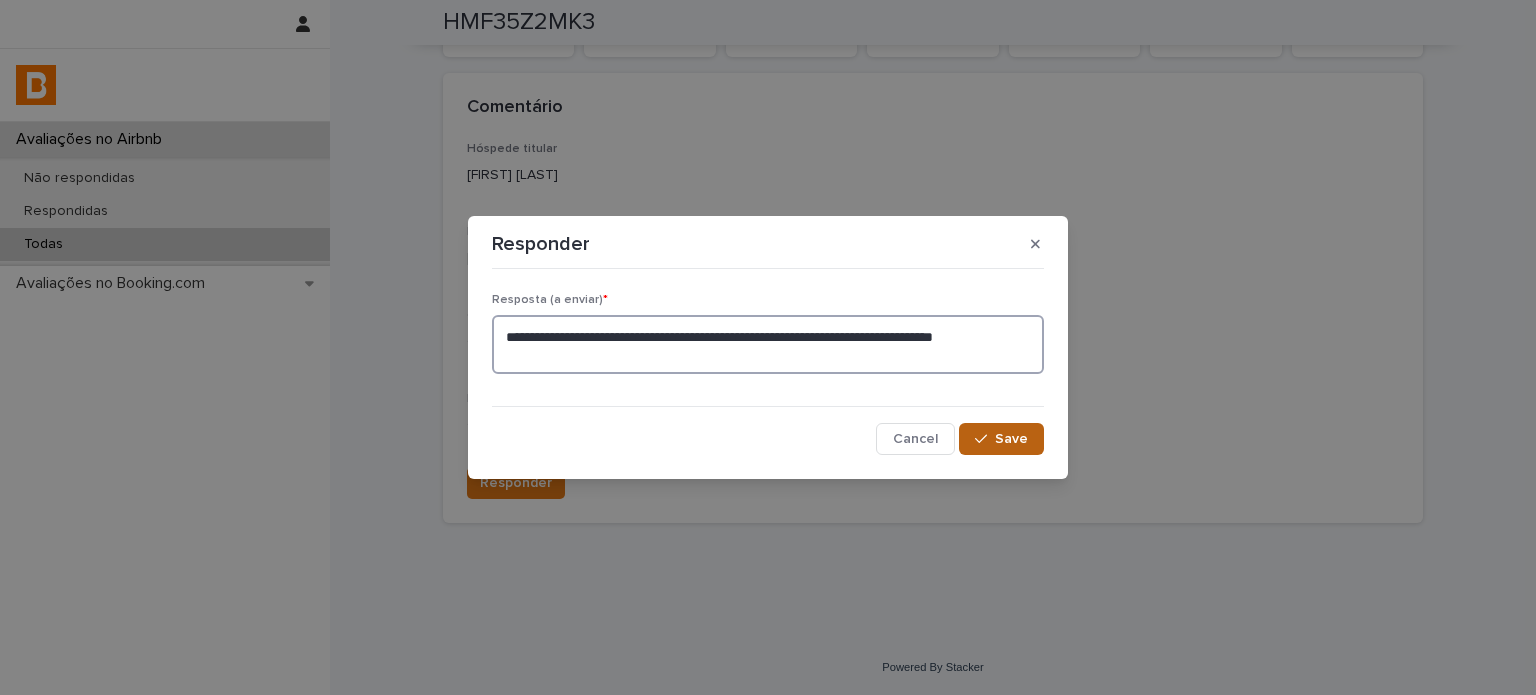 type on "**********" 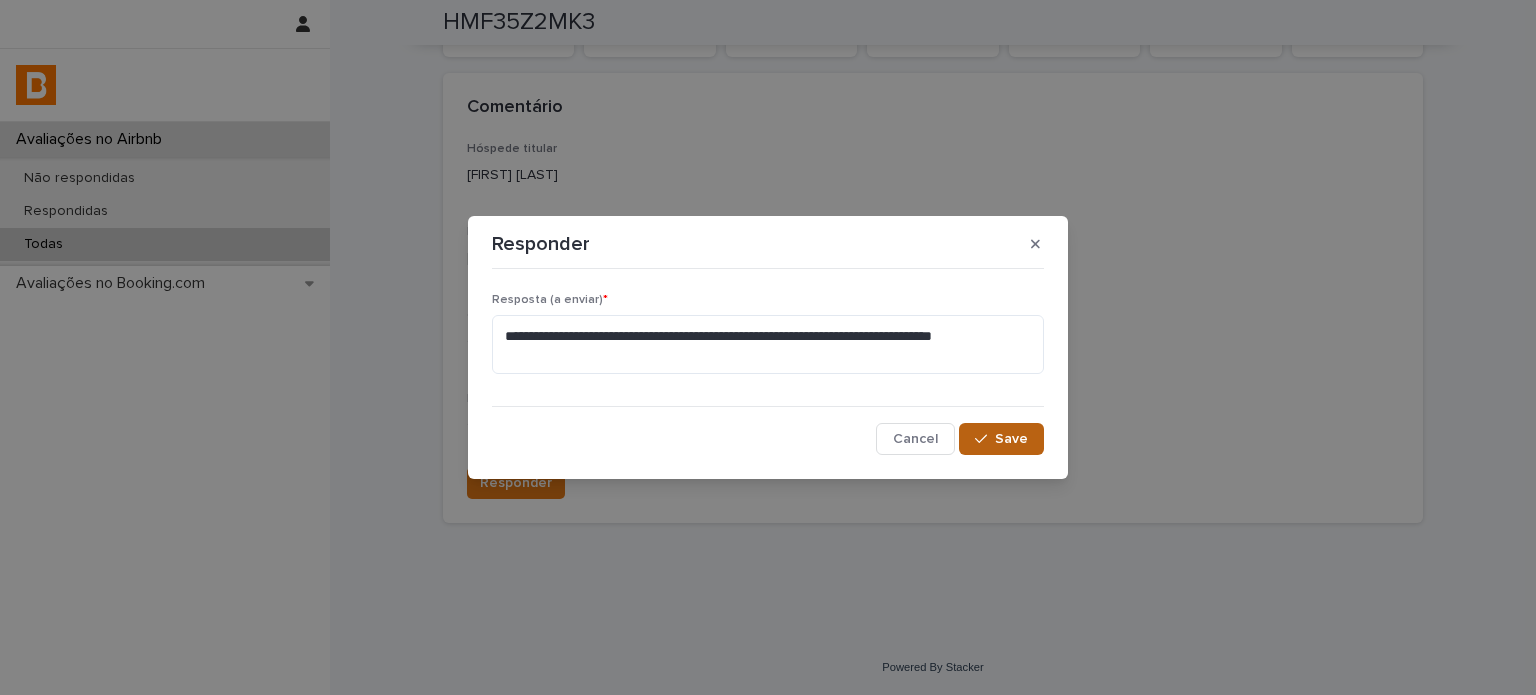 click on "Save" at bounding box center (1001, 439) 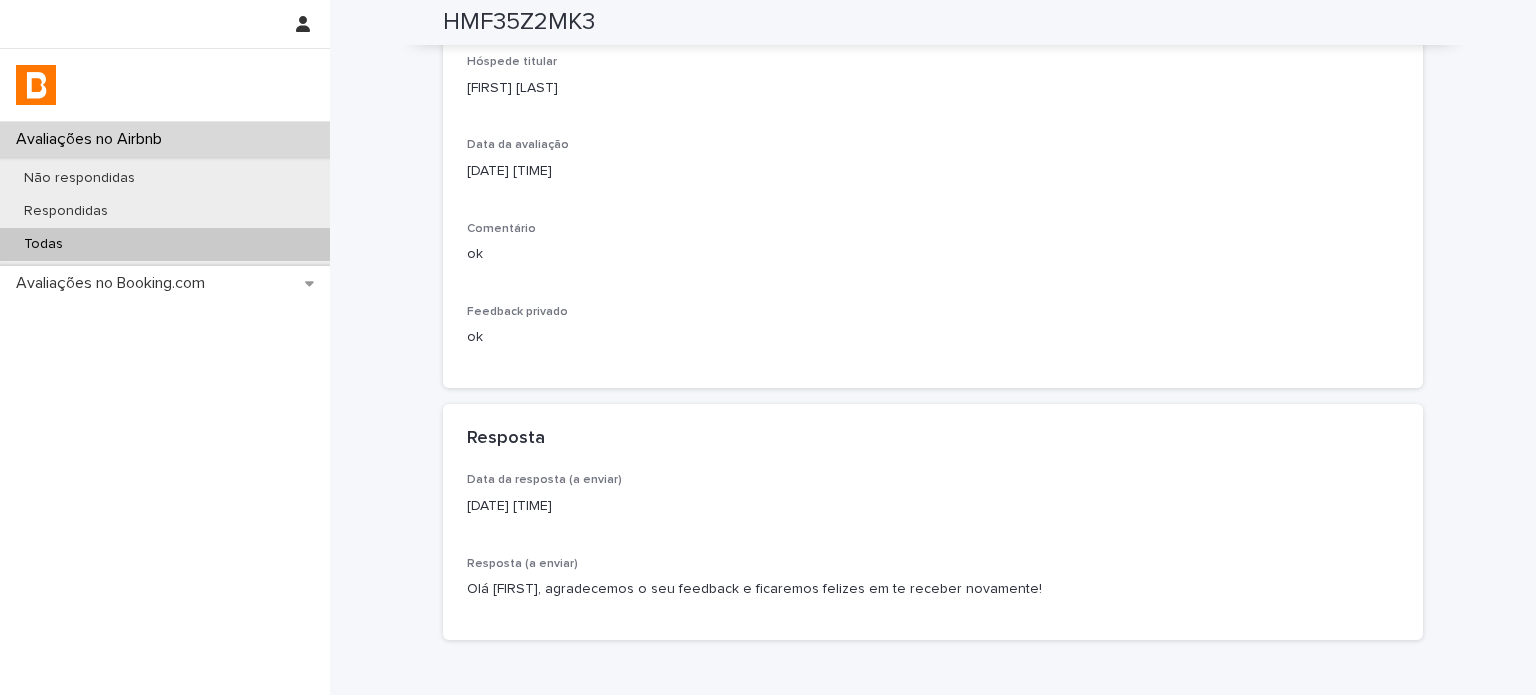 scroll, scrollTop: 446, scrollLeft: 0, axis: vertical 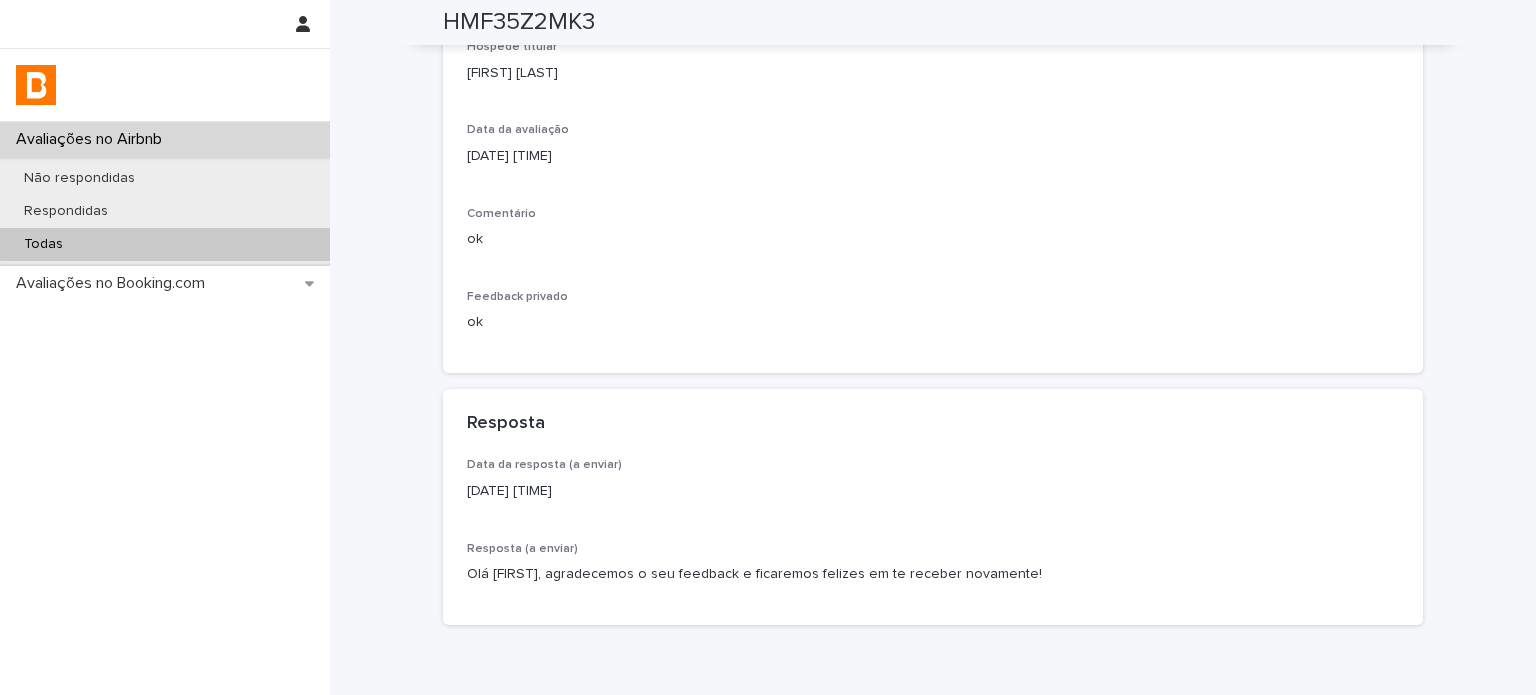 click on "Todas" at bounding box center [165, 244] 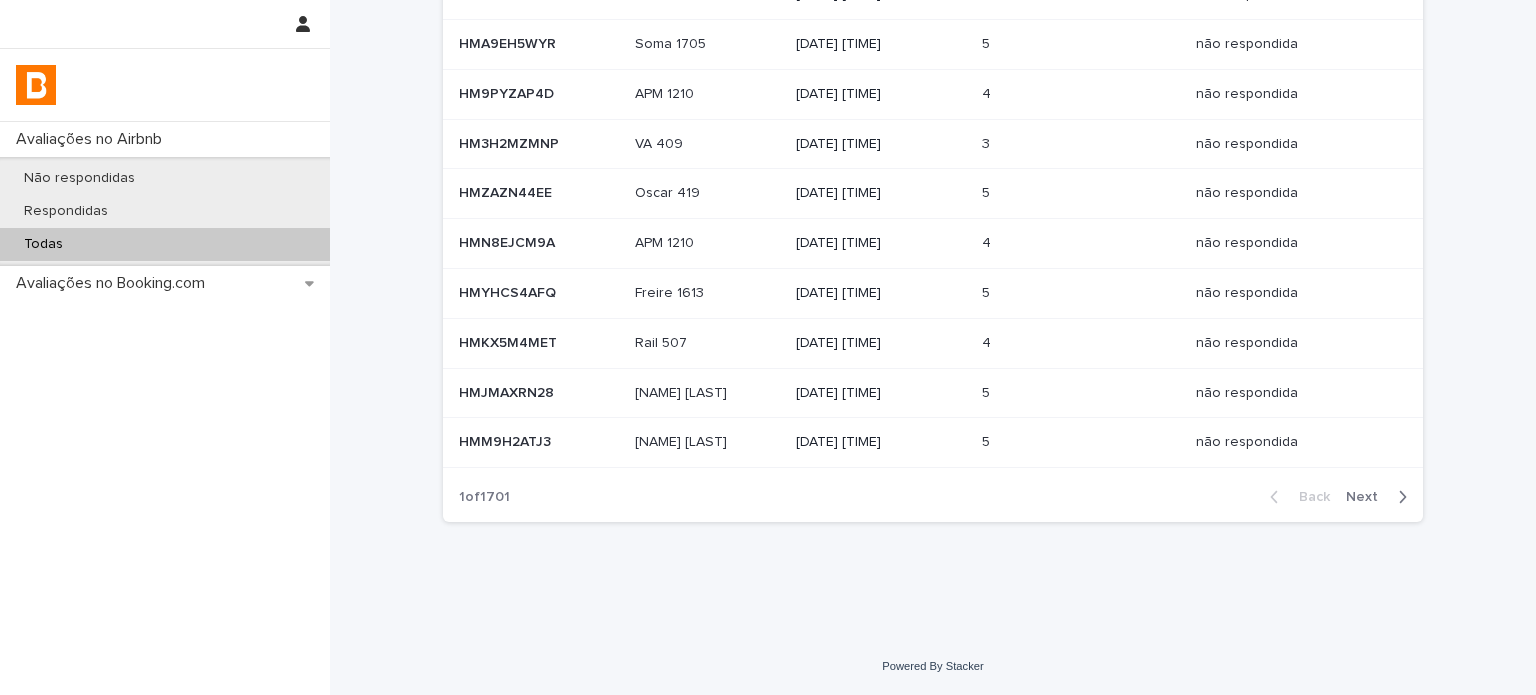 scroll, scrollTop: 0, scrollLeft: 0, axis: both 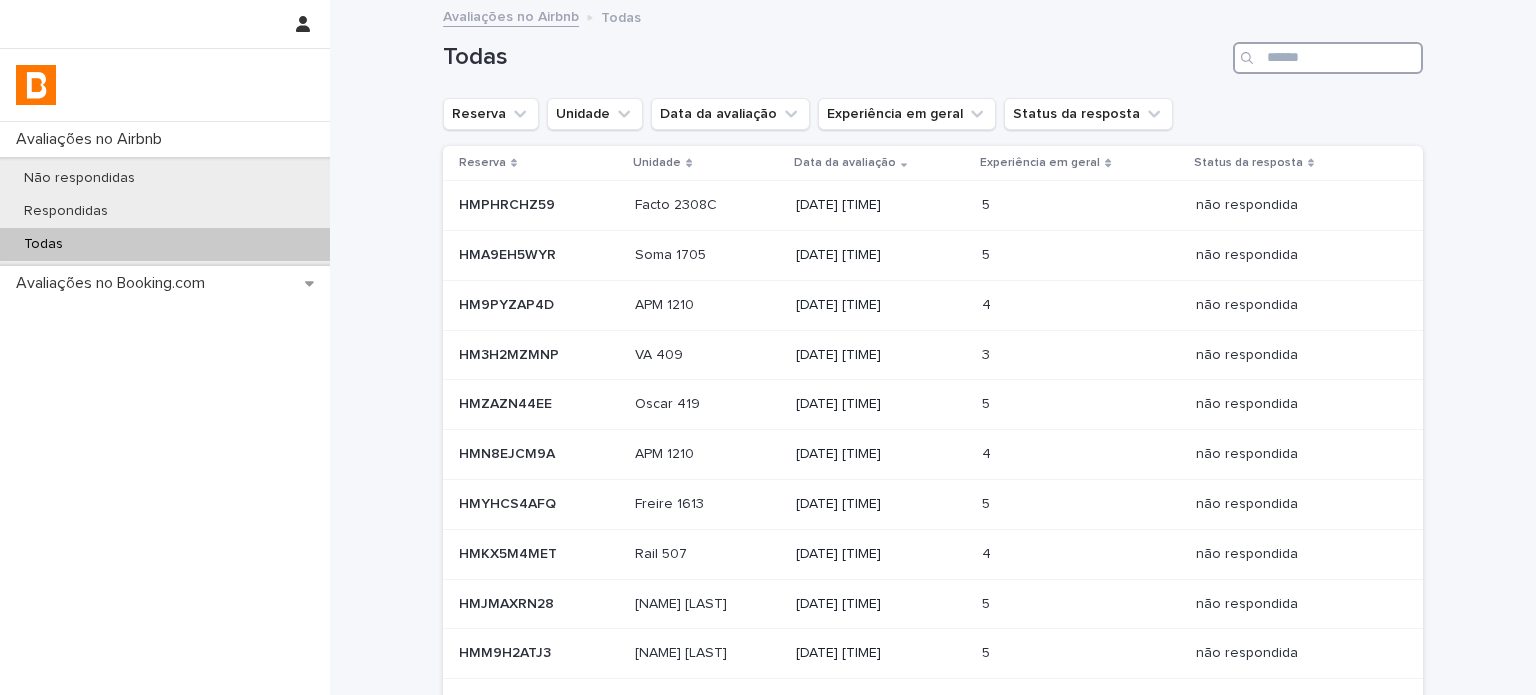 click at bounding box center [1328, 58] 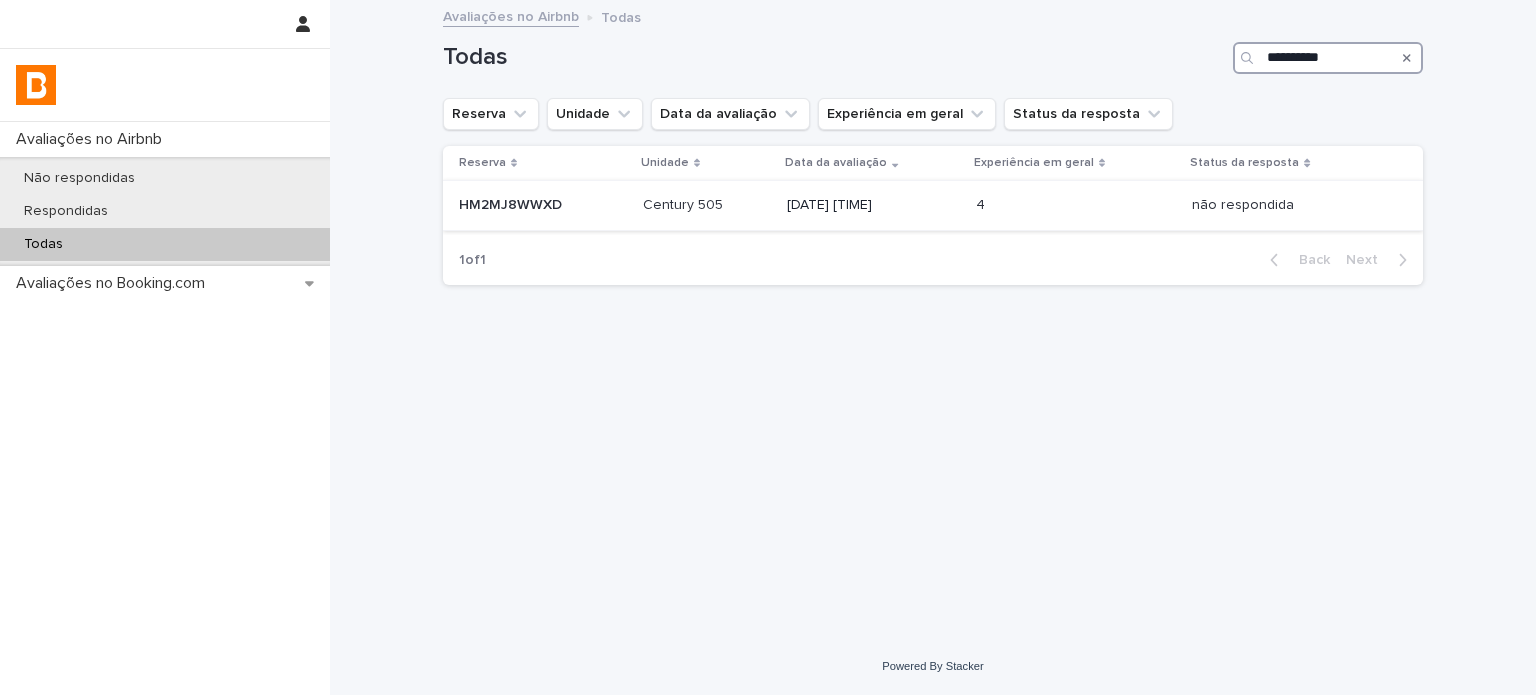 type on "**********" 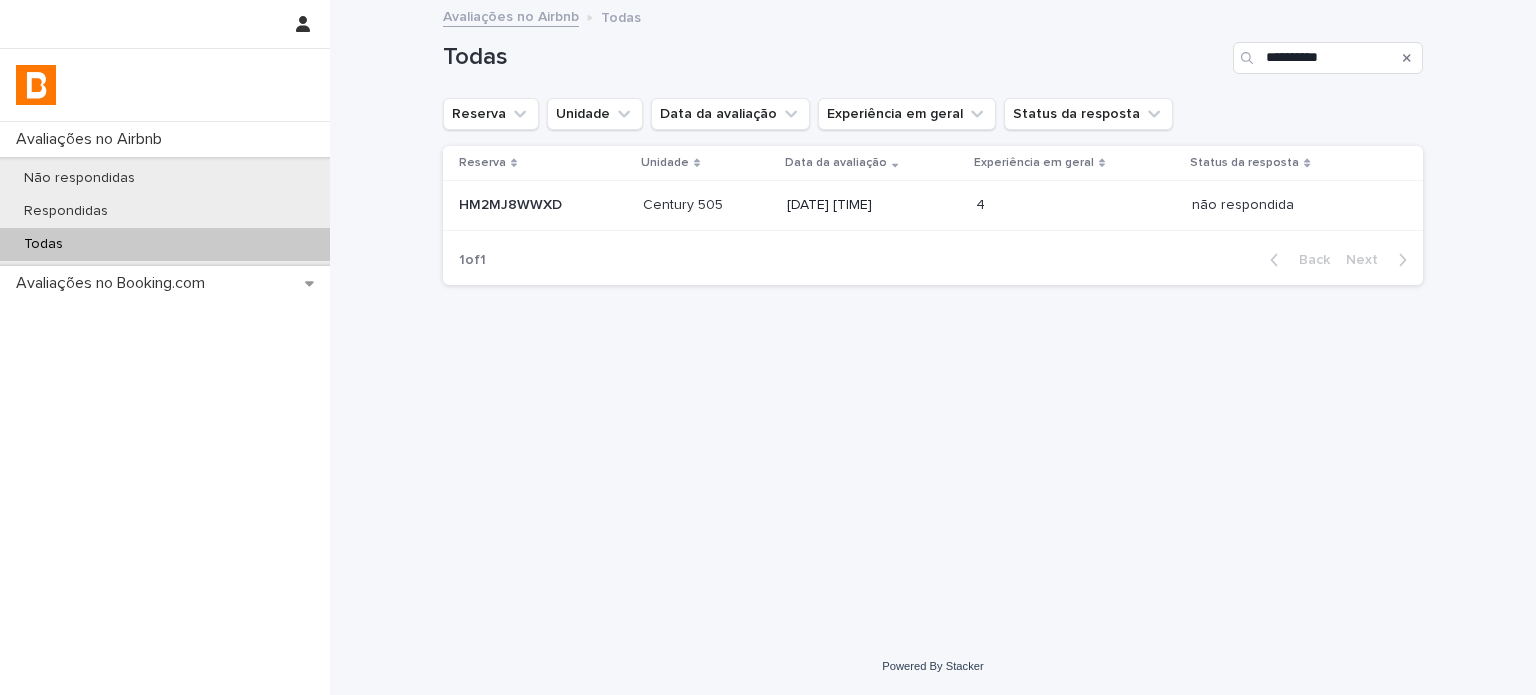 click on "[DATE] [TIME]" at bounding box center [873, 205] 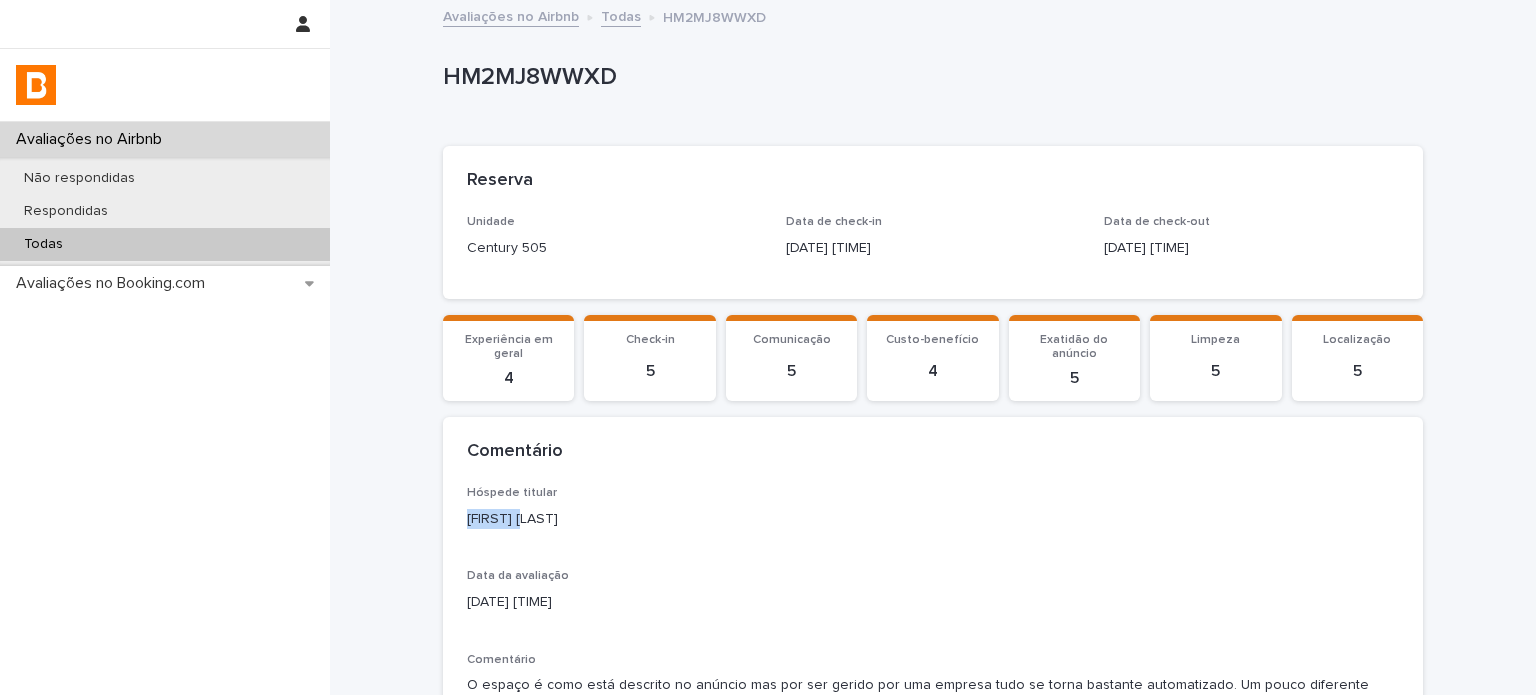 drag, startPoint x: 521, startPoint y: 520, endPoint x: 425, endPoint y: 521, distance: 96.00521 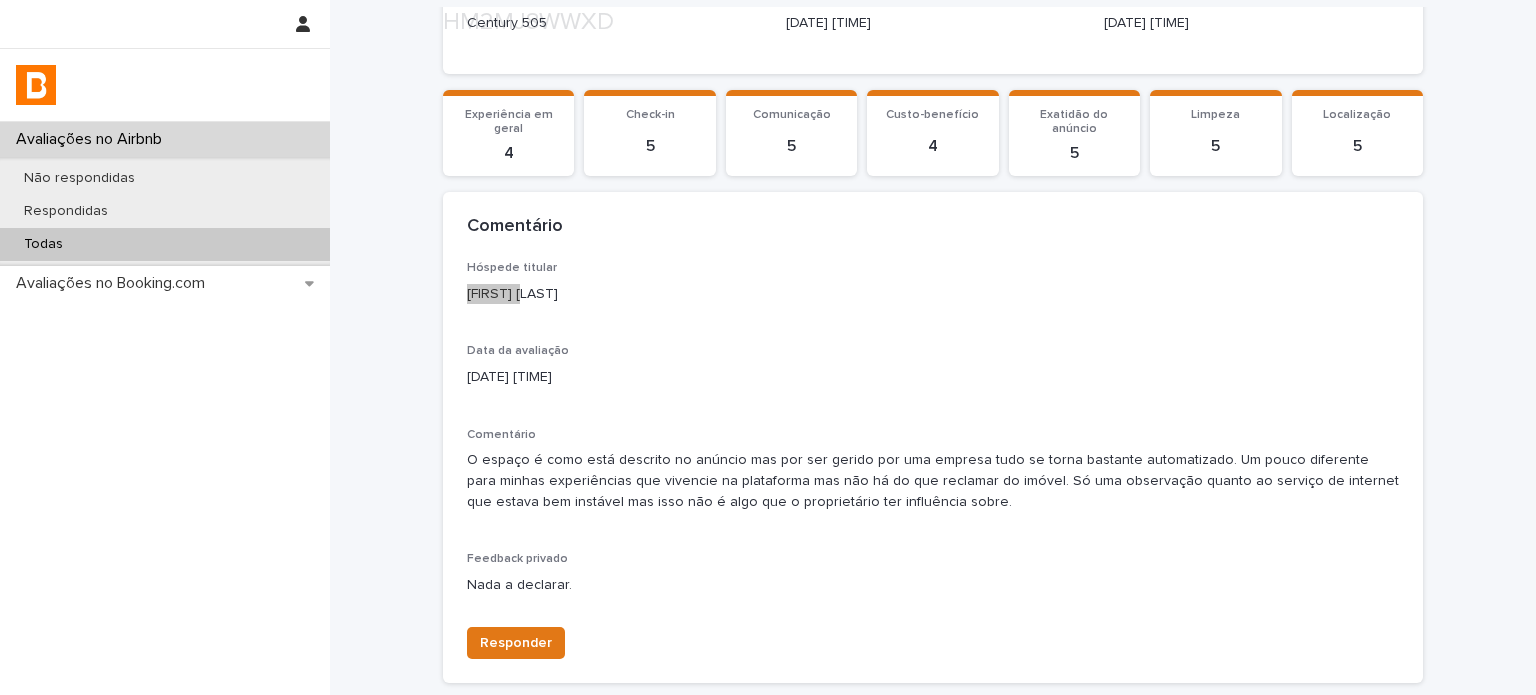 scroll, scrollTop: 385, scrollLeft: 0, axis: vertical 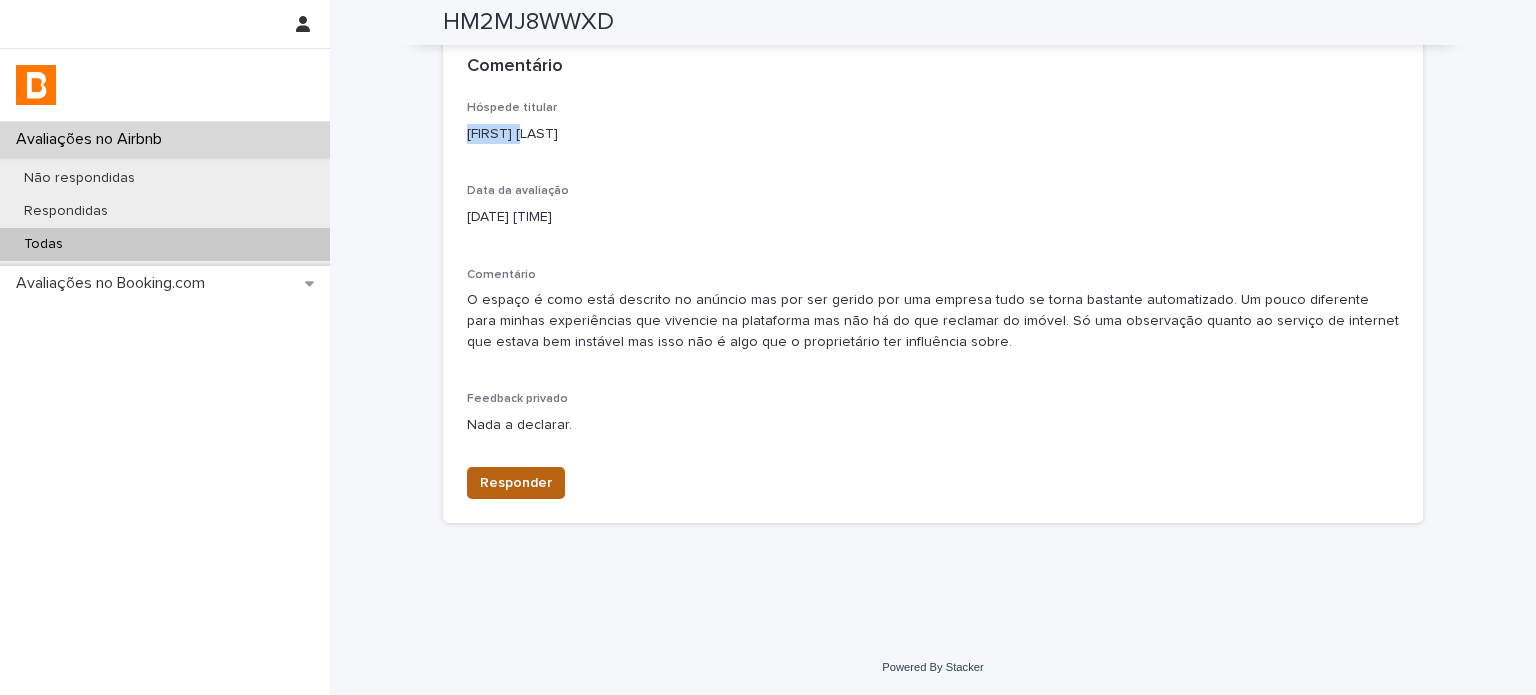 click on "Responder" at bounding box center [516, 483] 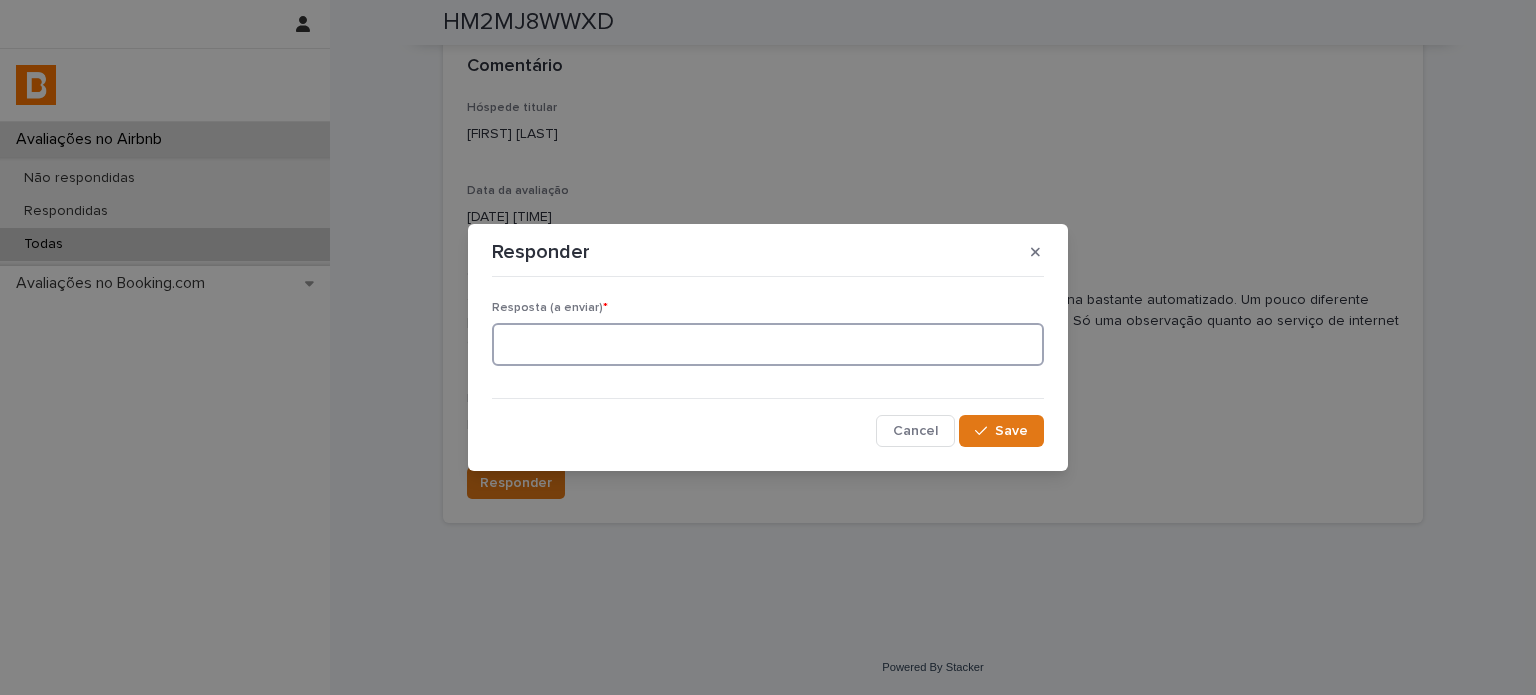 click at bounding box center [768, 344] 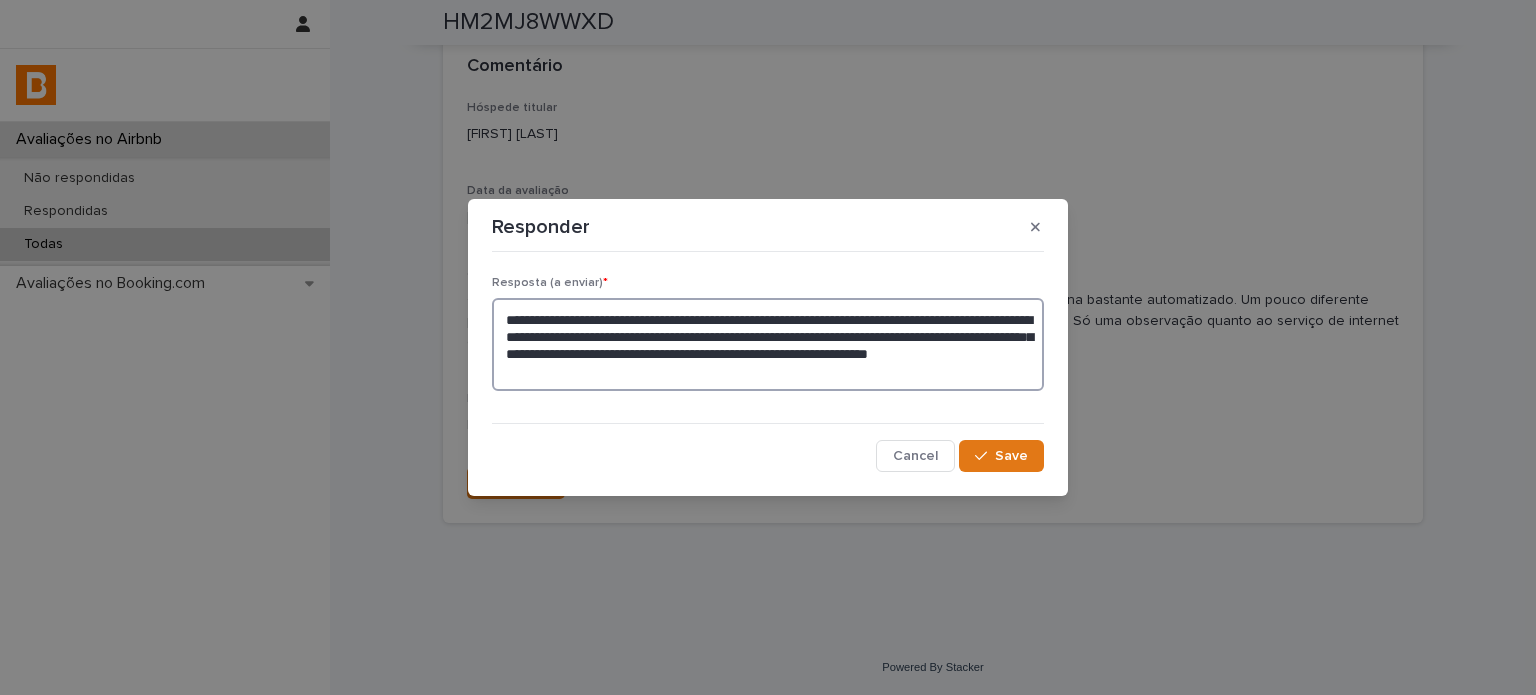 drag, startPoint x: 810, startPoint y: 355, endPoint x: 830, endPoint y: 365, distance: 22.36068 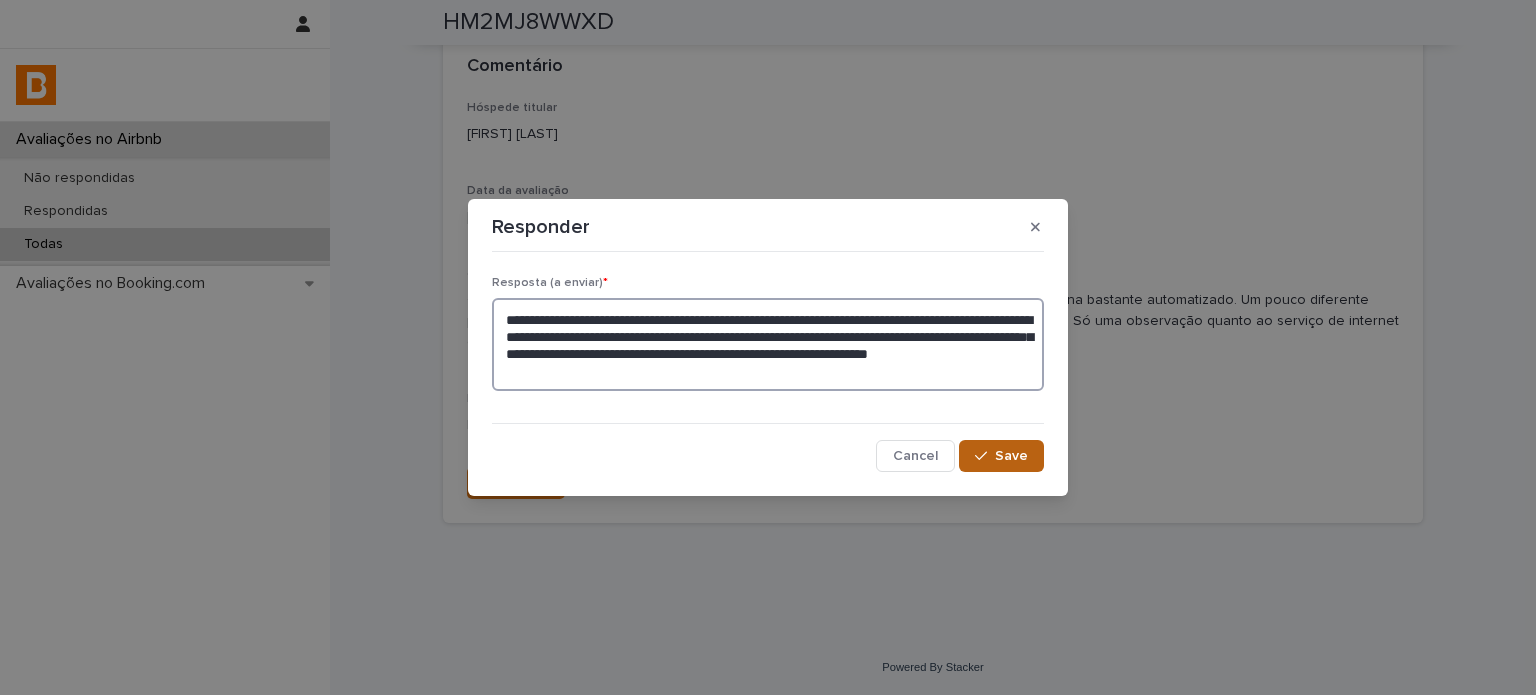 click on "****" 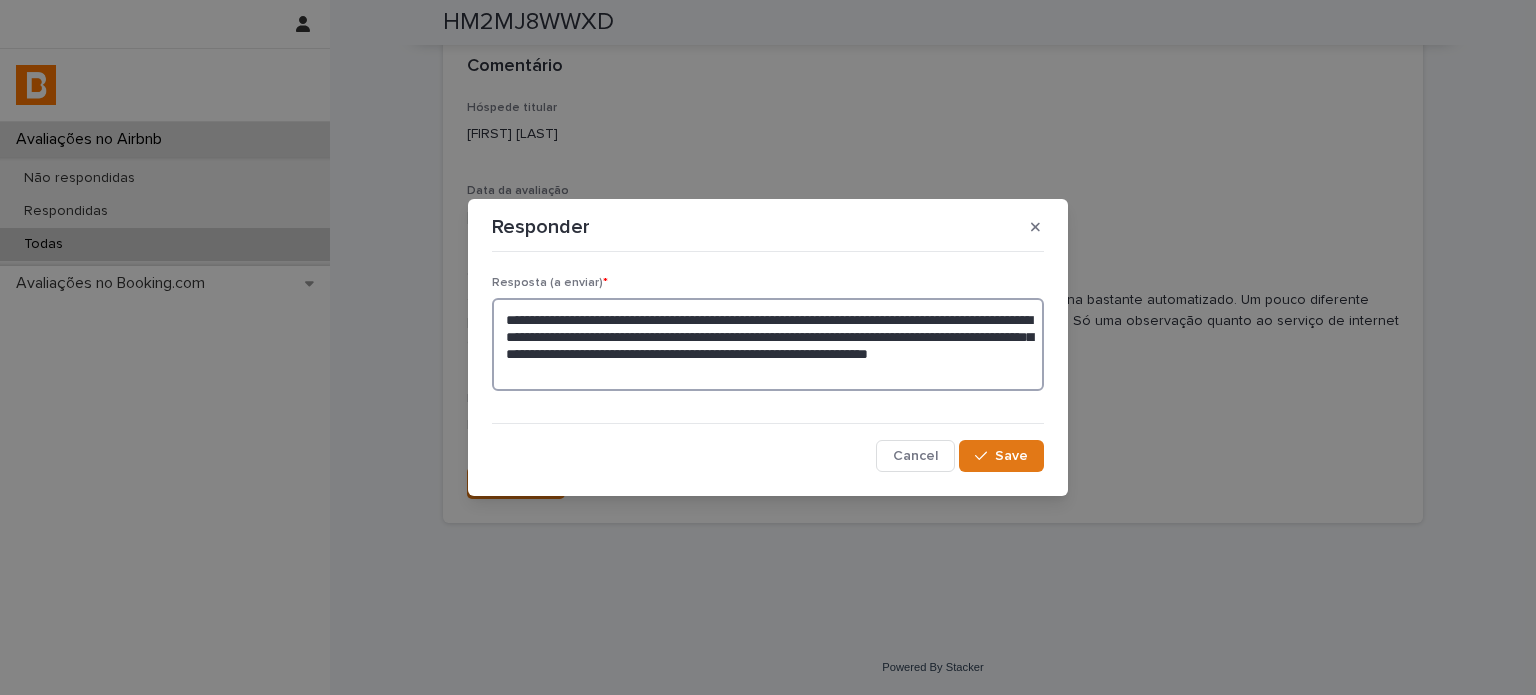 click on "**********" at bounding box center [768, 344] 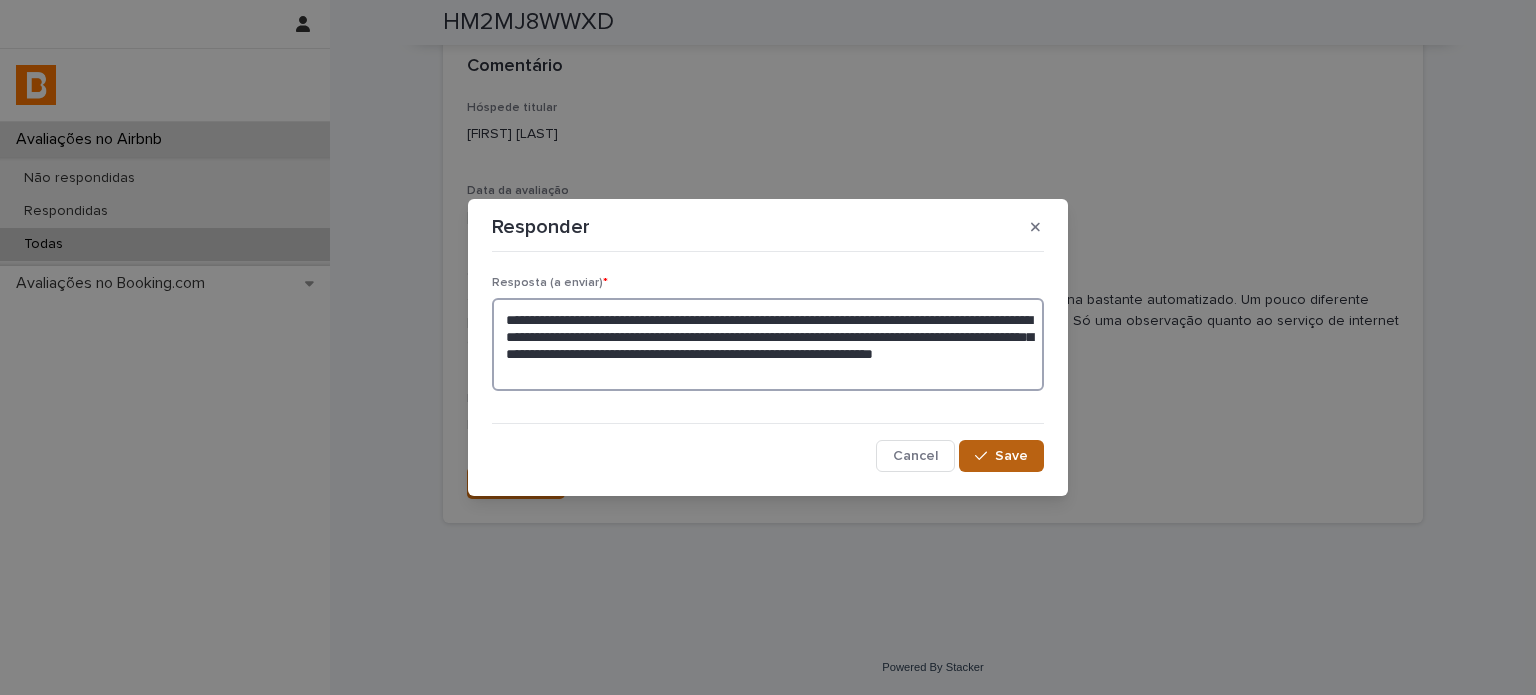 type on "**********" 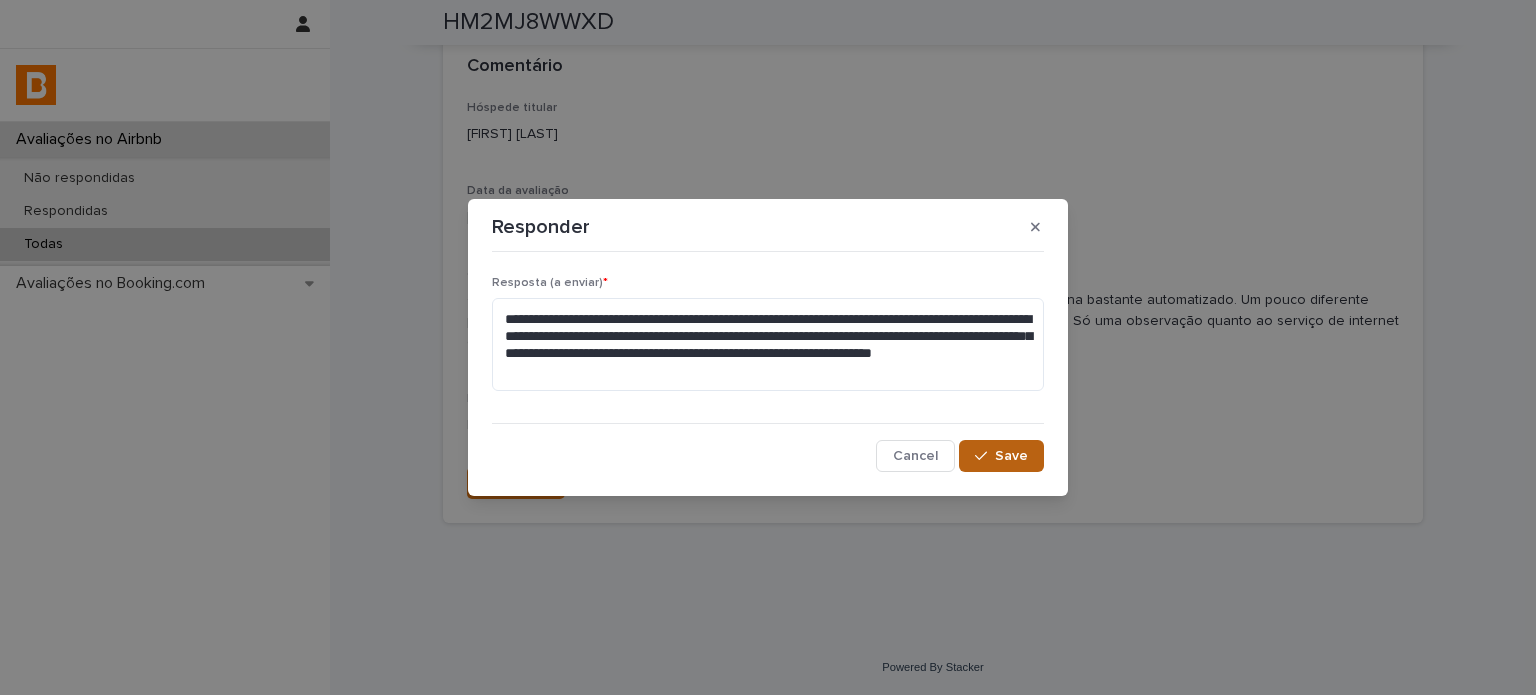 click on "Save" at bounding box center [1011, 456] 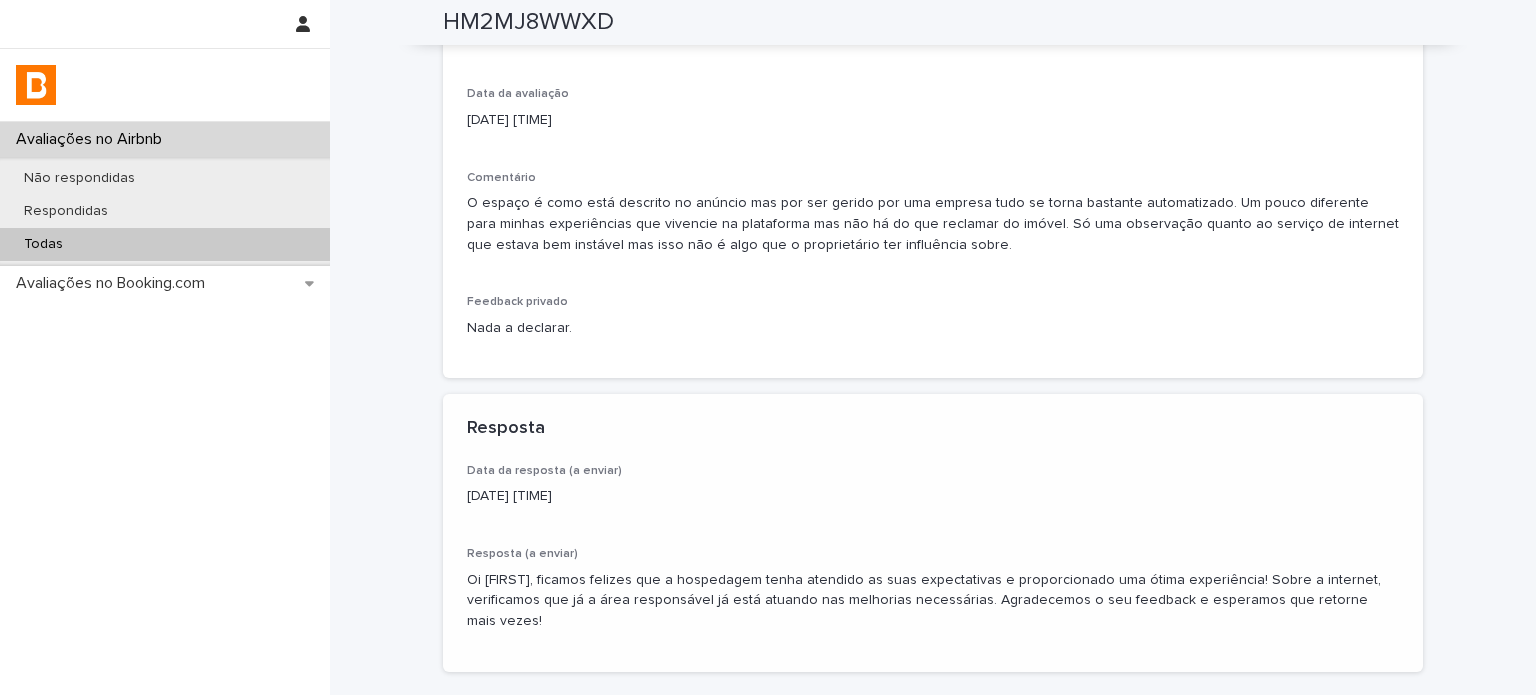 scroll, scrollTop: 498, scrollLeft: 0, axis: vertical 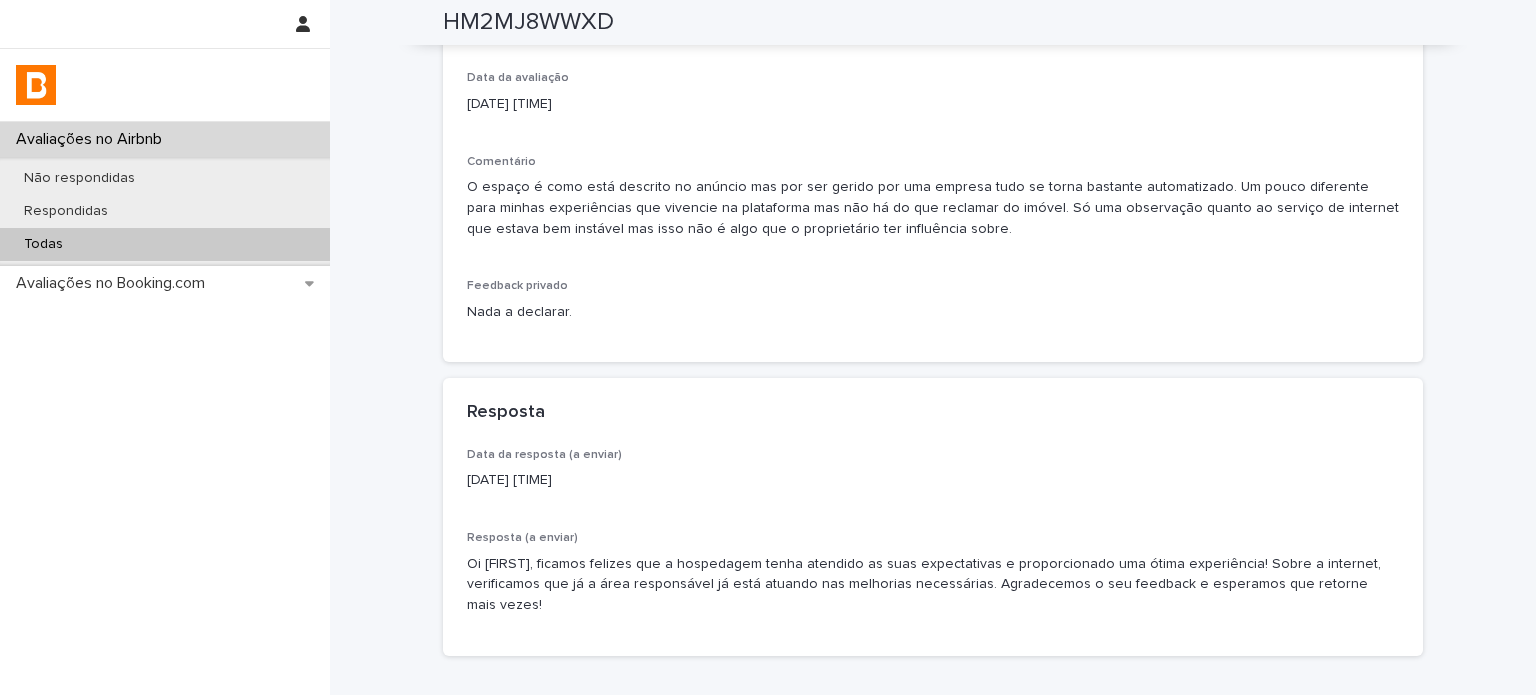 click on "Todas" at bounding box center [165, 244] 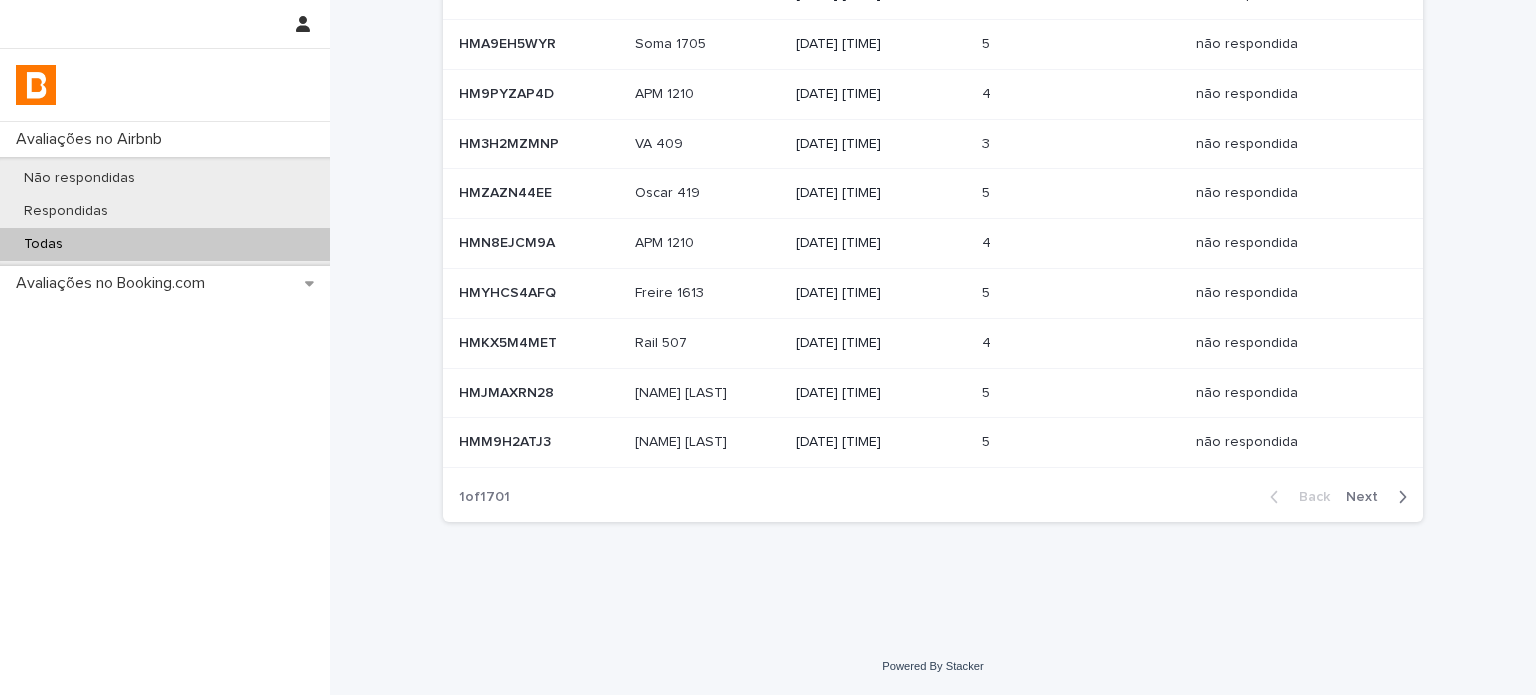 scroll, scrollTop: 0, scrollLeft: 0, axis: both 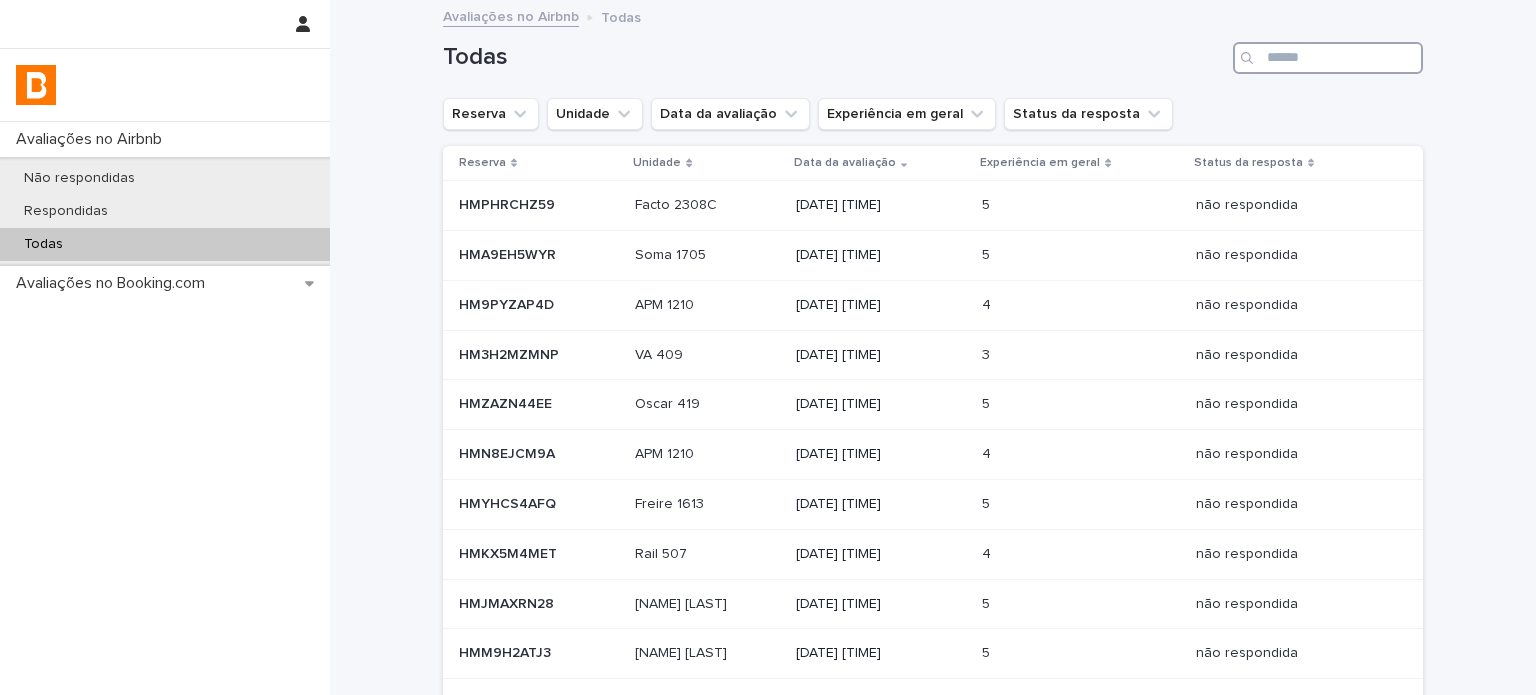 drag, startPoint x: 1354, startPoint y: 54, endPoint x: 1356, endPoint y: 67, distance: 13.152946 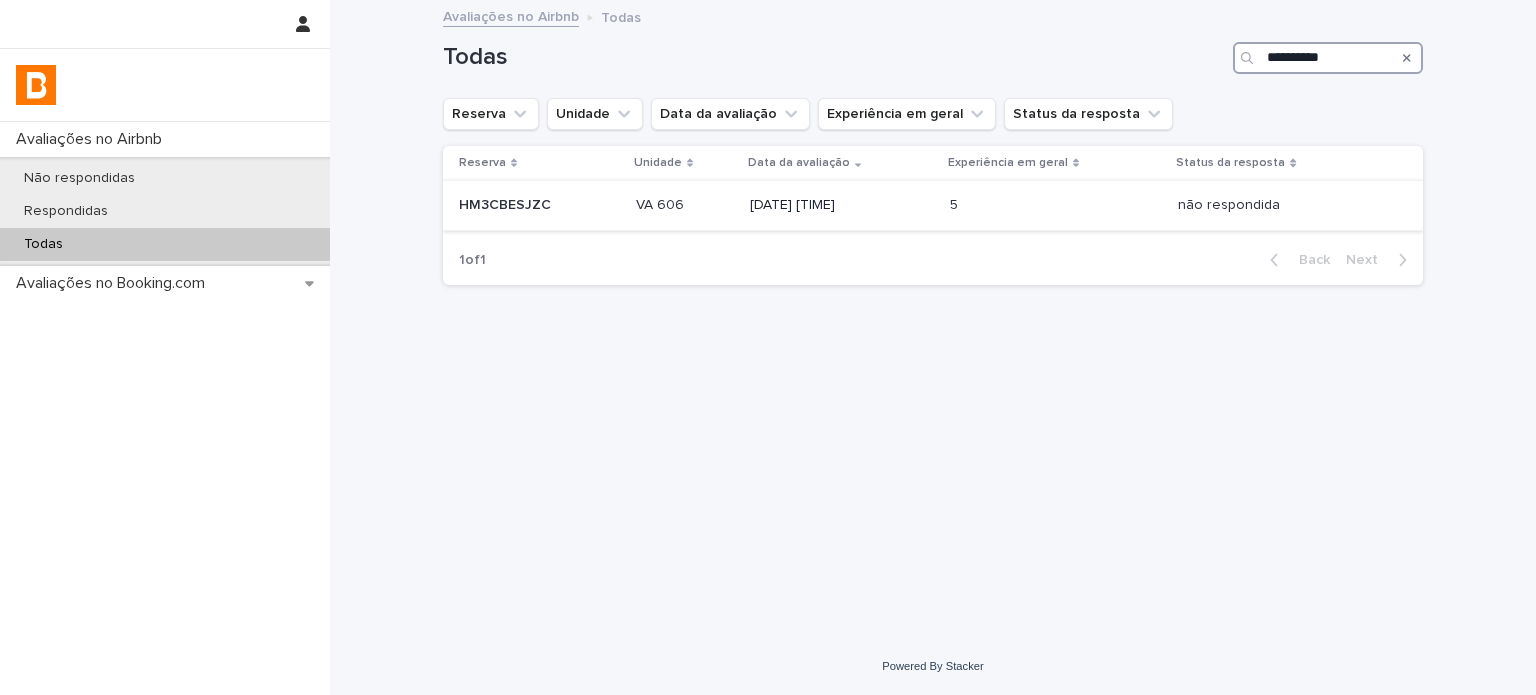type on "**********" 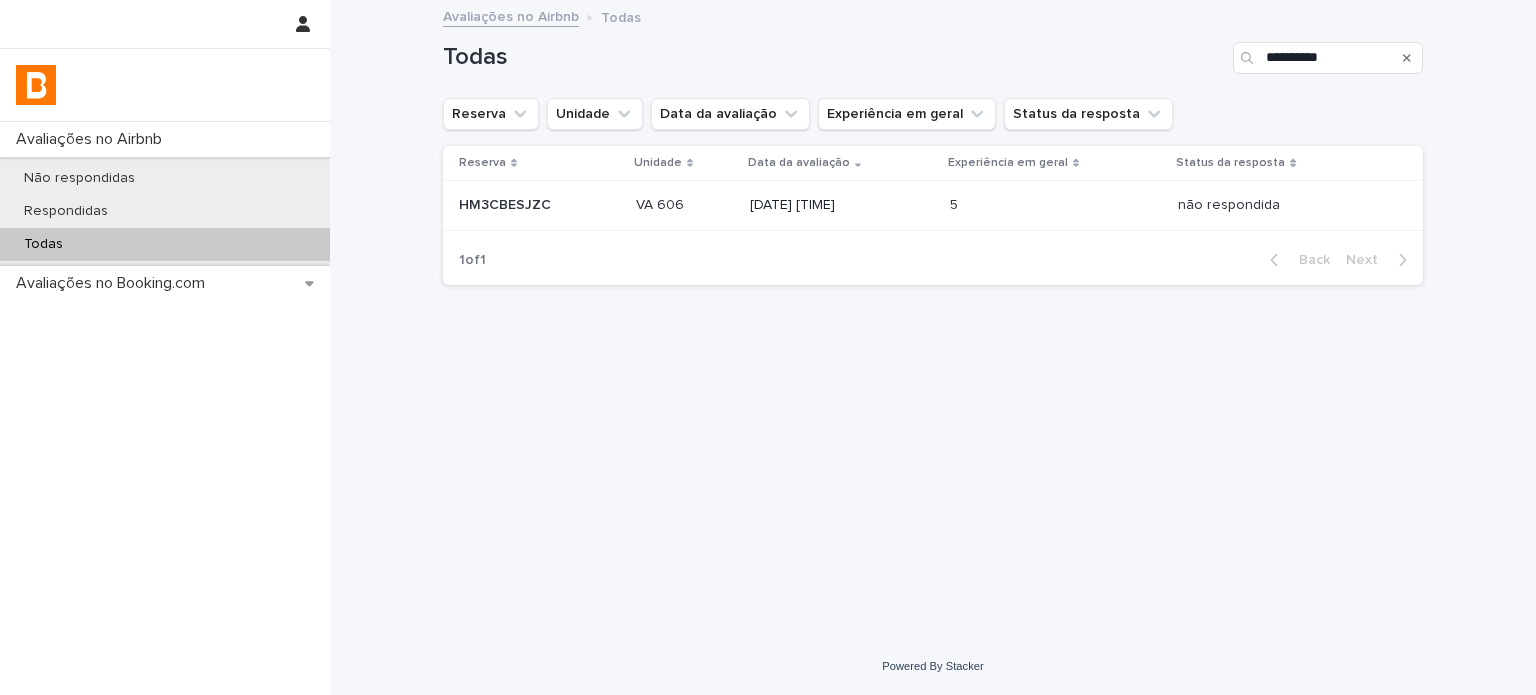 click on "[DATE] [TIME]" at bounding box center [842, 205] 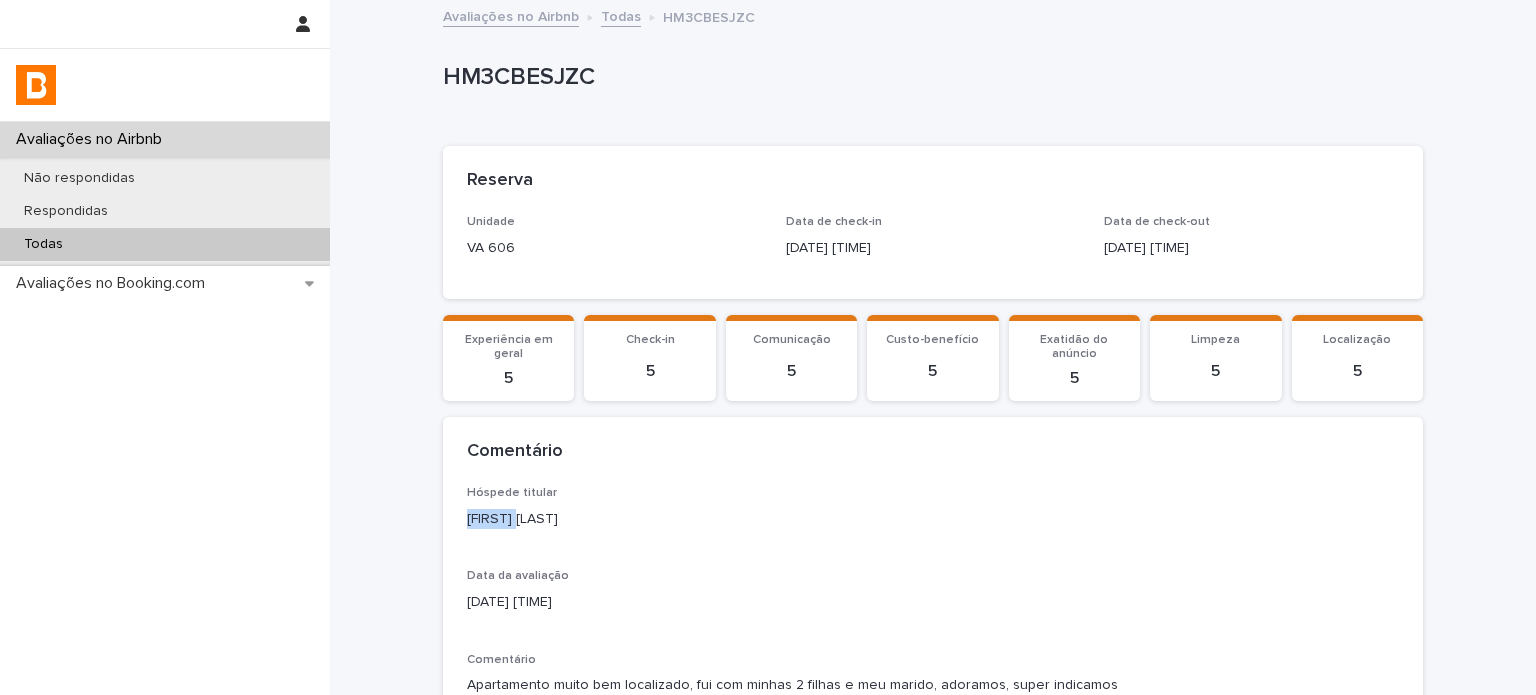 drag, startPoint x: 413, startPoint y: 519, endPoint x: 379, endPoint y: 518, distance: 34.0147 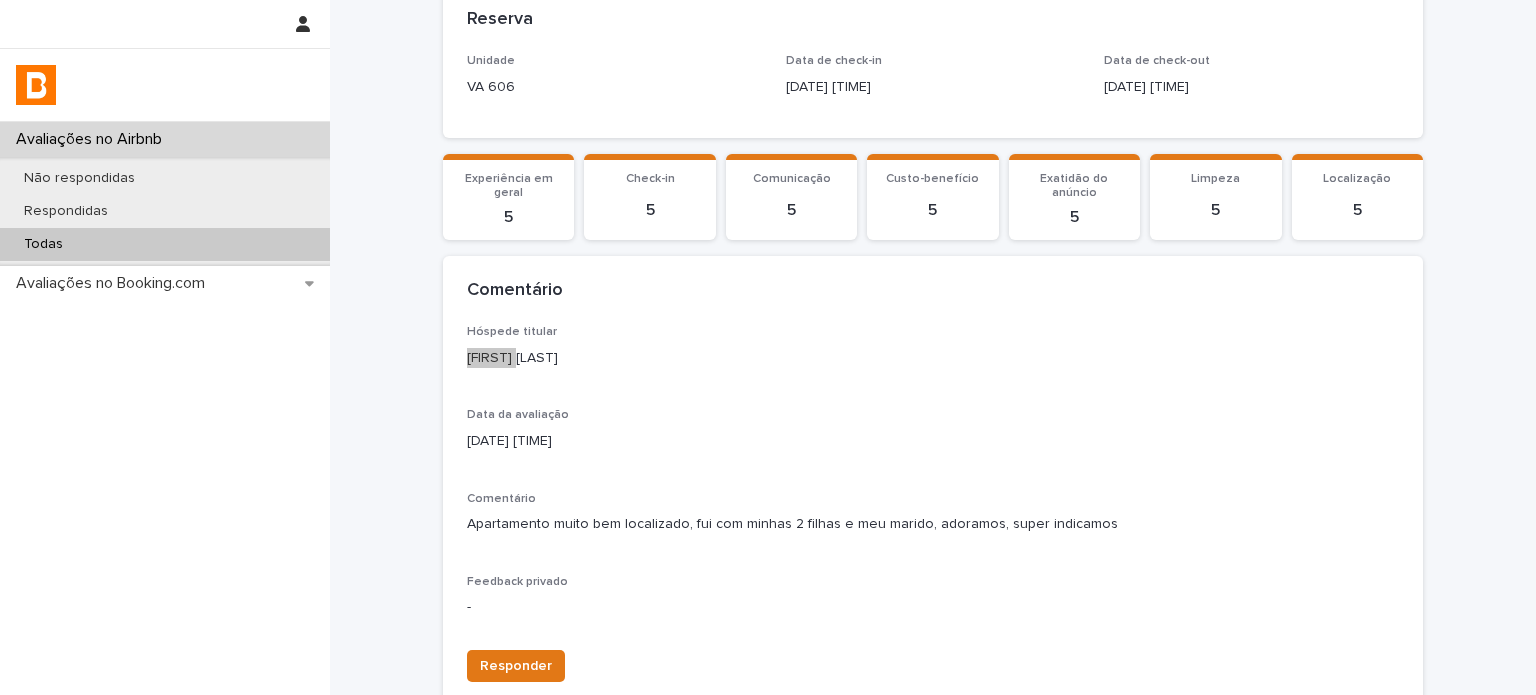 scroll, scrollTop: 344, scrollLeft: 0, axis: vertical 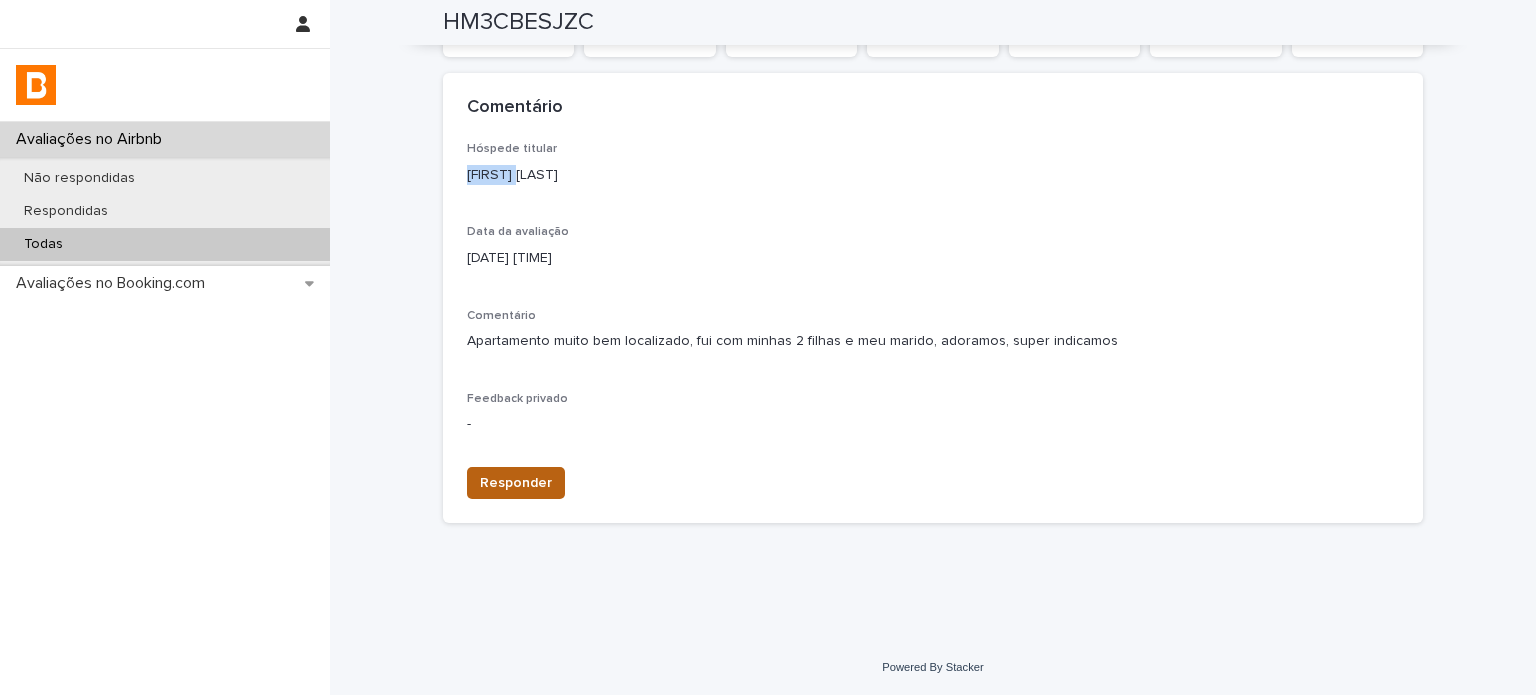 click on "Responder" at bounding box center (516, 483) 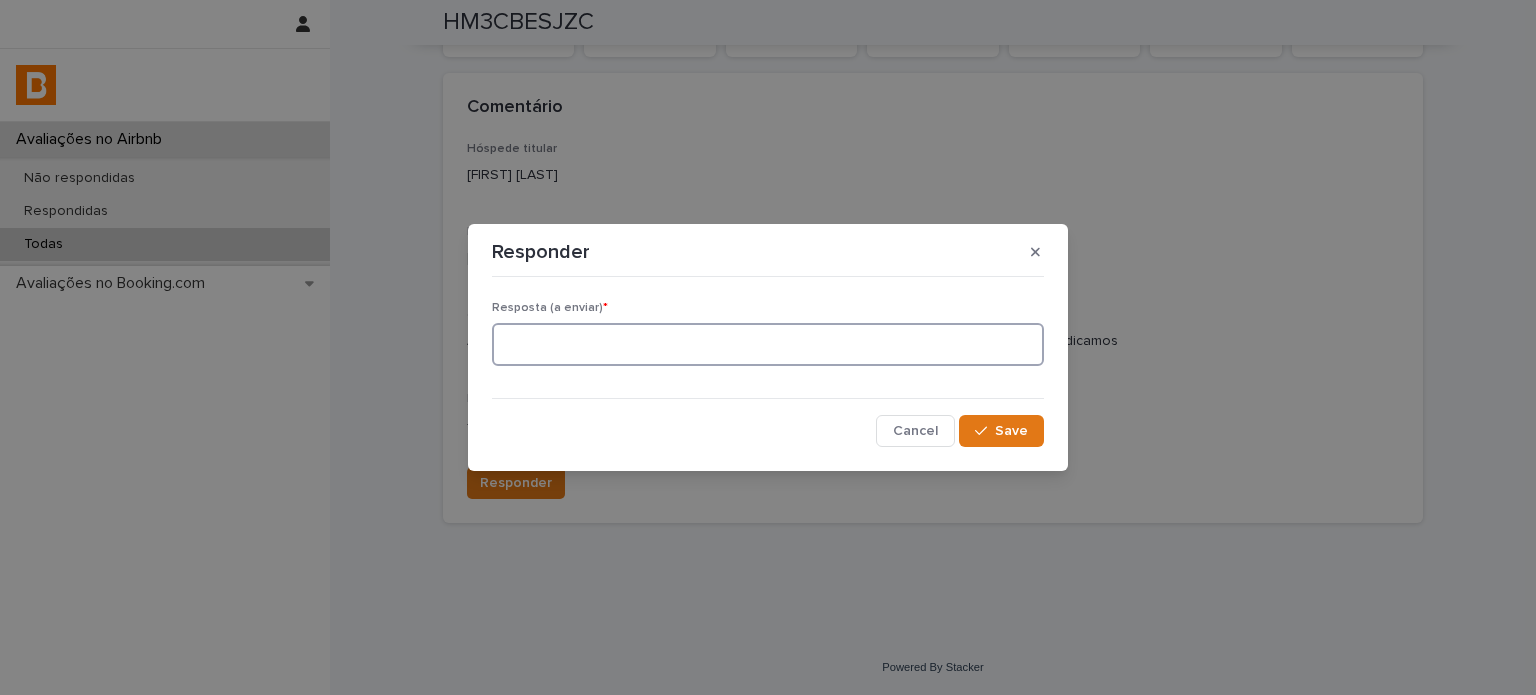 click at bounding box center [768, 344] 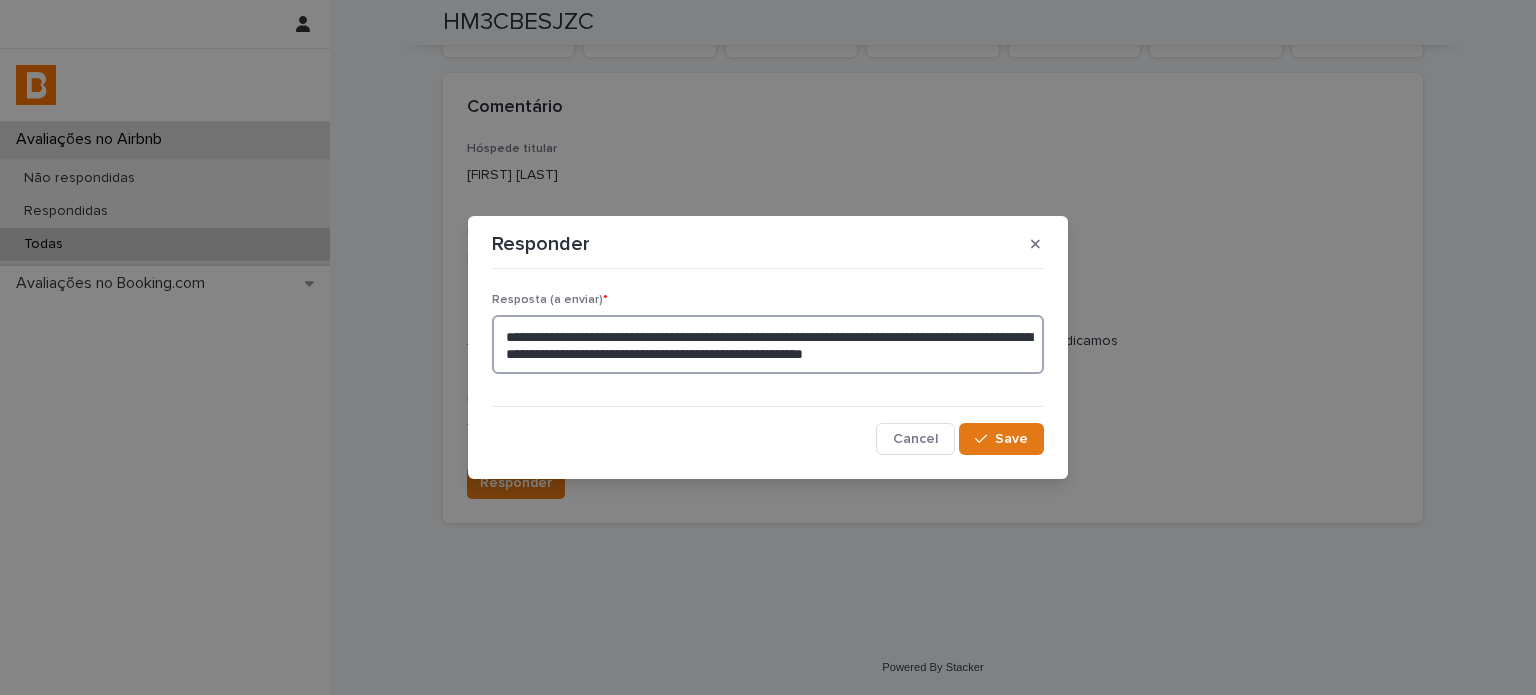 type on "**********" 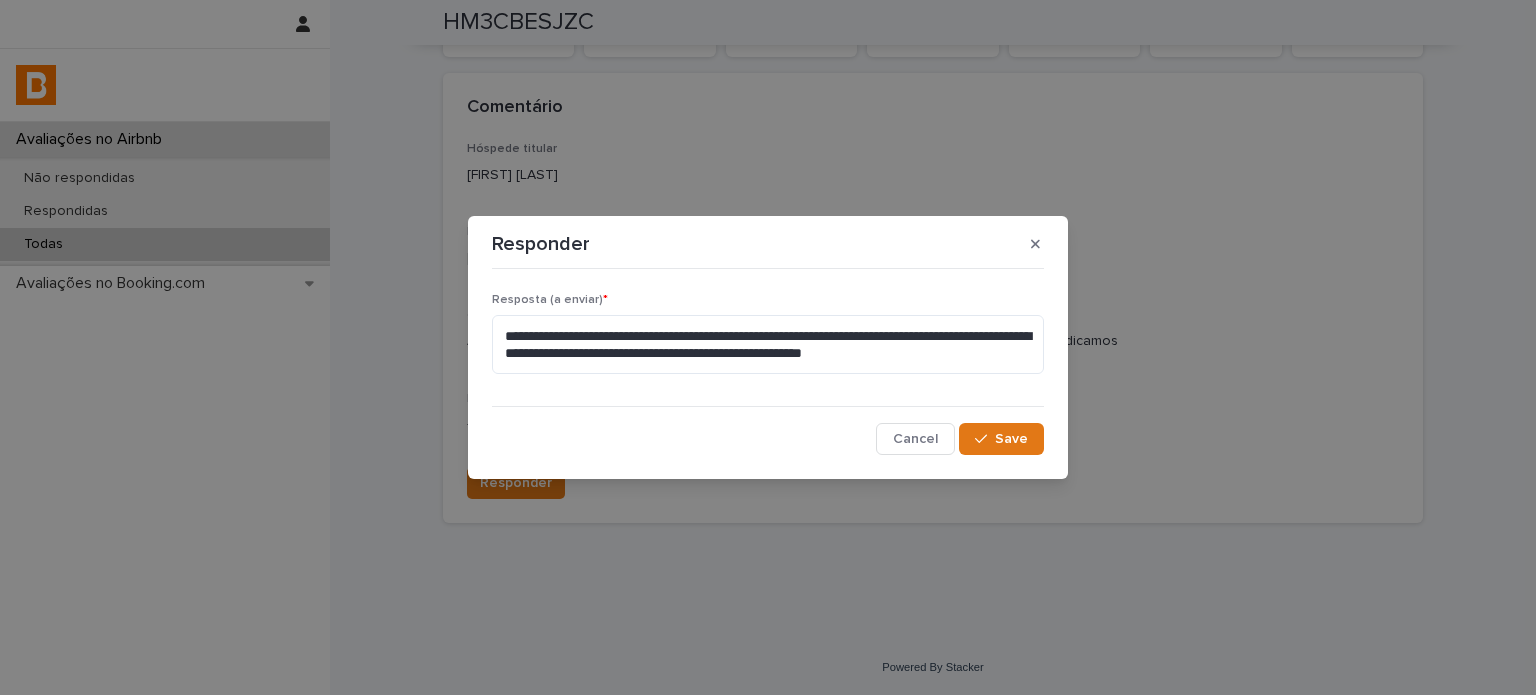click on "**********" at bounding box center (768, 366) 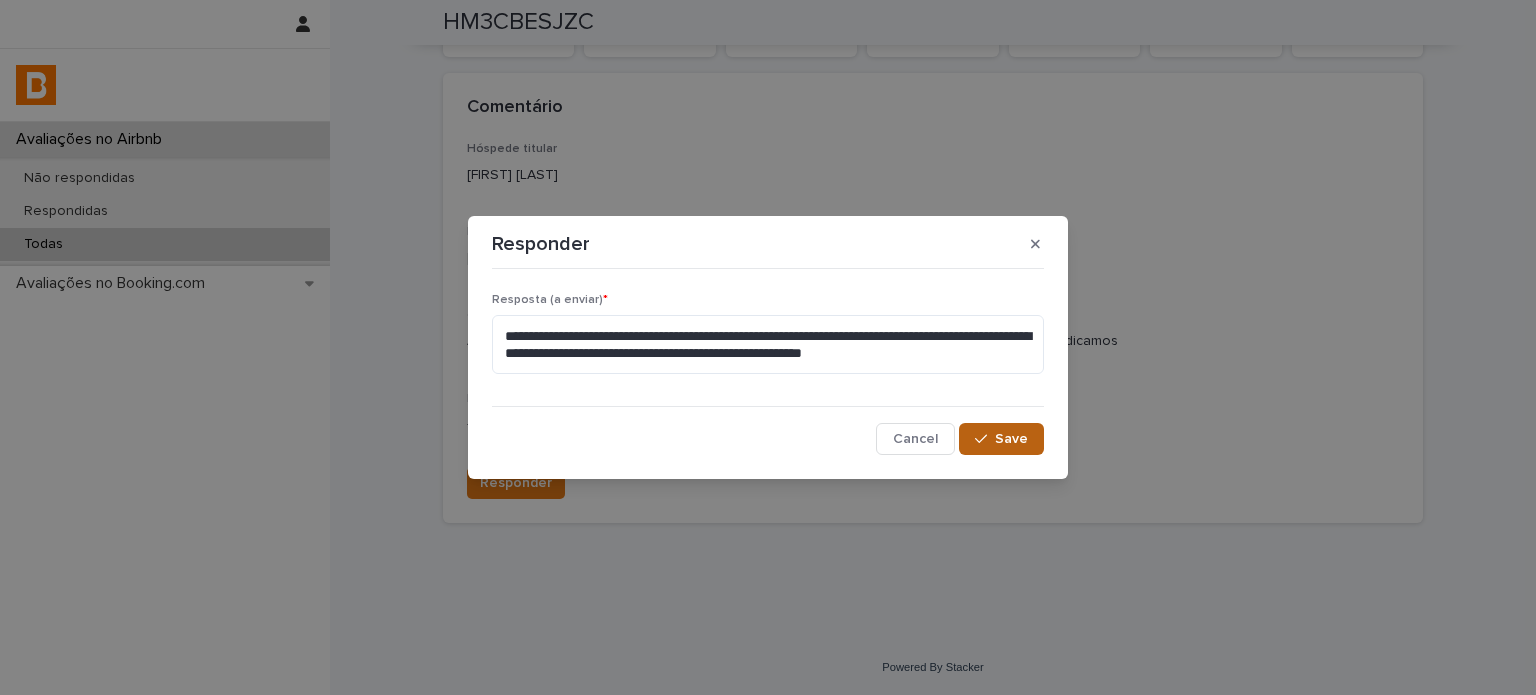 click on "Save" at bounding box center (1001, 439) 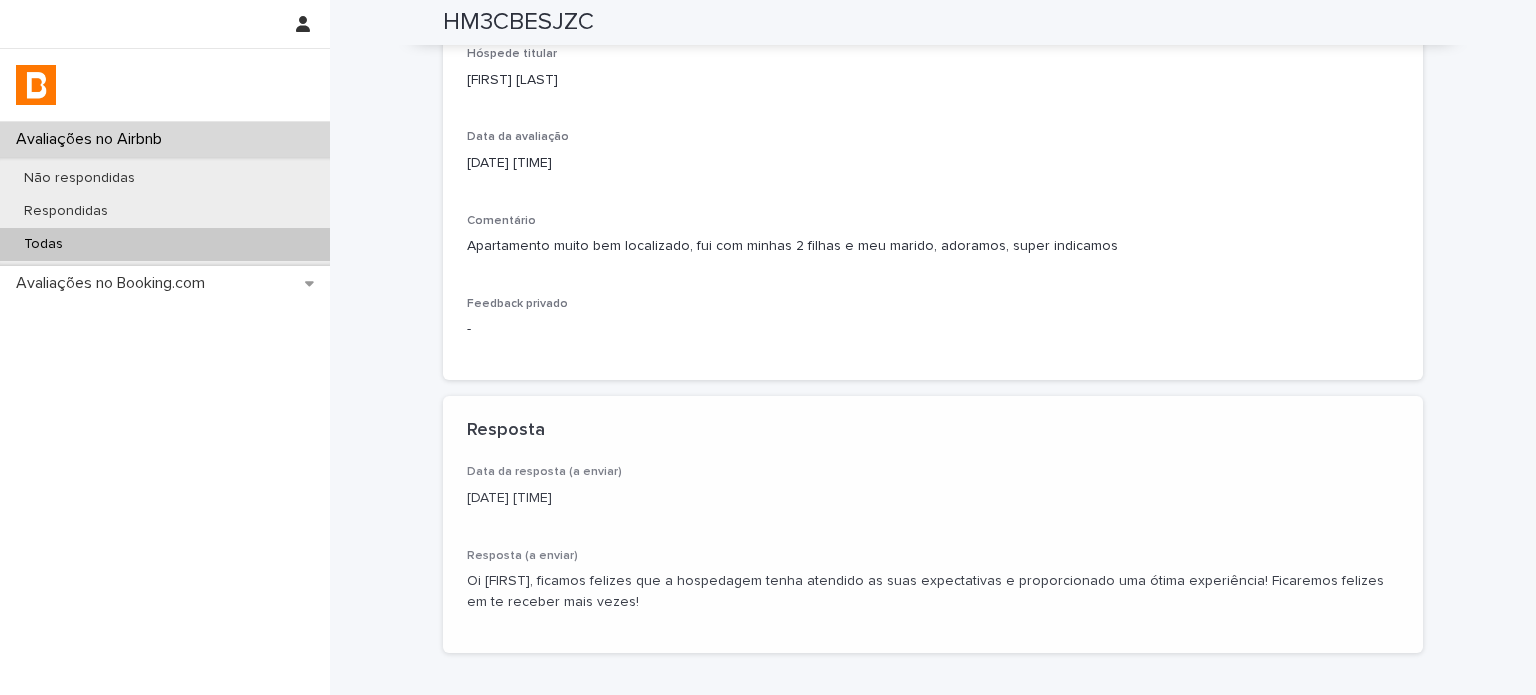 scroll, scrollTop: 456, scrollLeft: 0, axis: vertical 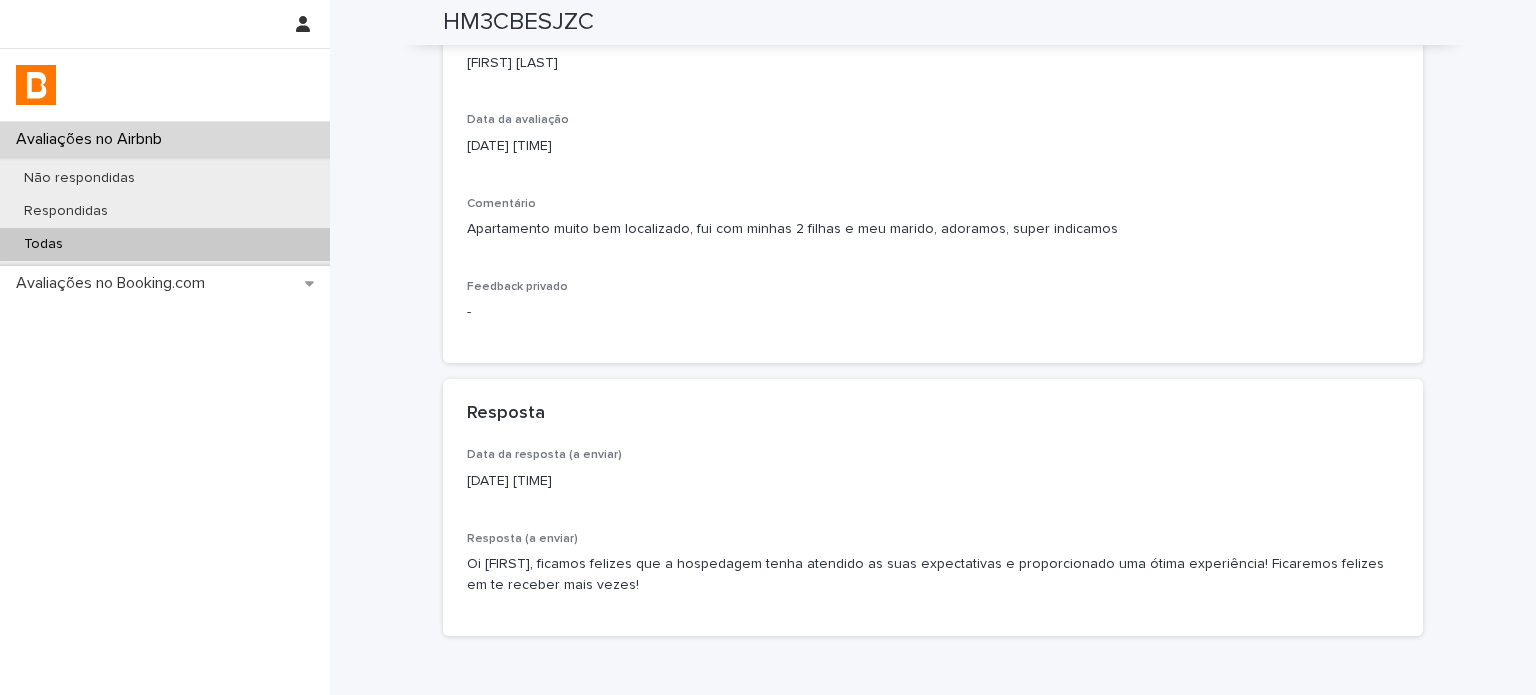 click on "Todas" at bounding box center (165, 244) 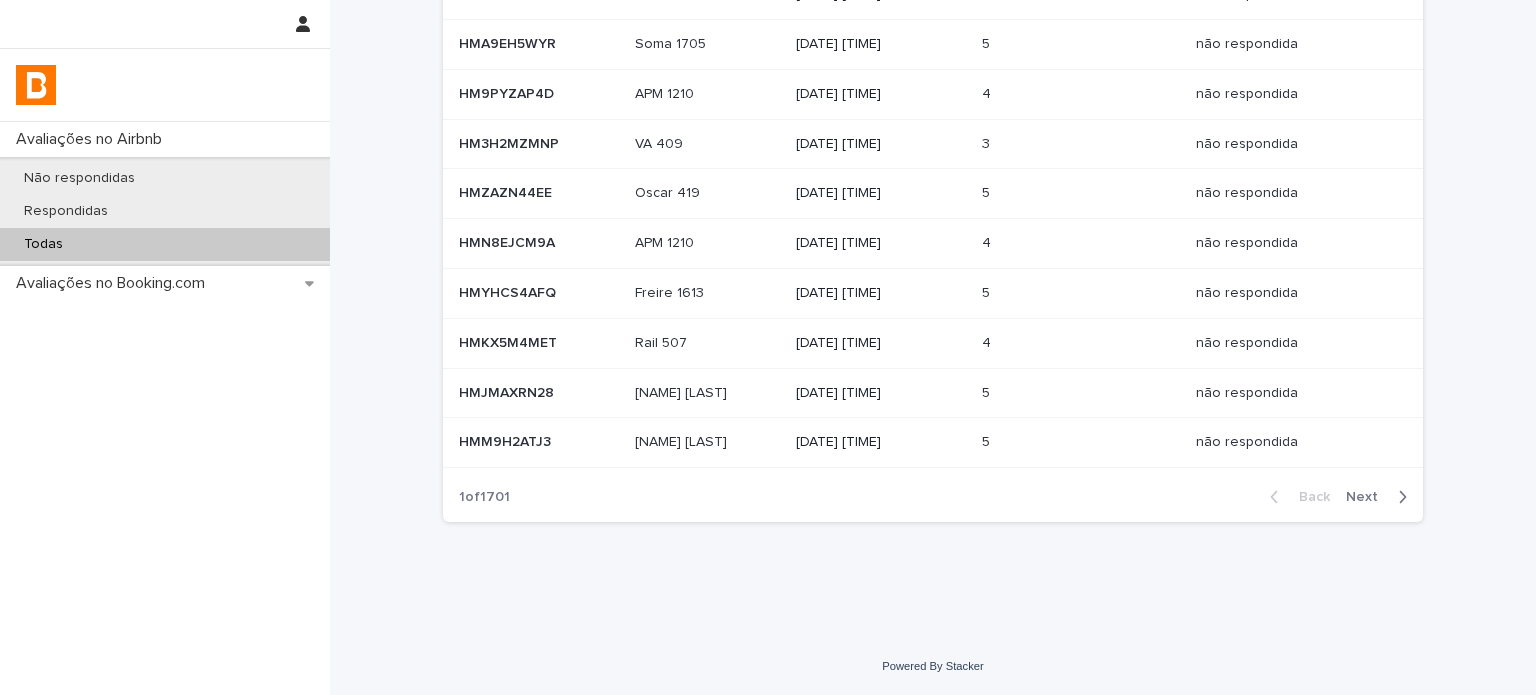 scroll, scrollTop: 0, scrollLeft: 0, axis: both 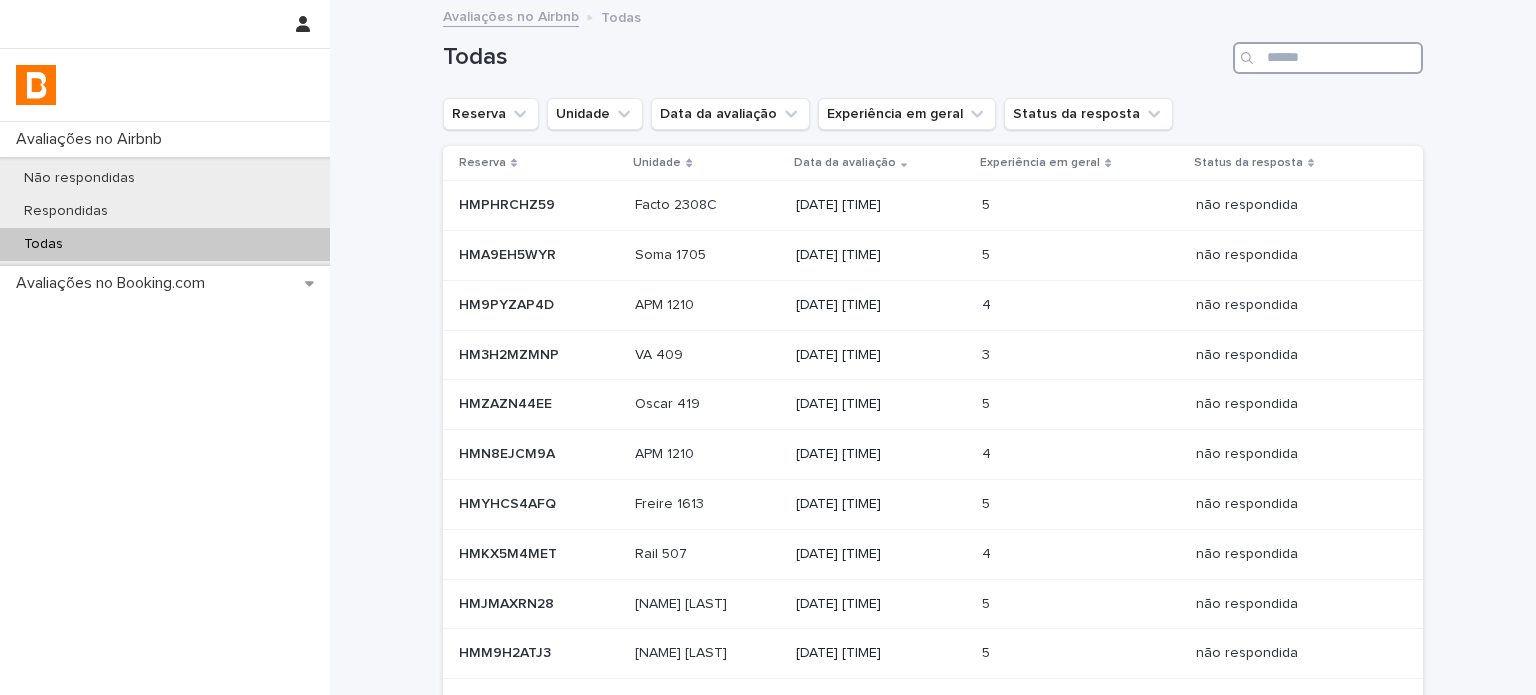 click at bounding box center [1328, 58] 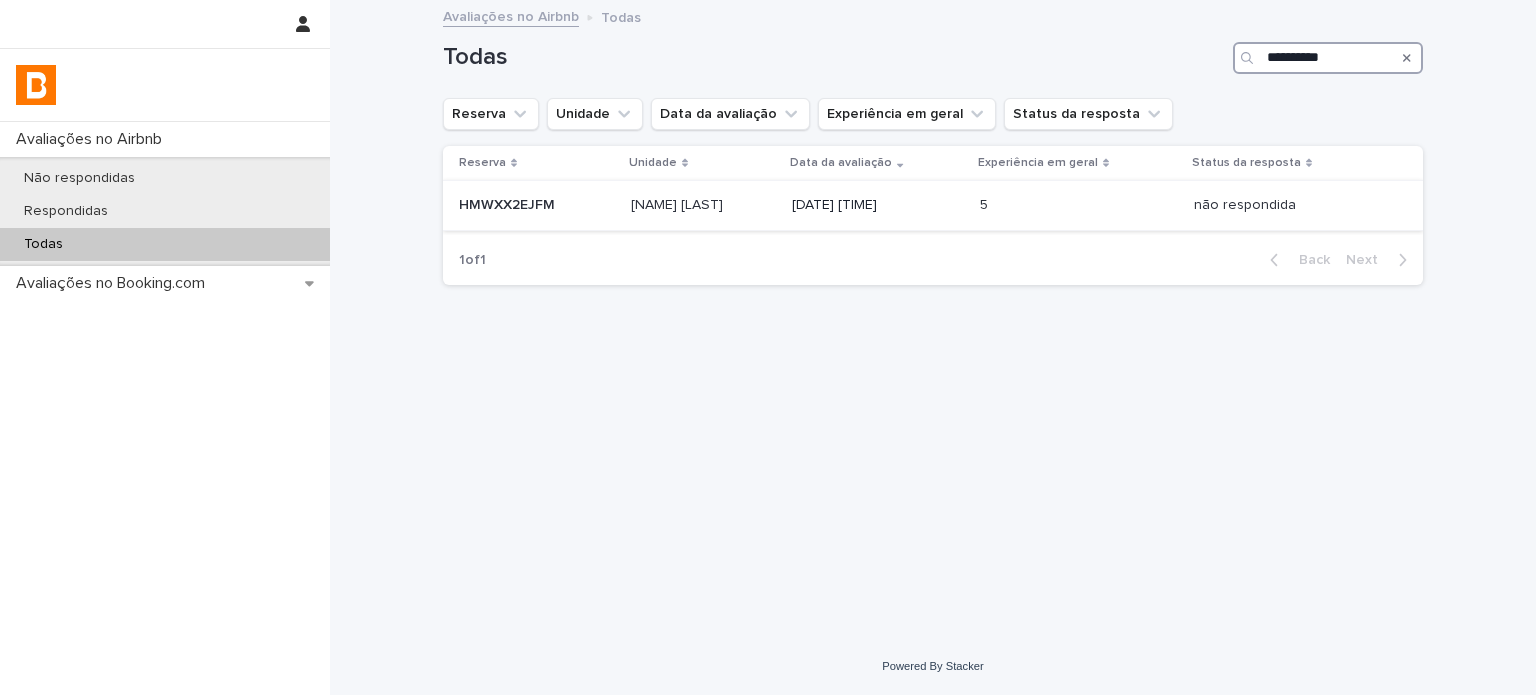 type on "**********" 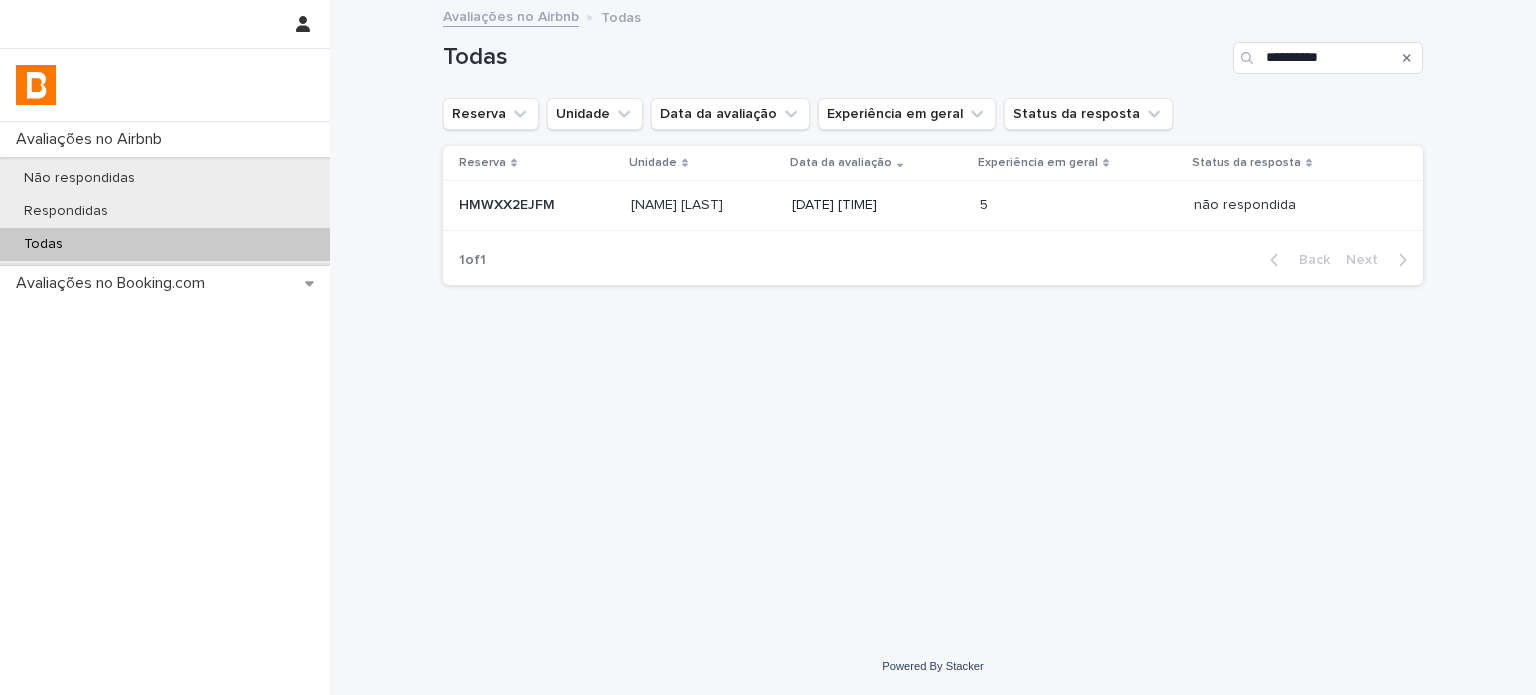 click on "não respondida não respondida" at bounding box center (1292, 205) 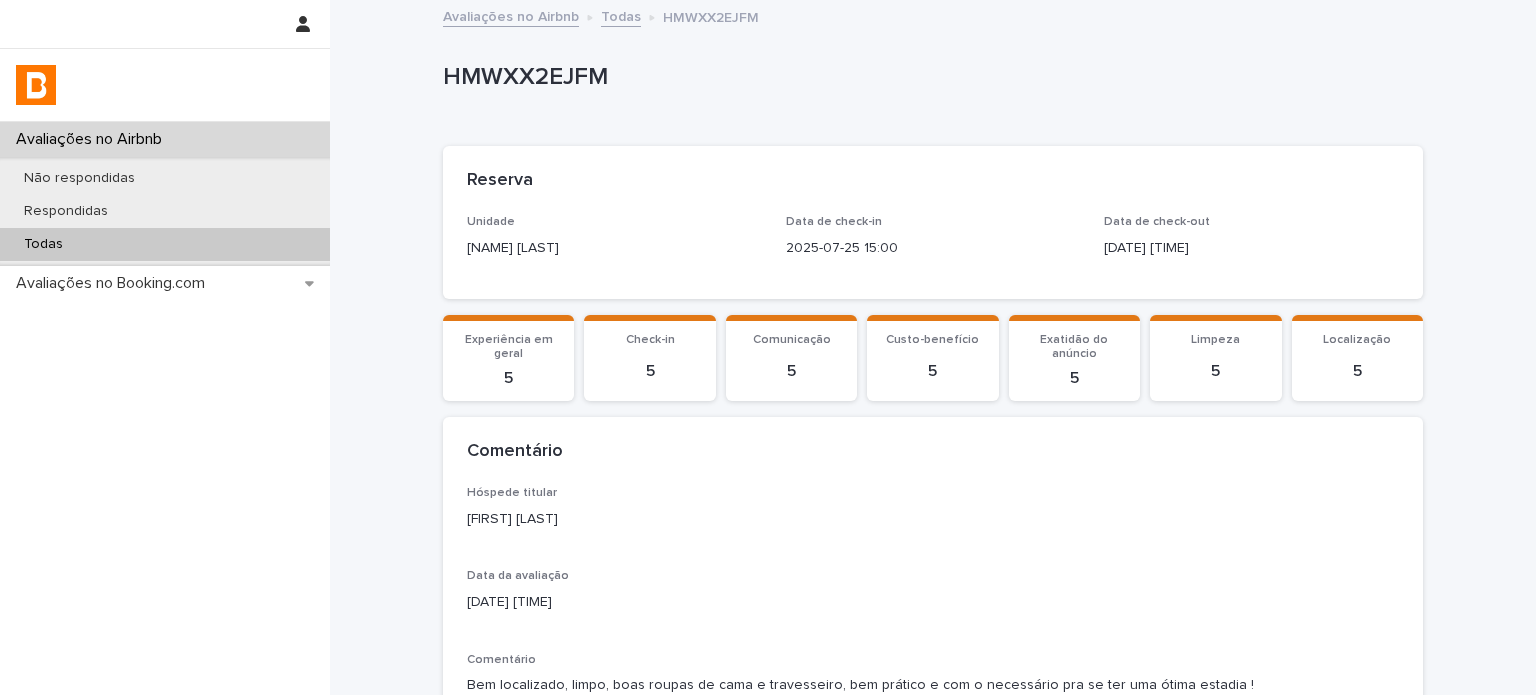 click on "[FIRST] [LAST]" at bounding box center [933, 519] 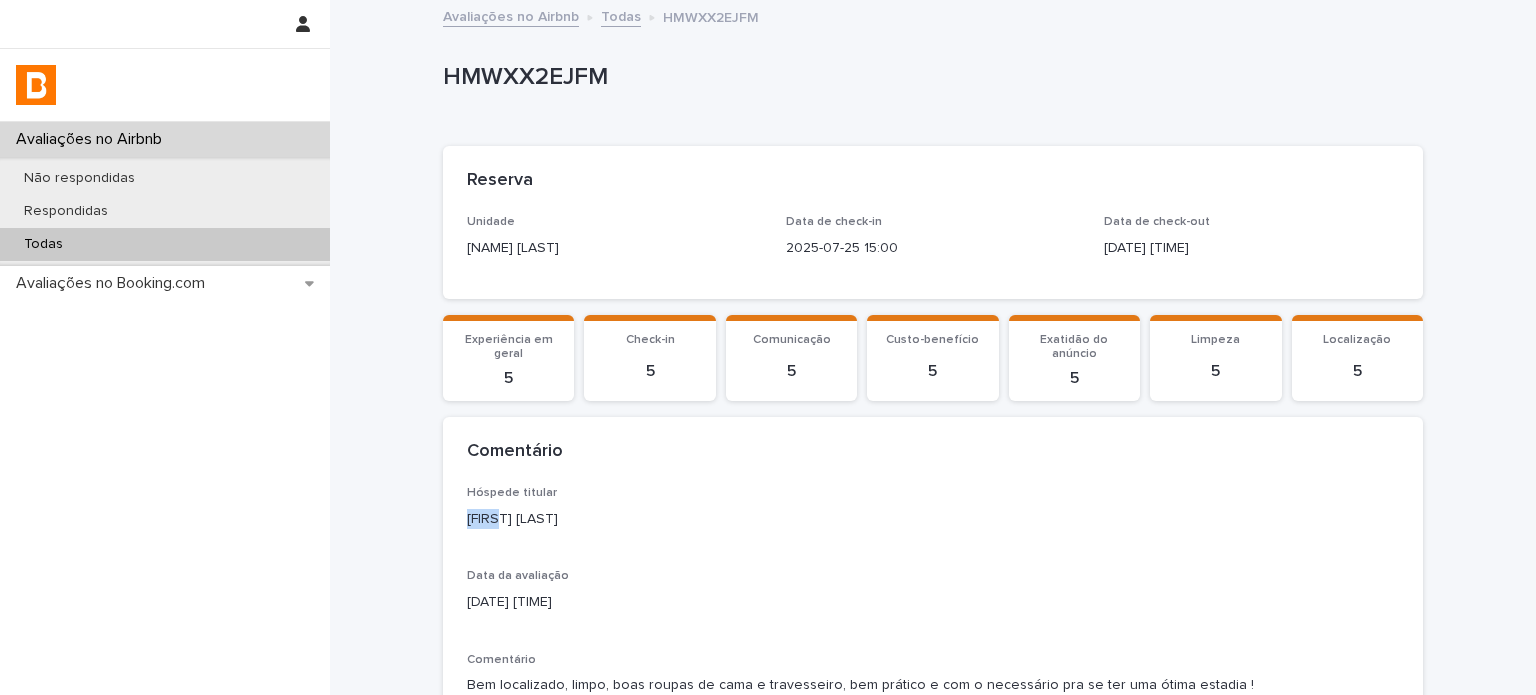 click on "[FIRST] [LAST]" at bounding box center [933, 519] 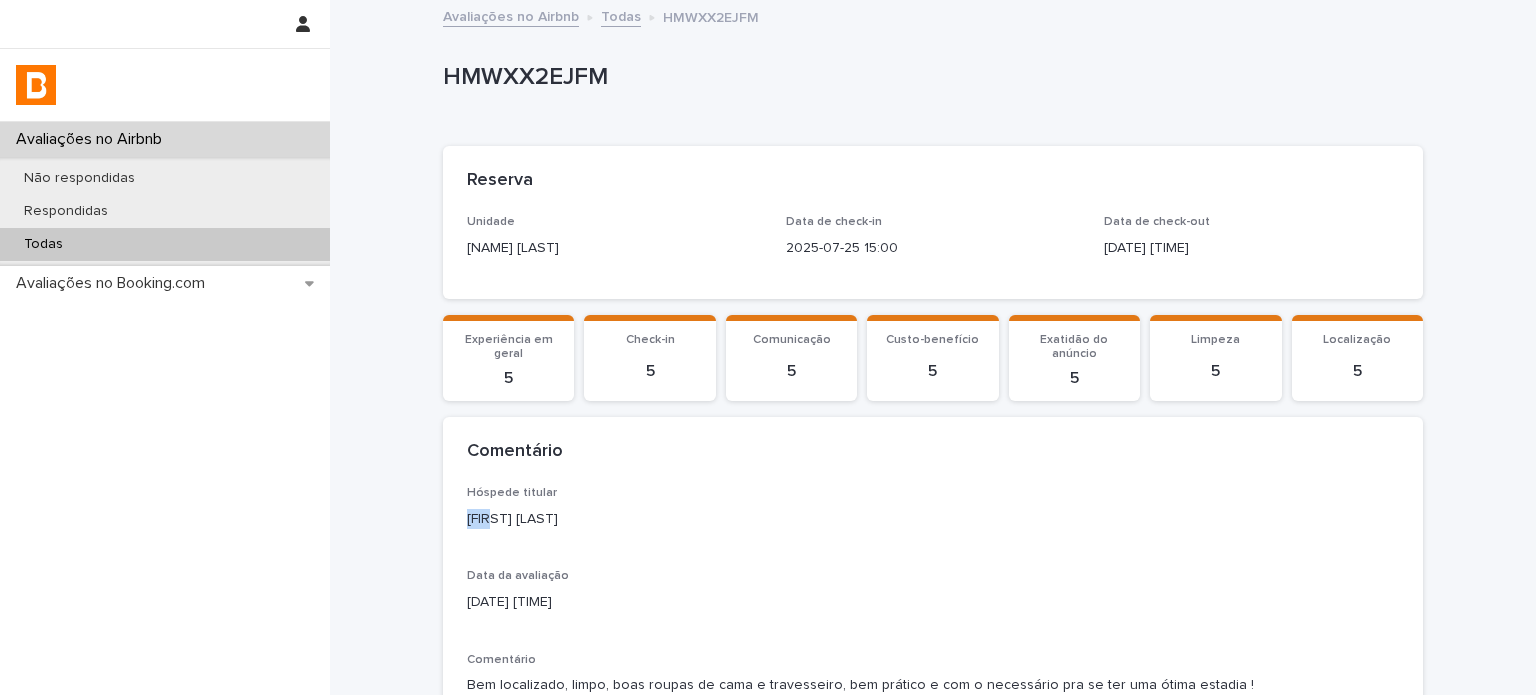copy on "[FIRST]" 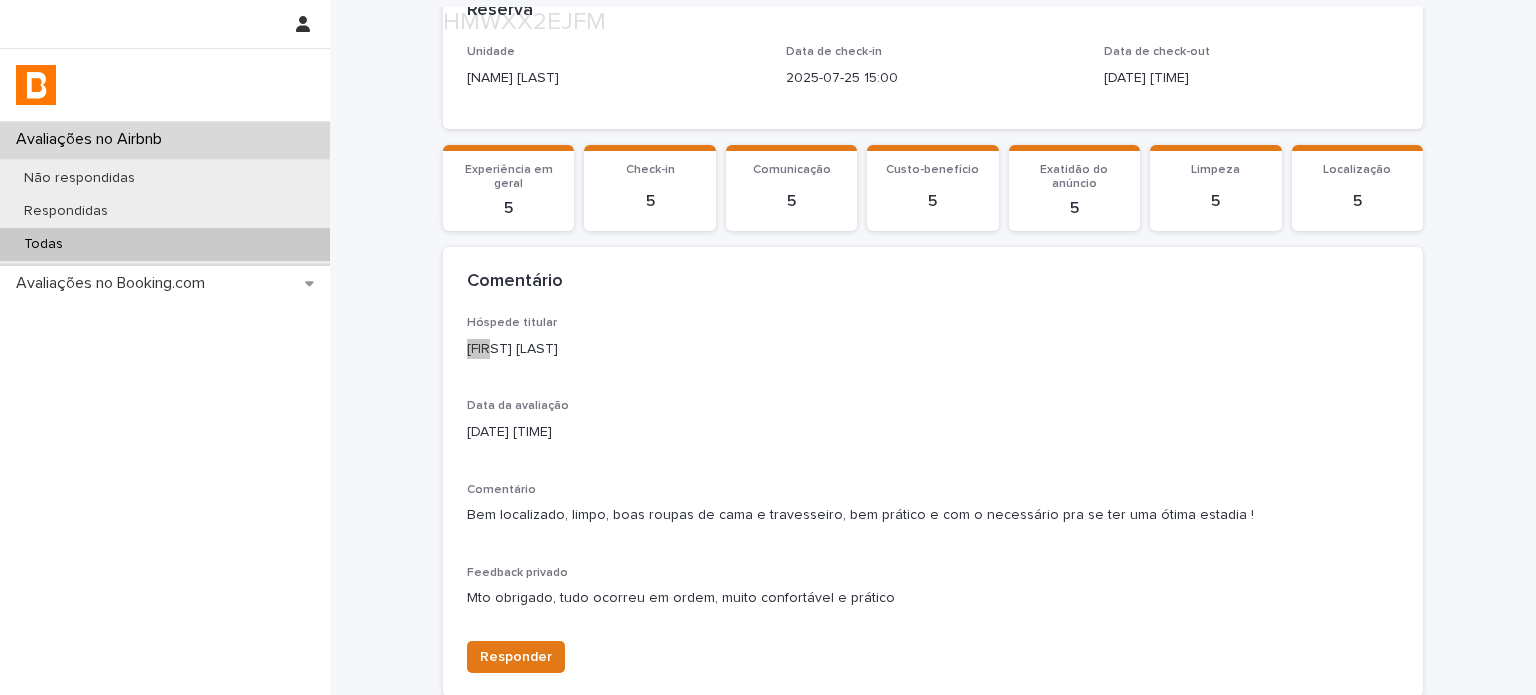 scroll, scrollTop: 344, scrollLeft: 0, axis: vertical 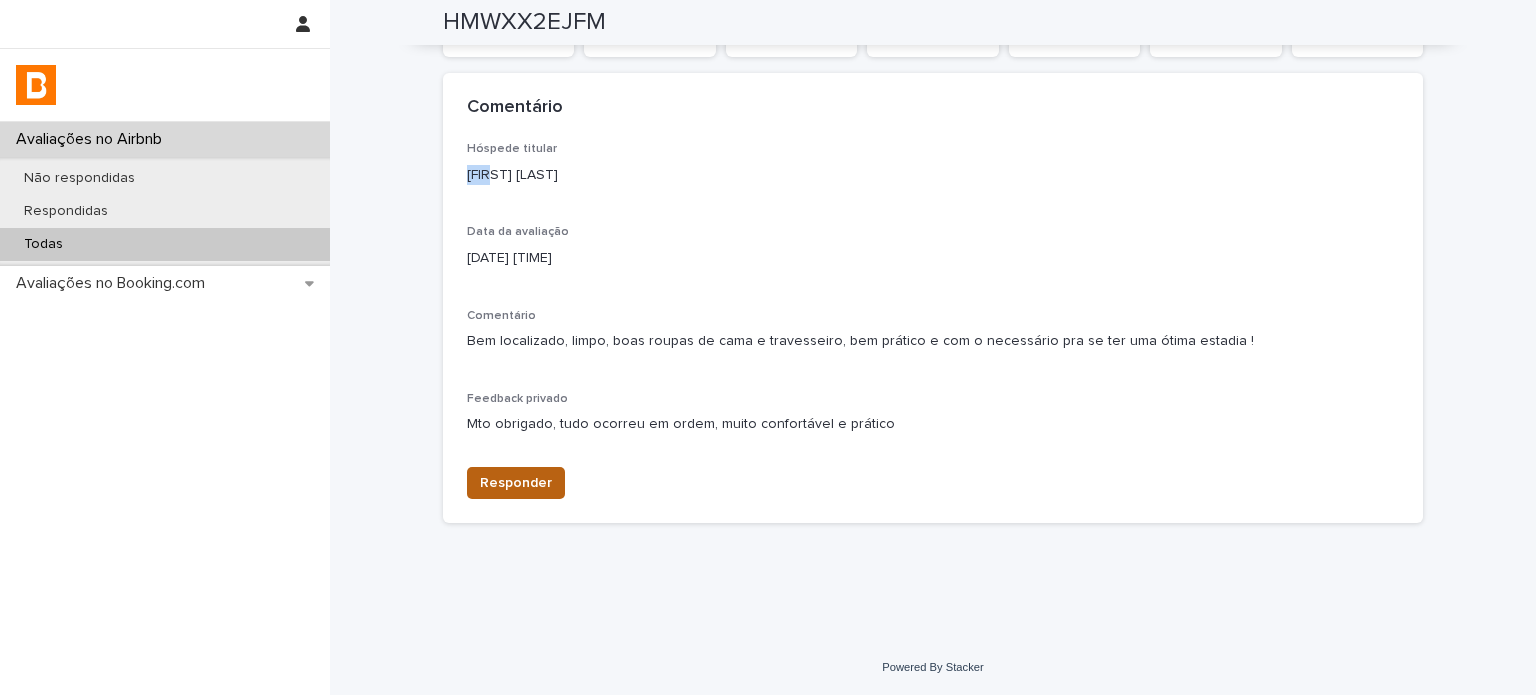 click on "Responder" at bounding box center [516, 483] 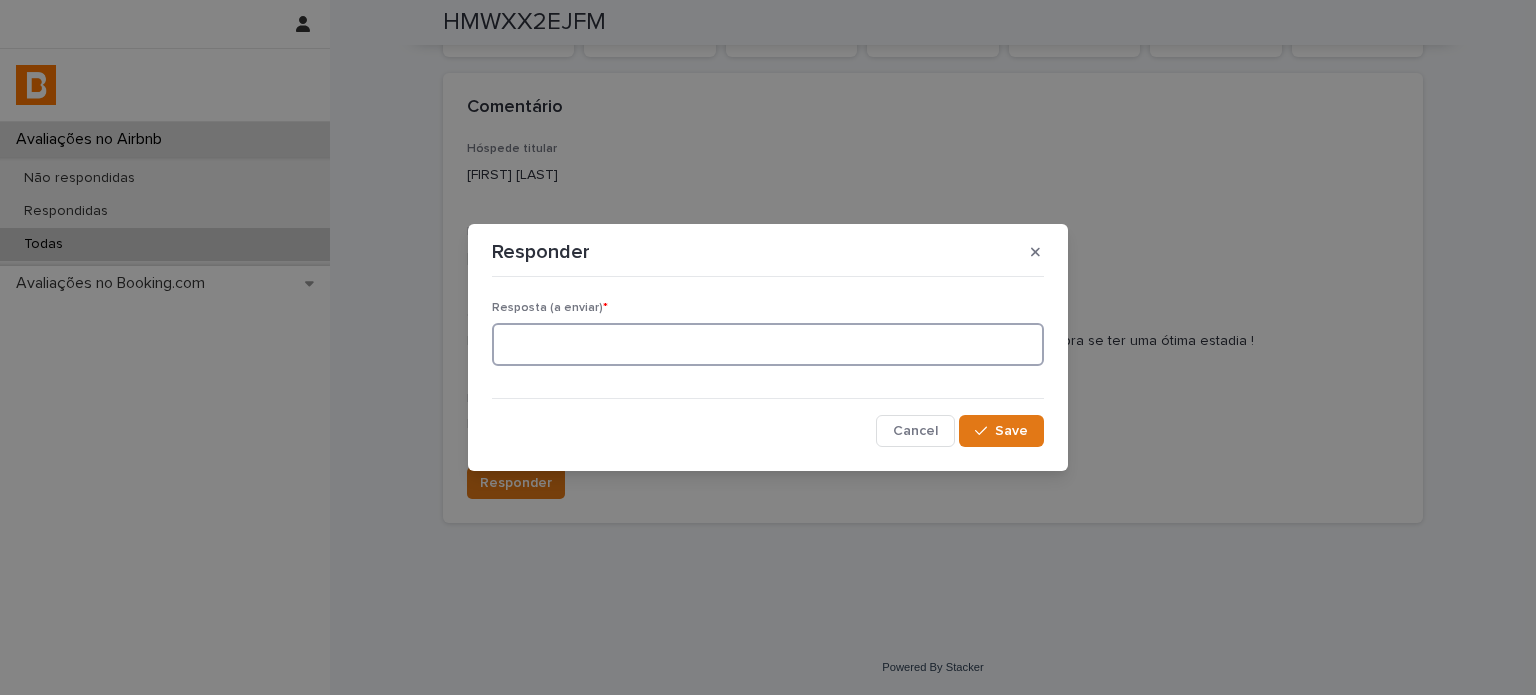 click at bounding box center (768, 344) 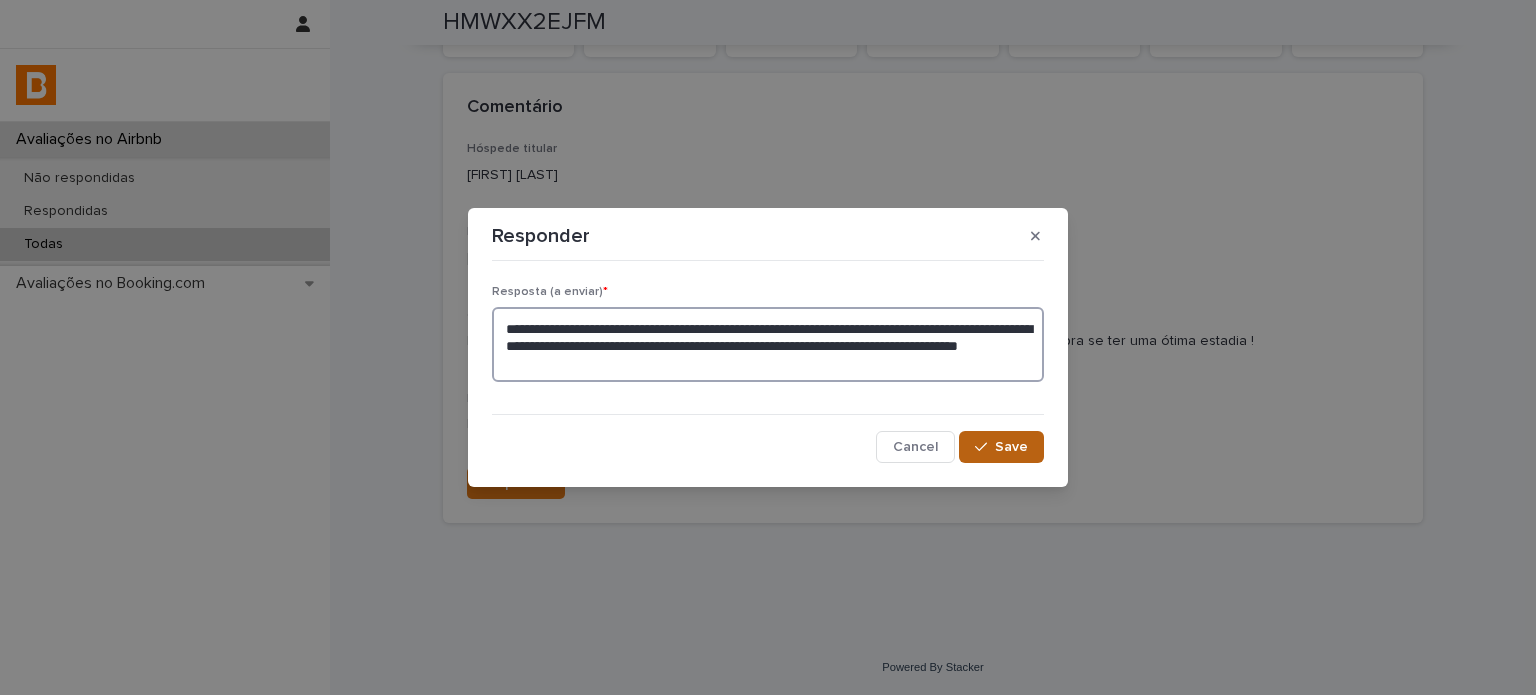 type on "**********" 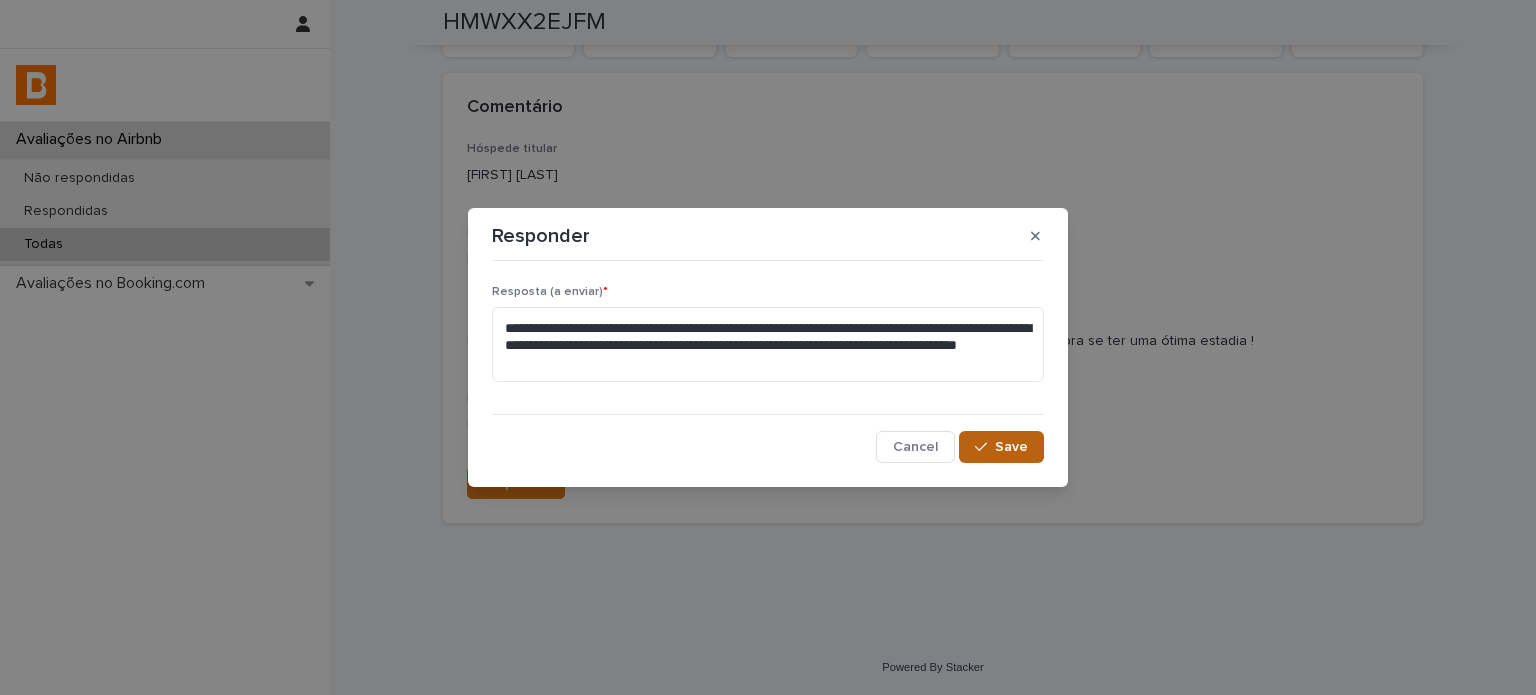 click on "Save" at bounding box center [1001, 447] 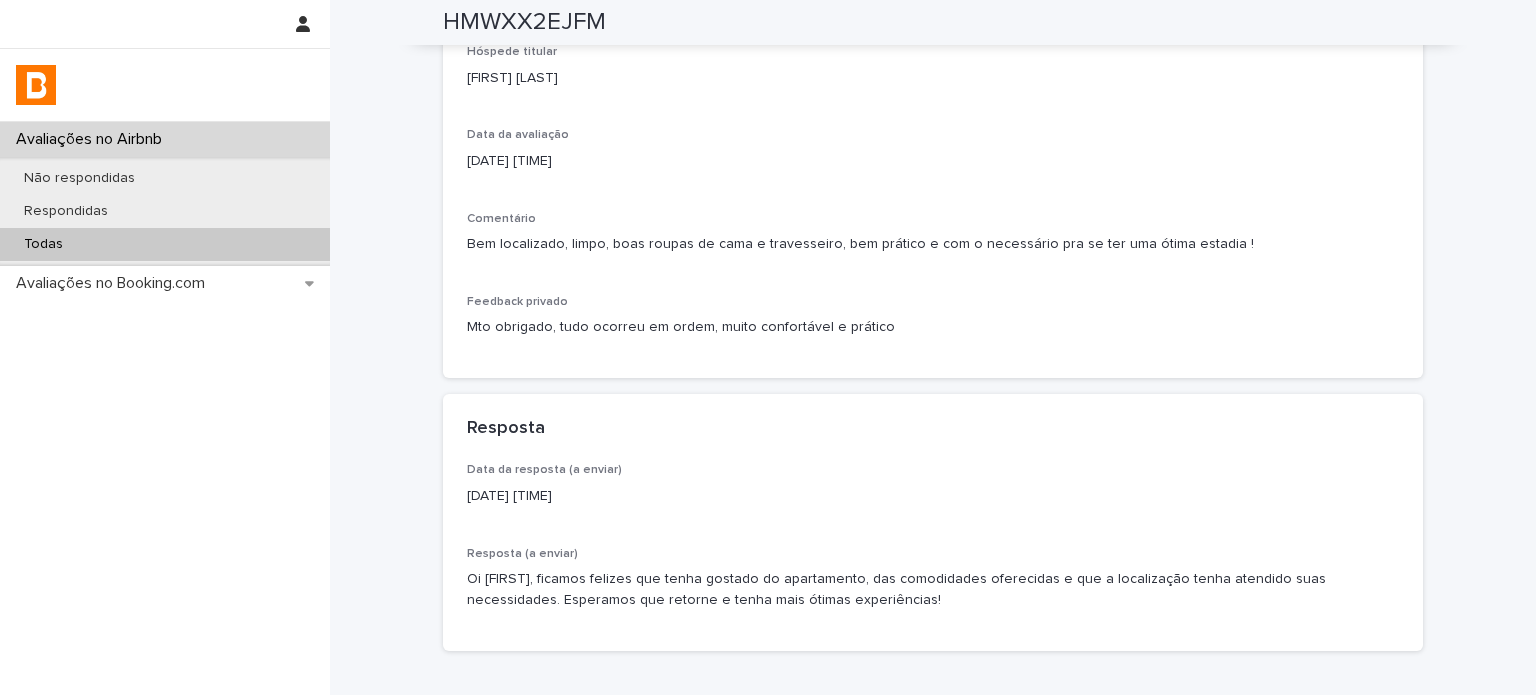 scroll, scrollTop: 456, scrollLeft: 0, axis: vertical 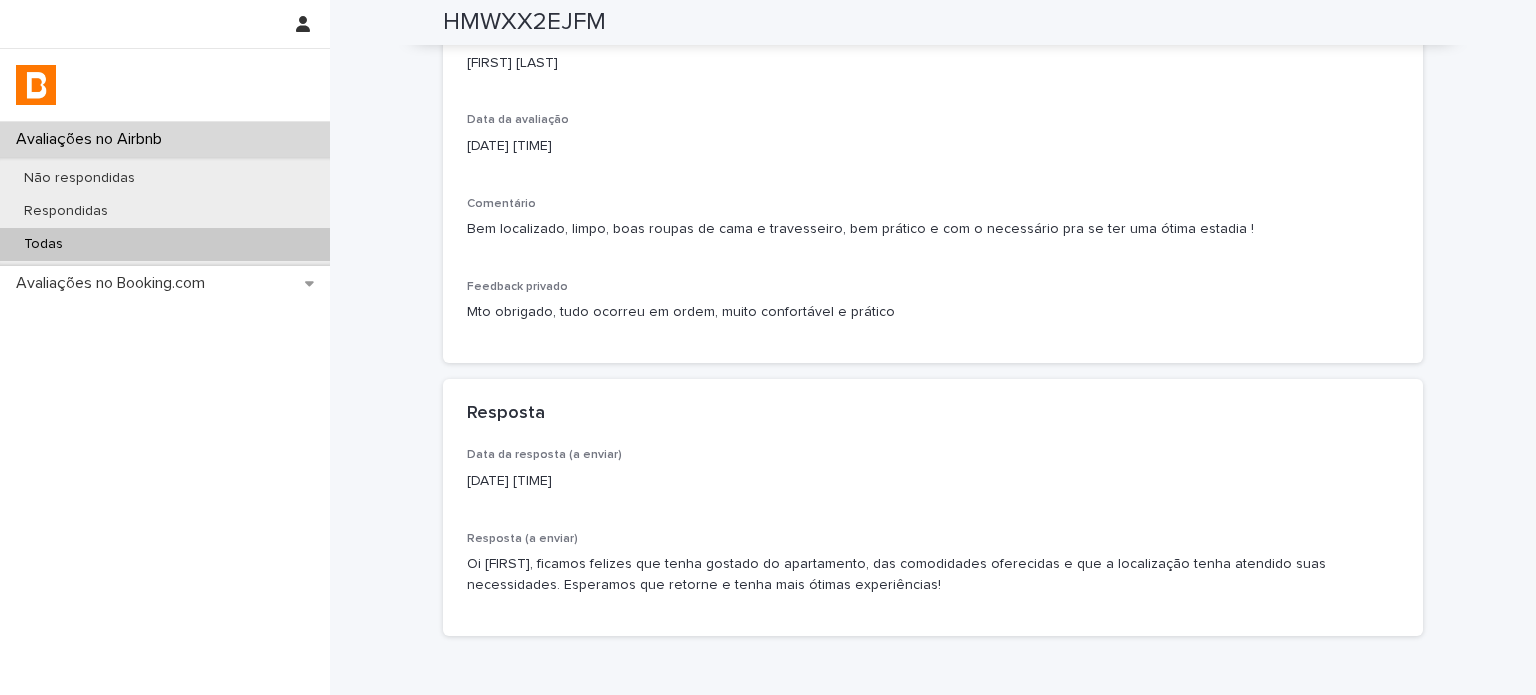 click on "Todas" at bounding box center [165, 244] 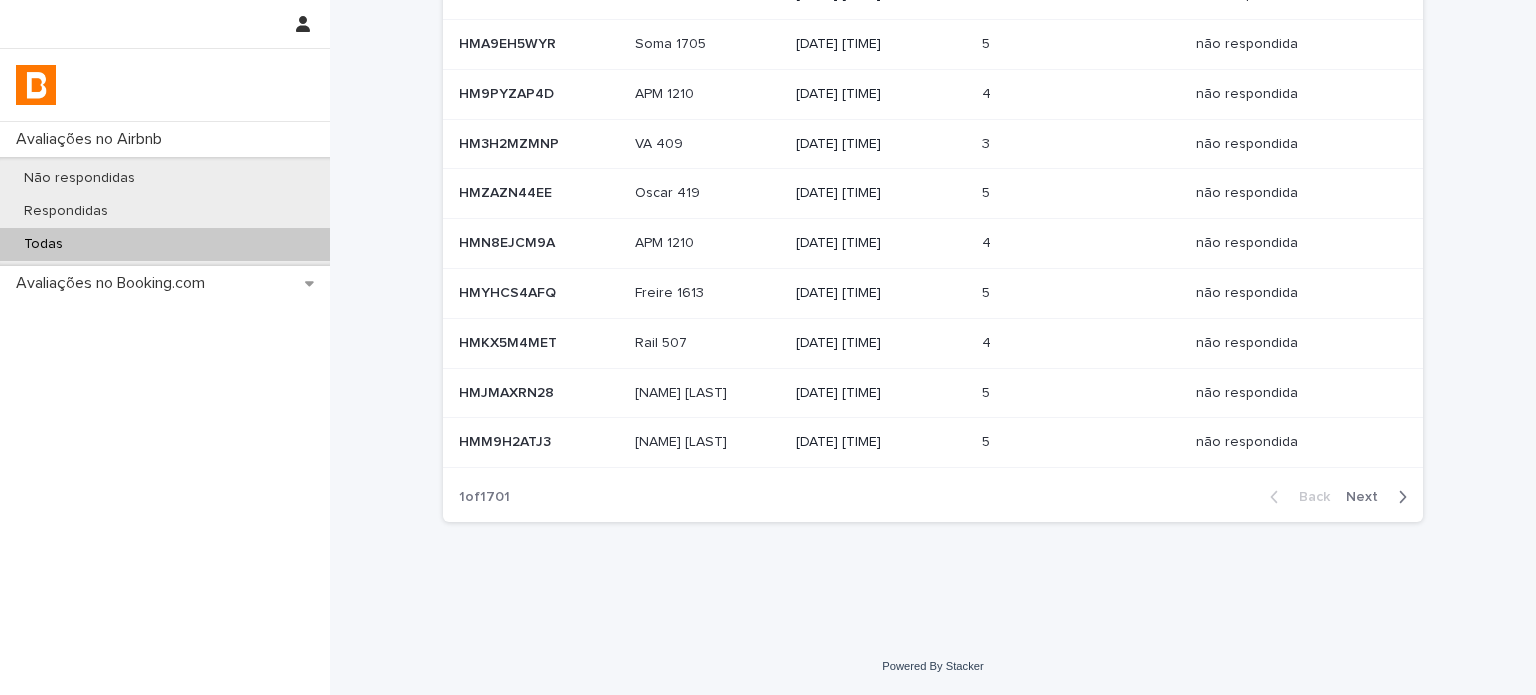 scroll, scrollTop: 0, scrollLeft: 0, axis: both 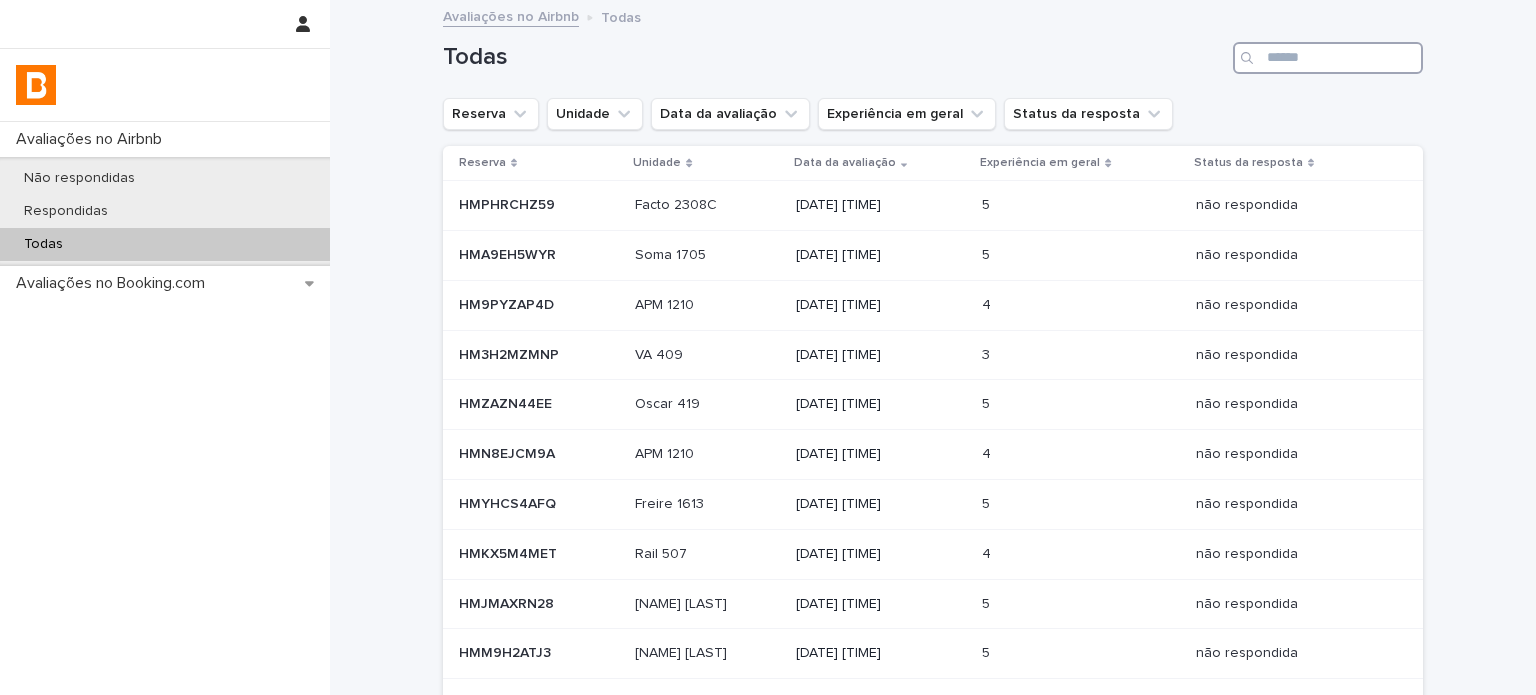click at bounding box center (1328, 58) 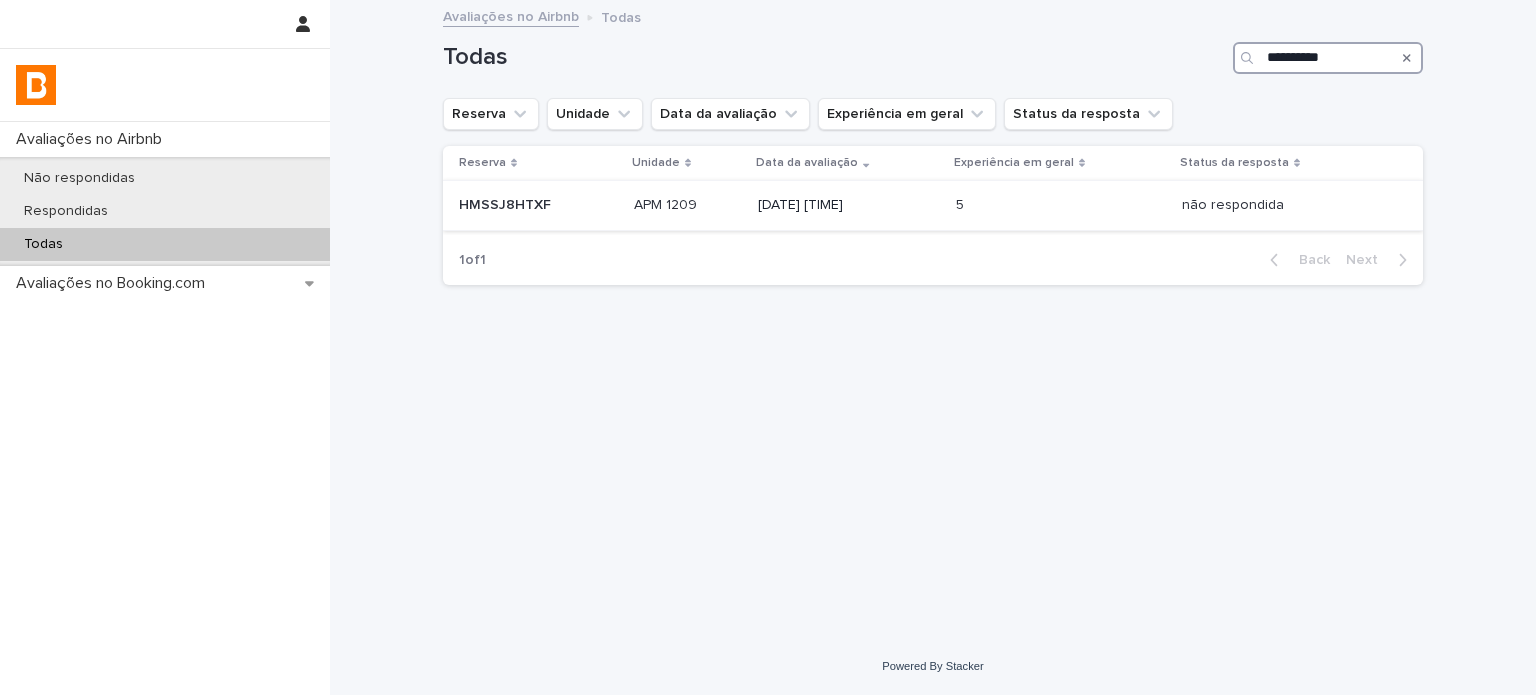 type on "**********" 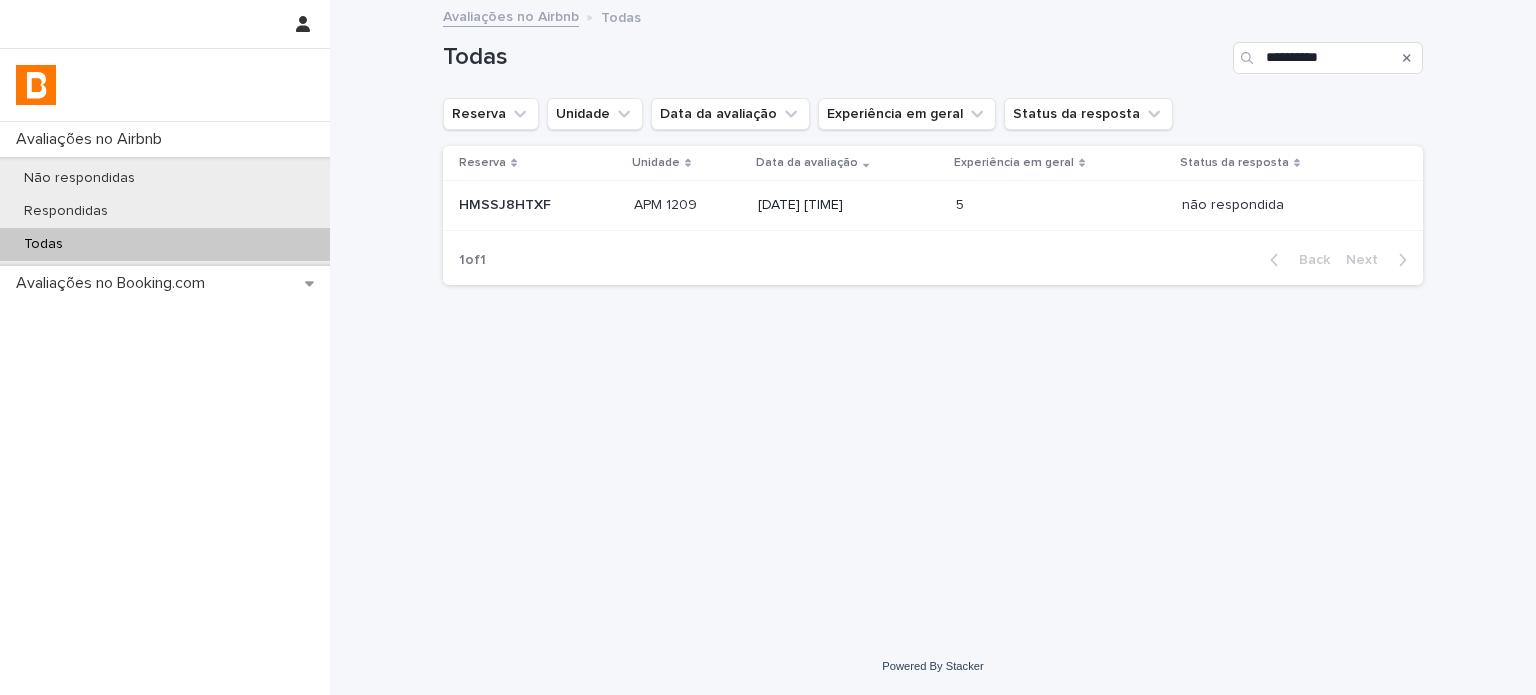 click on "[DATE] [TIME]" at bounding box center (848, 205) 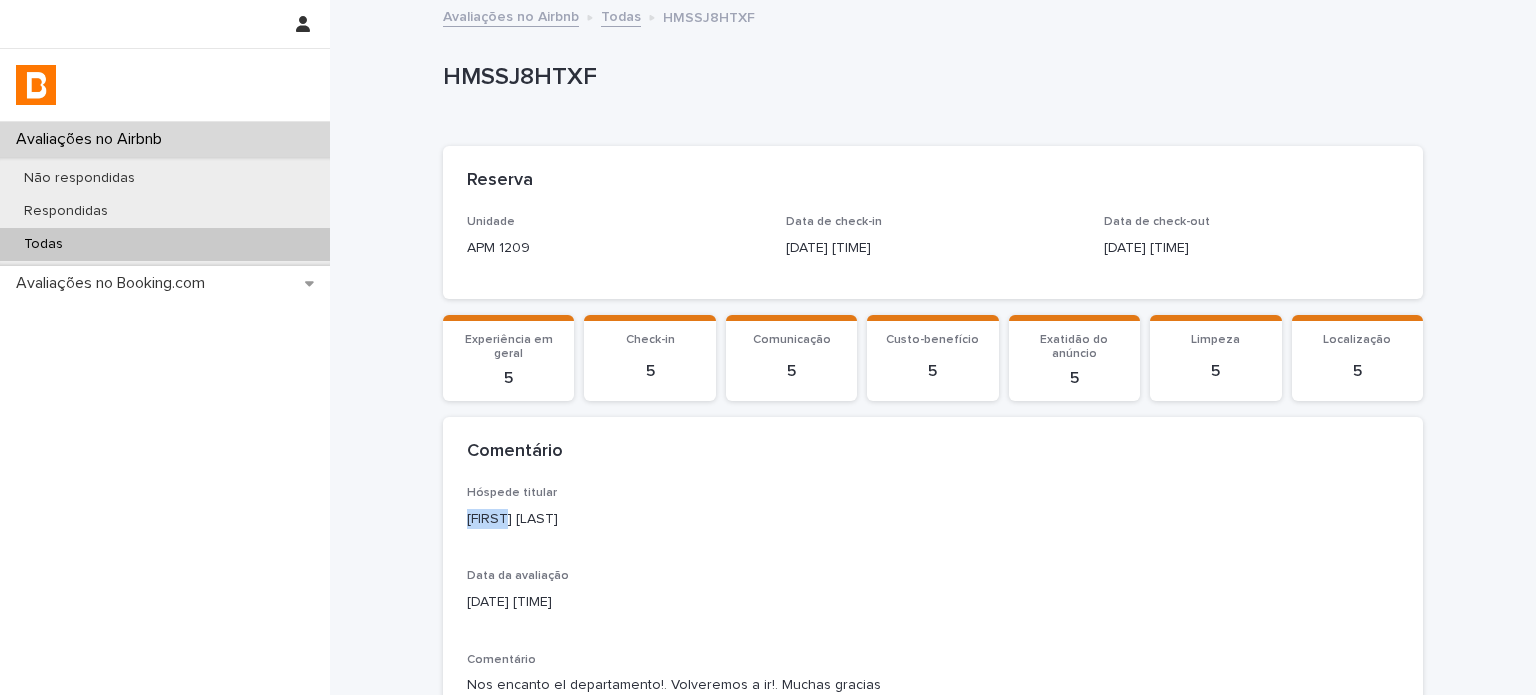drag, startPoint x: 505, startPoint y: 521, endPoint x: 435, endPoint y: 516, distance: 70.178345 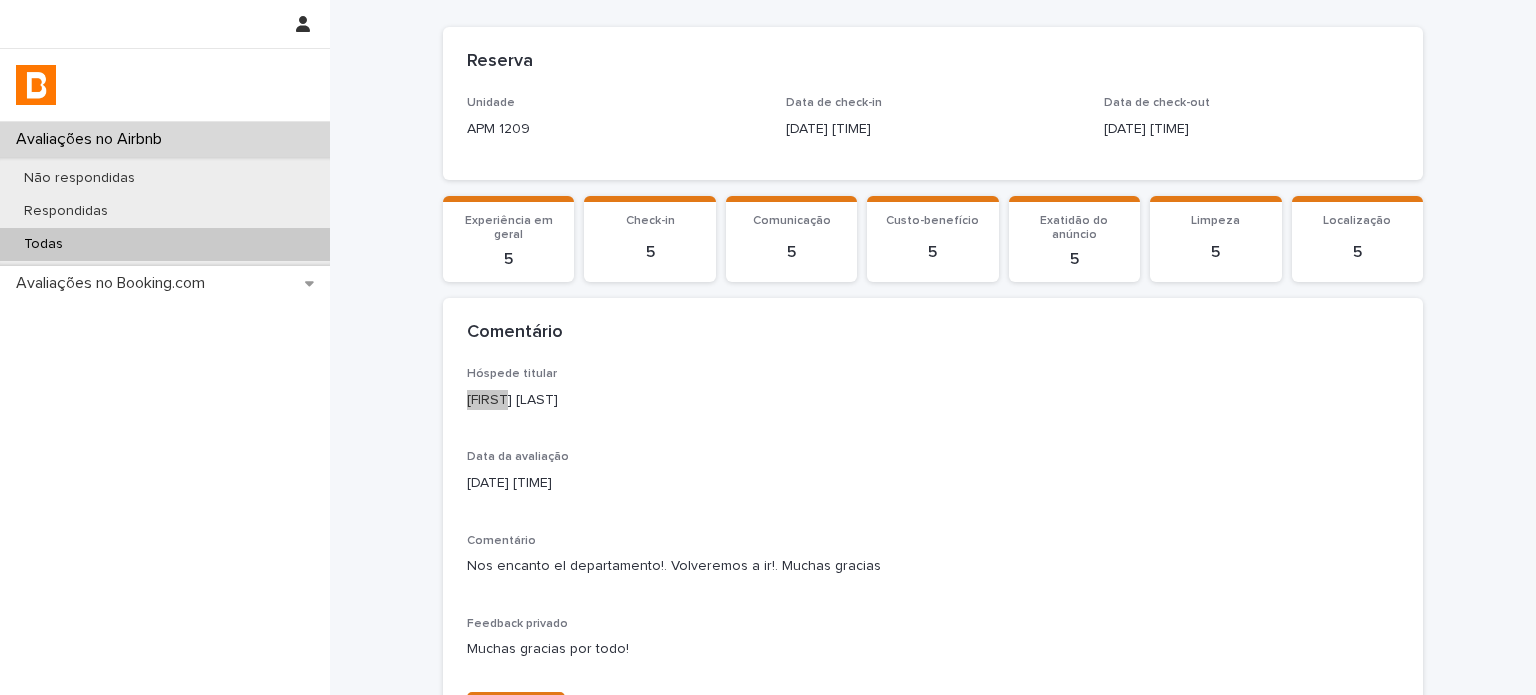 scroll, scrollTop: 344, scrollLeft: 0, axis: vertical 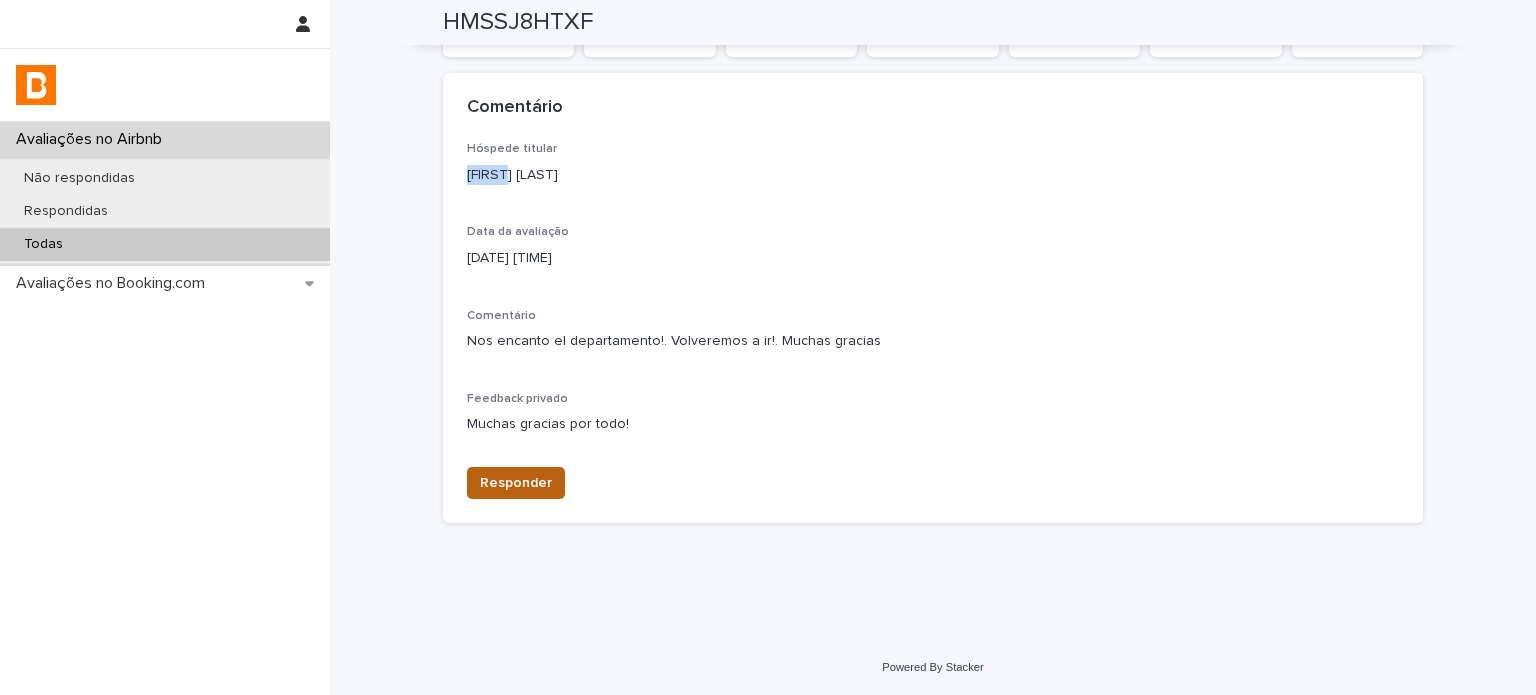 click on "Responder" at bounding box center [516, 483] 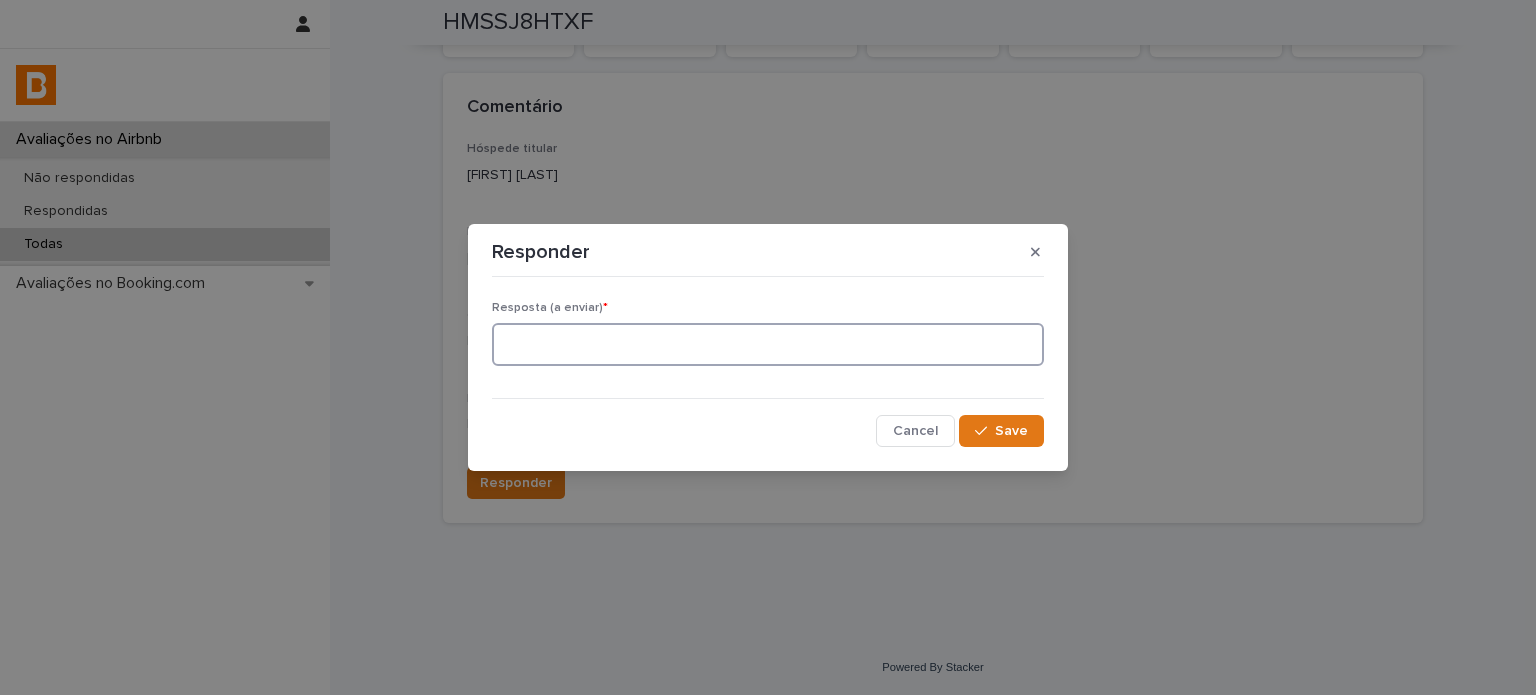 click at bounding box center [768, 344] 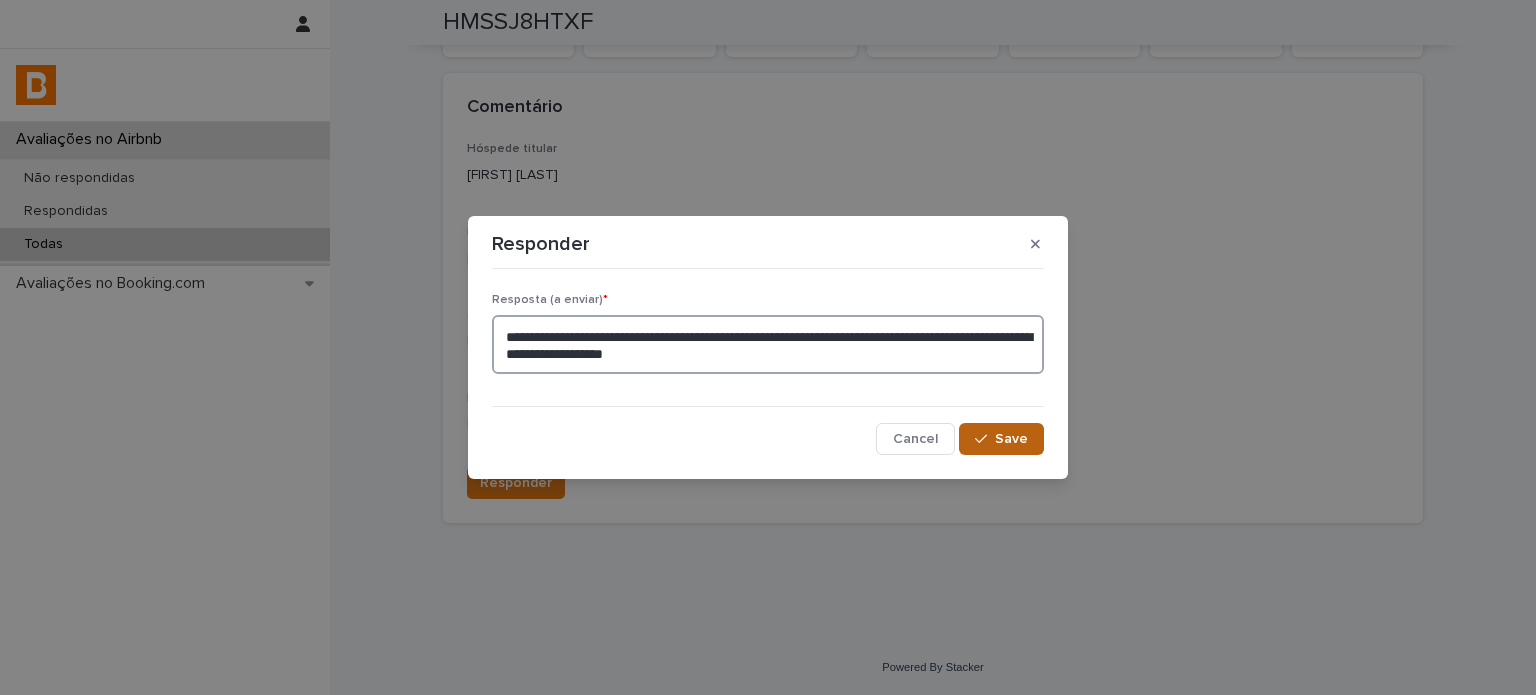 type on "**********" 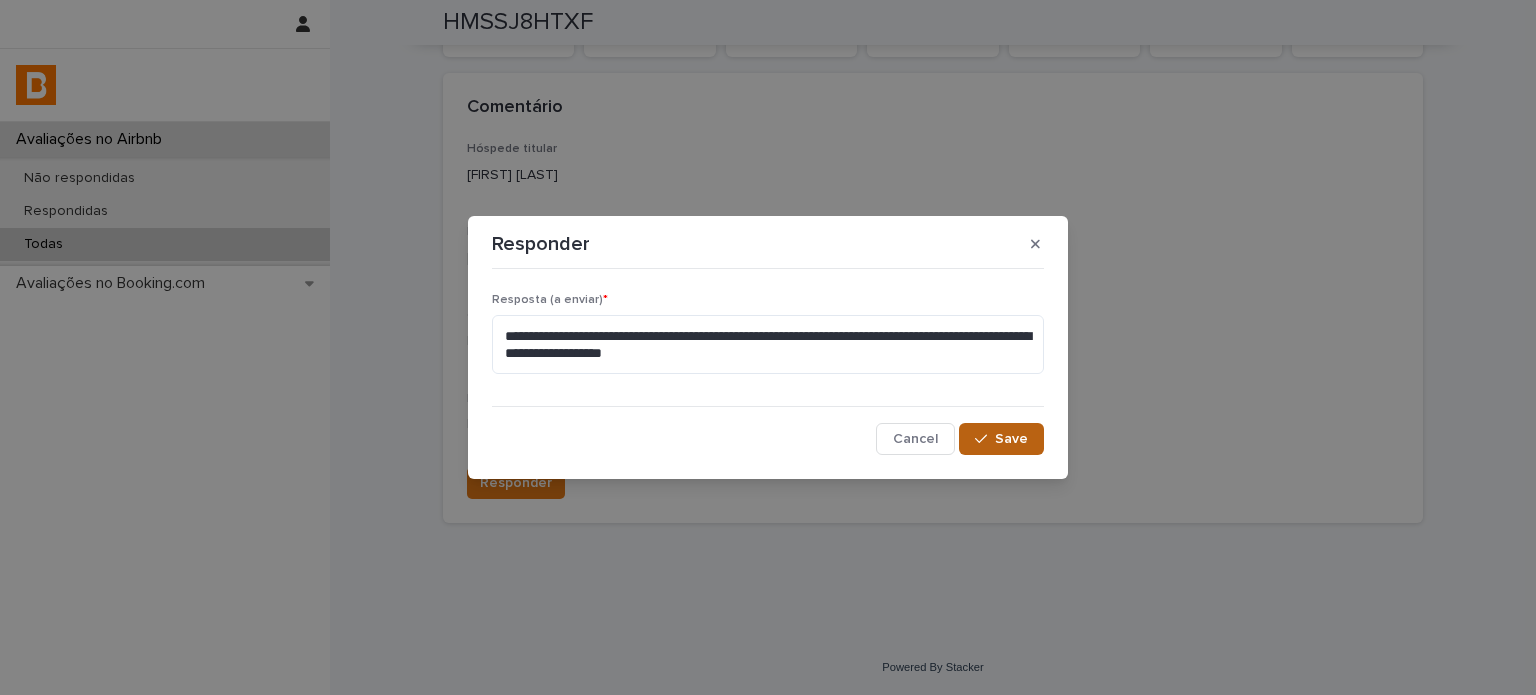 click on "Save" at bounding box center [1001, 439] 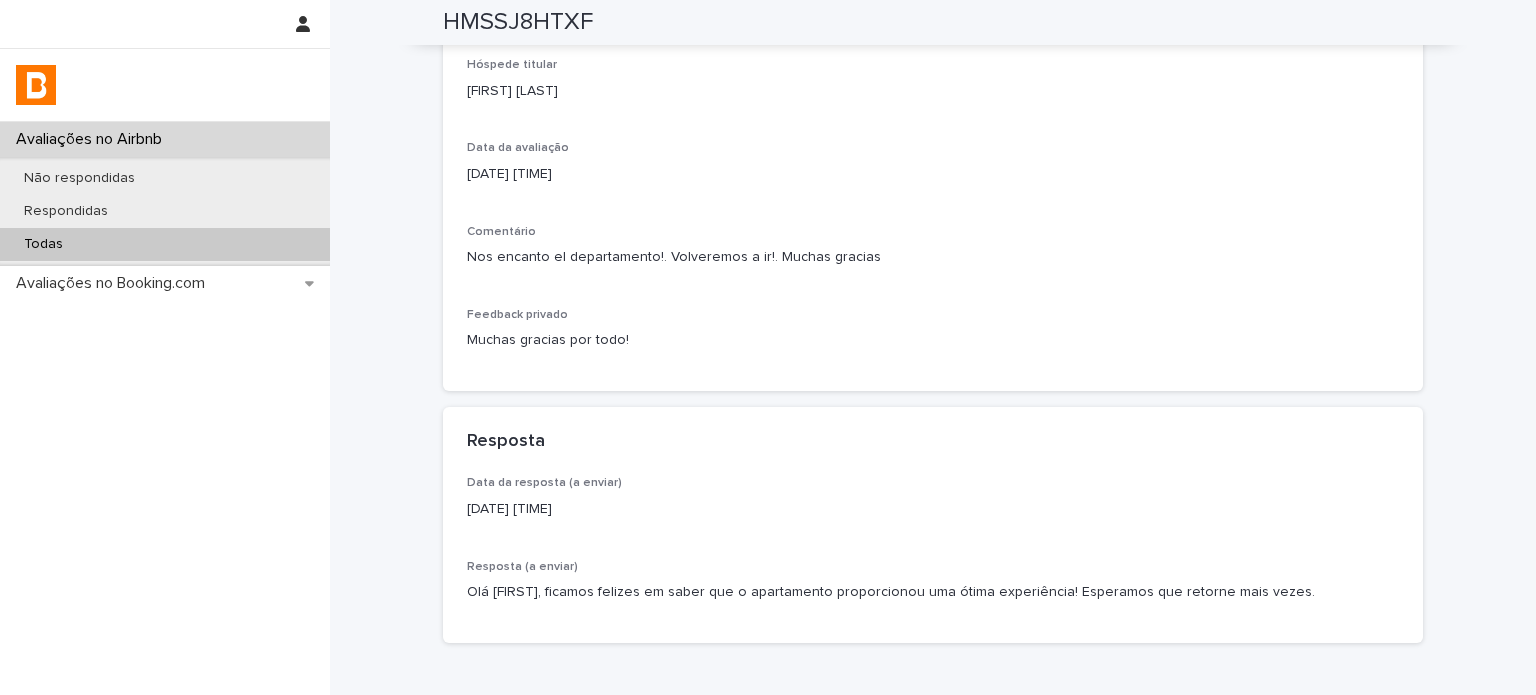 scroll, scrollTop: 446, scrollLeft: 0, axis: vertical 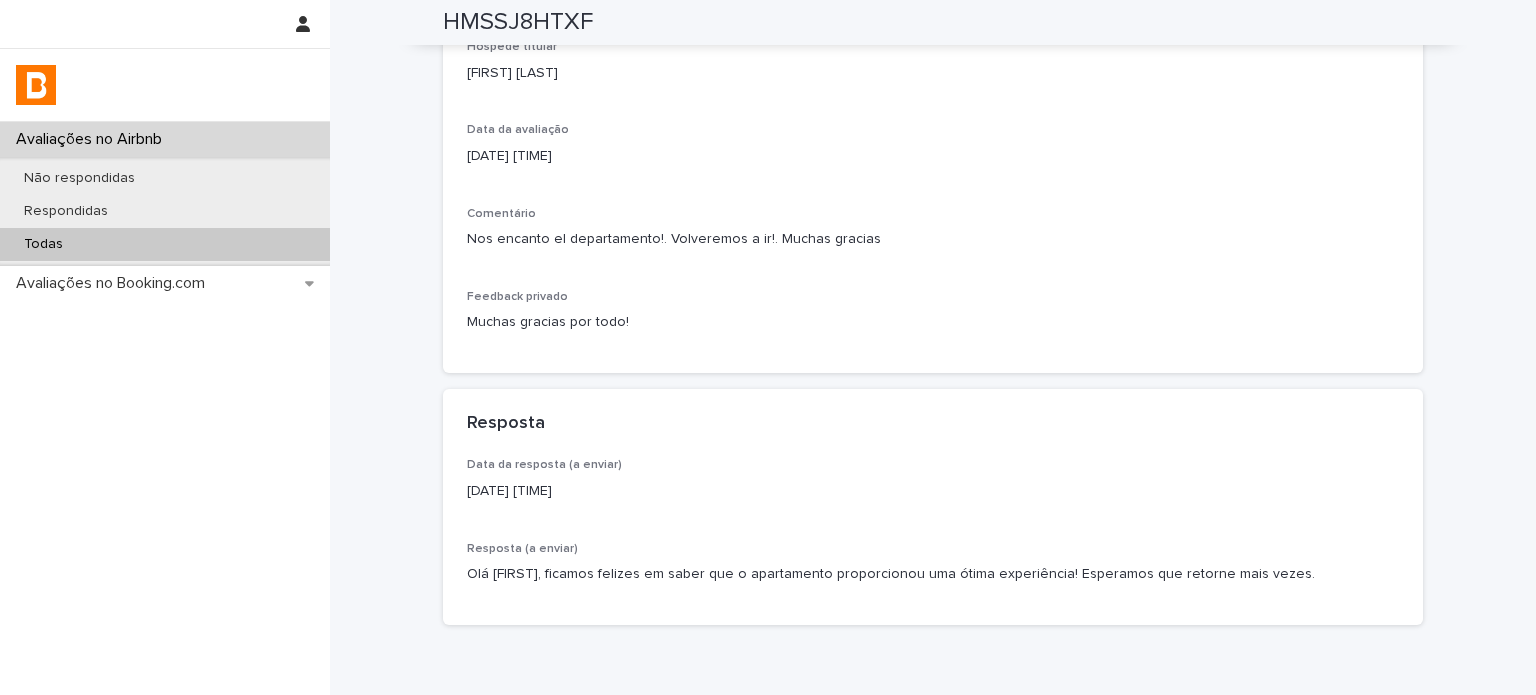 click on "Todas" at bounding box center (165, 244) 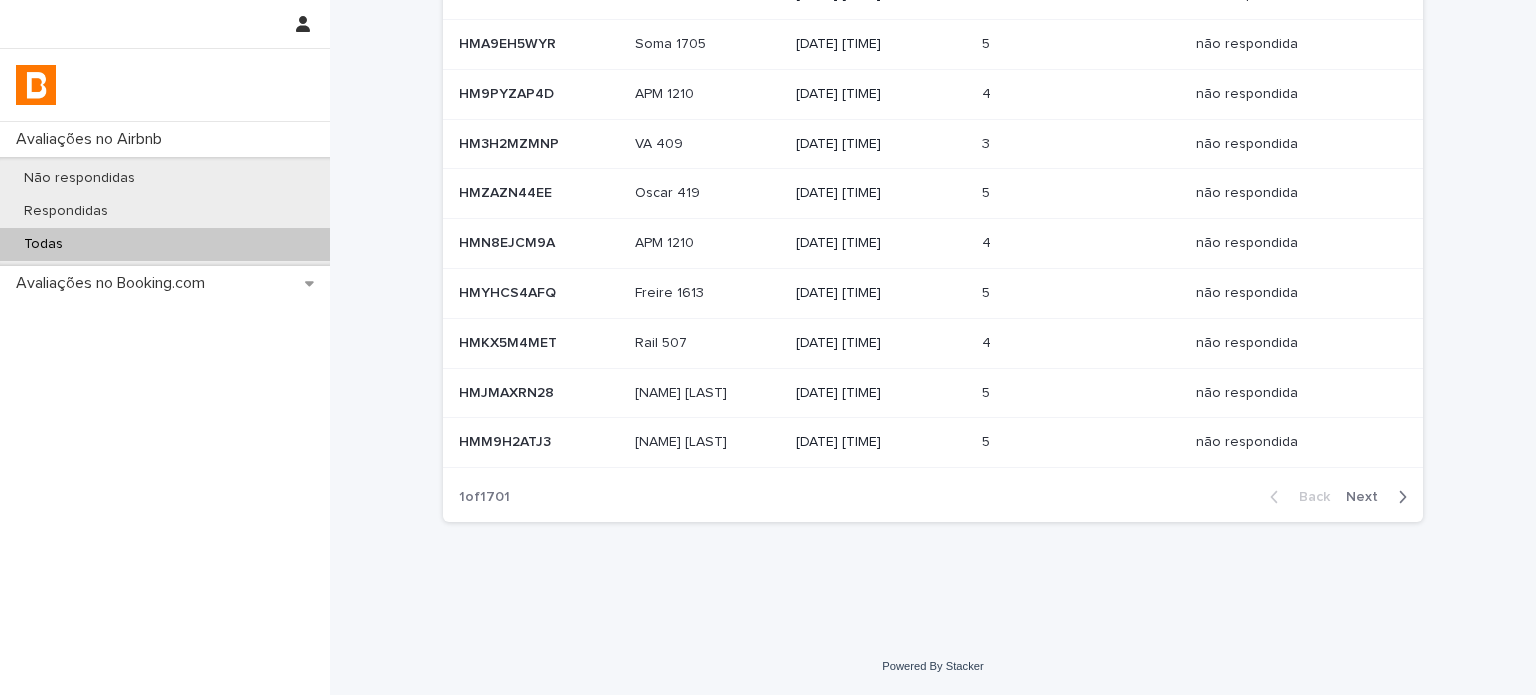 scroll, scrollTop: 0, scrollLeft: 0, axis: both 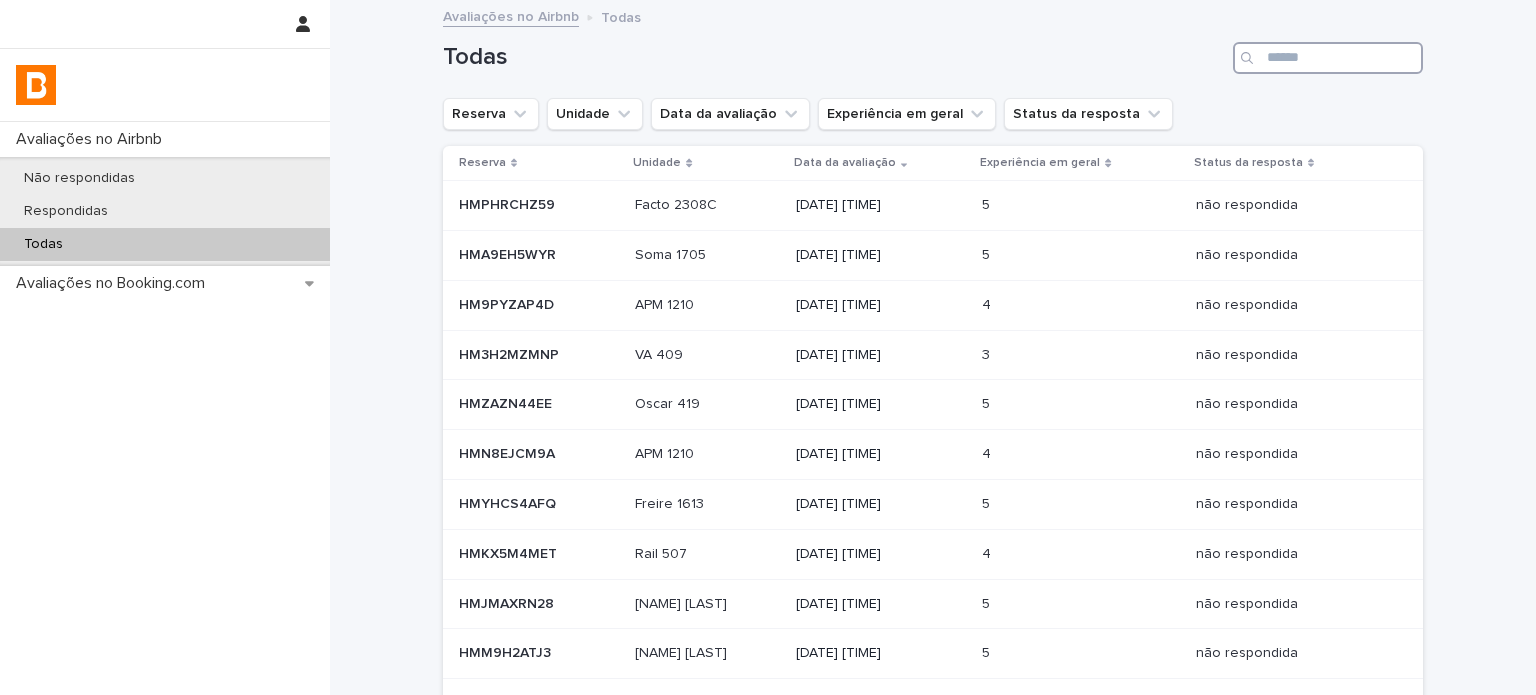 click at bounding box center (1328, 58) 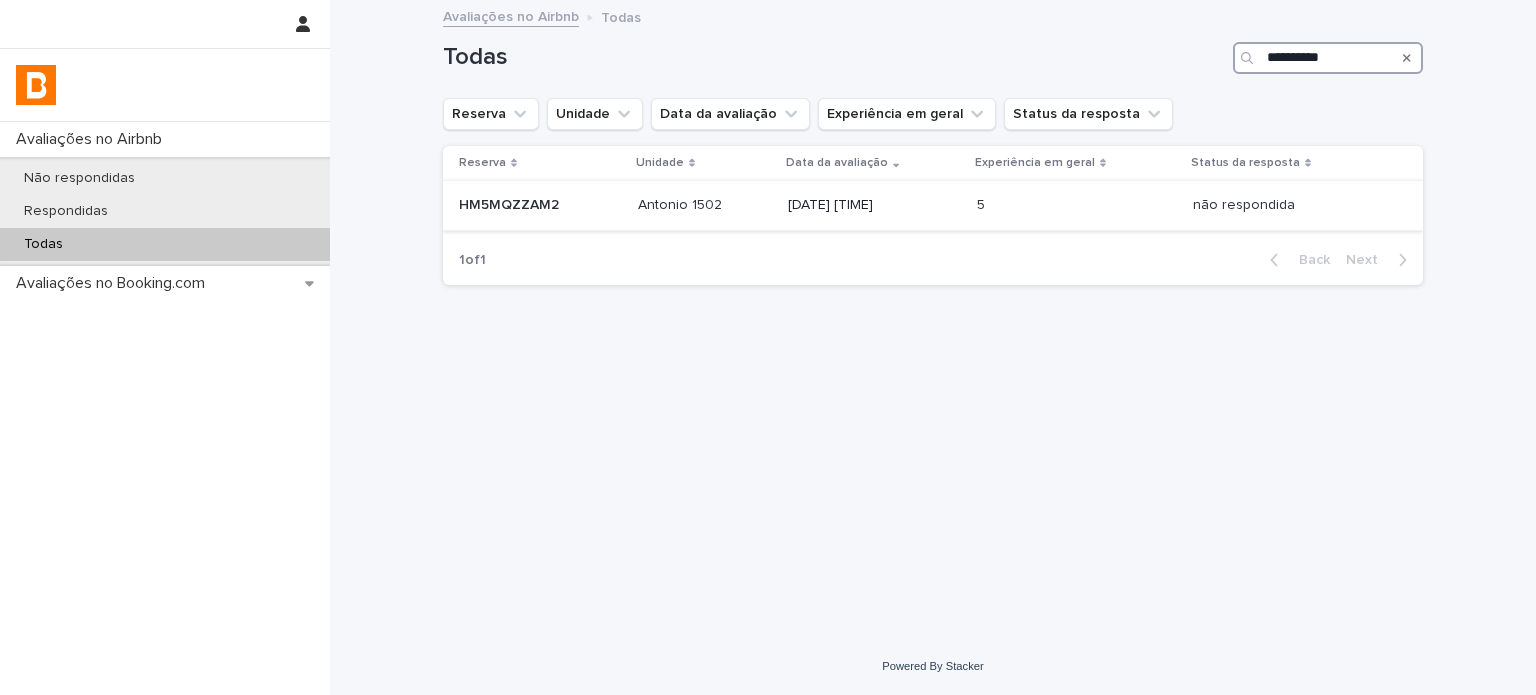 type on "**********" 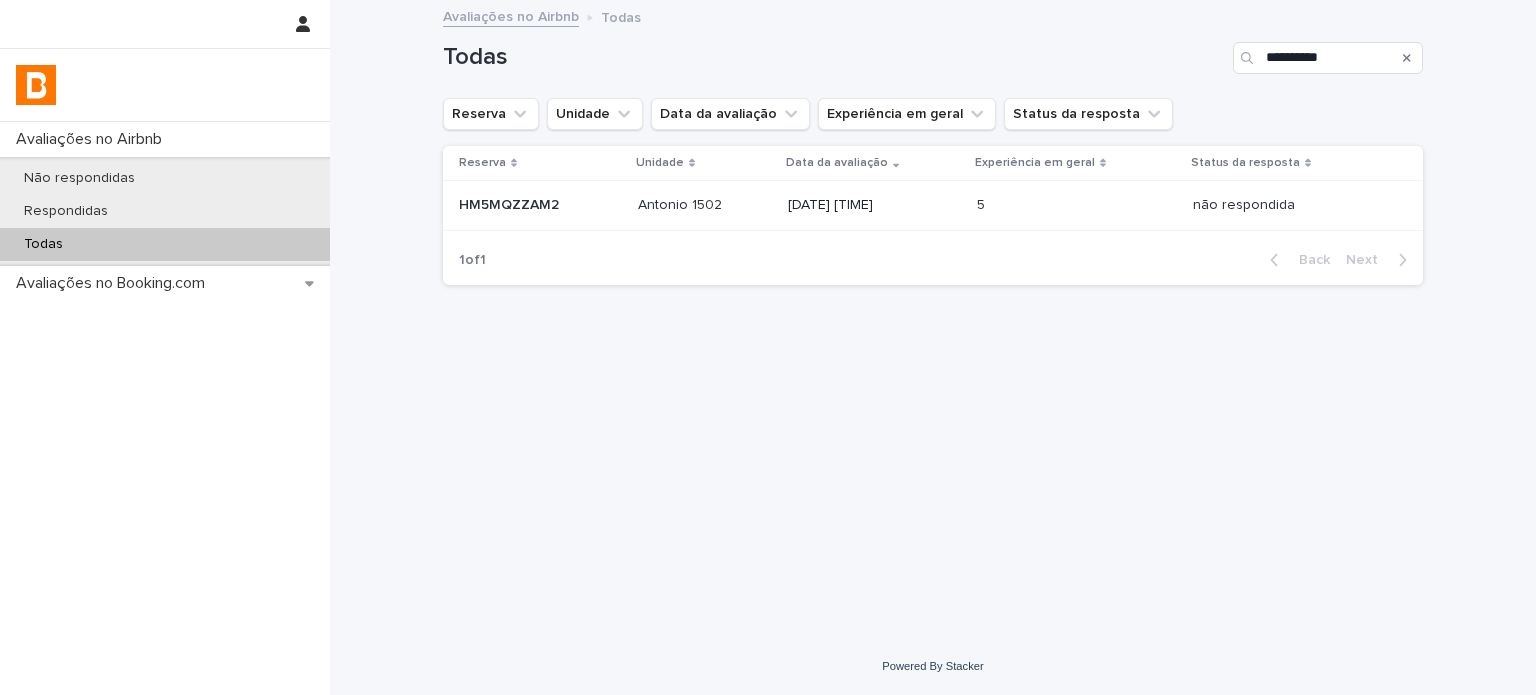 click on "Antonio 1502" at bounding box center (682, 203) 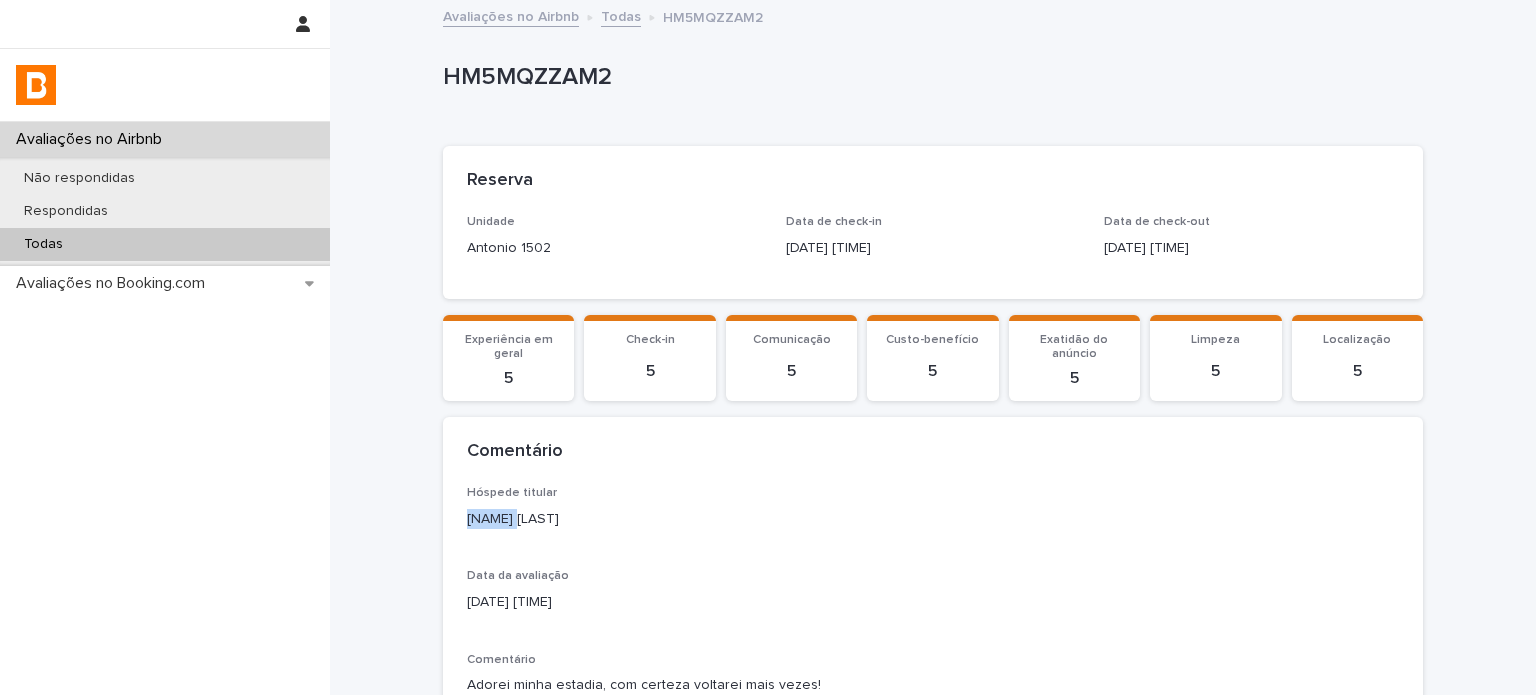 drag, startPoint x: 500, startPoint y: 519, endPoint x: 369, endPoint y: 519, distance: 131 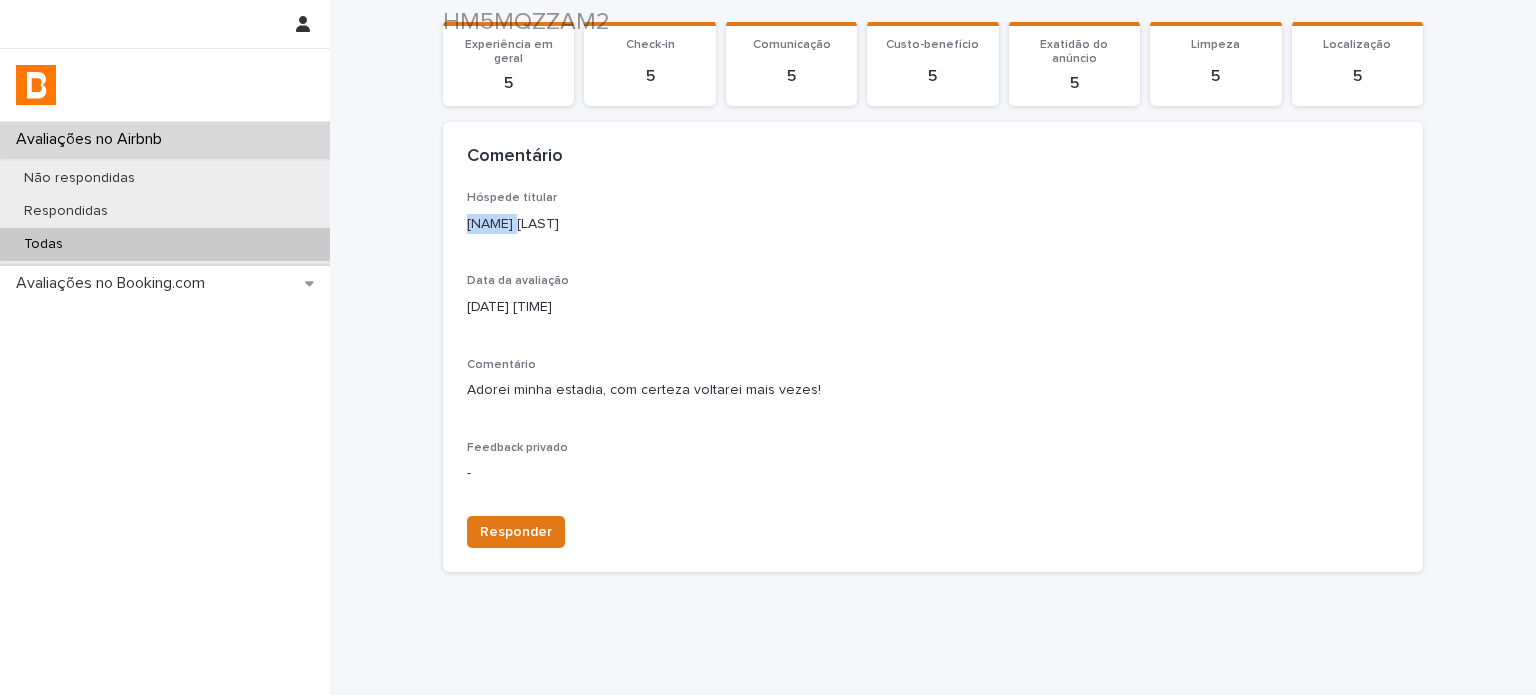 scroll, scrollTop: 344, scrollLeft: 0, axis: vertical 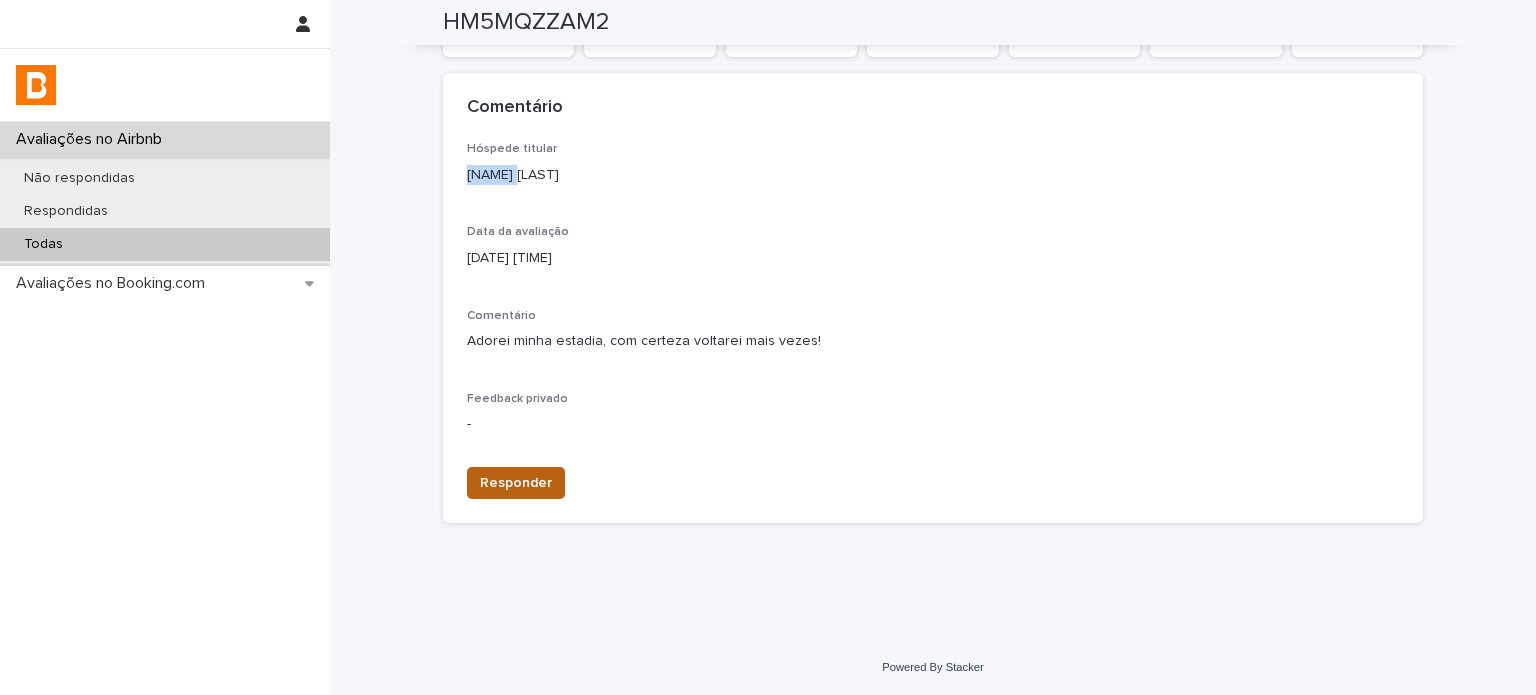 click on "Responder" at bounding box center [516, 483] 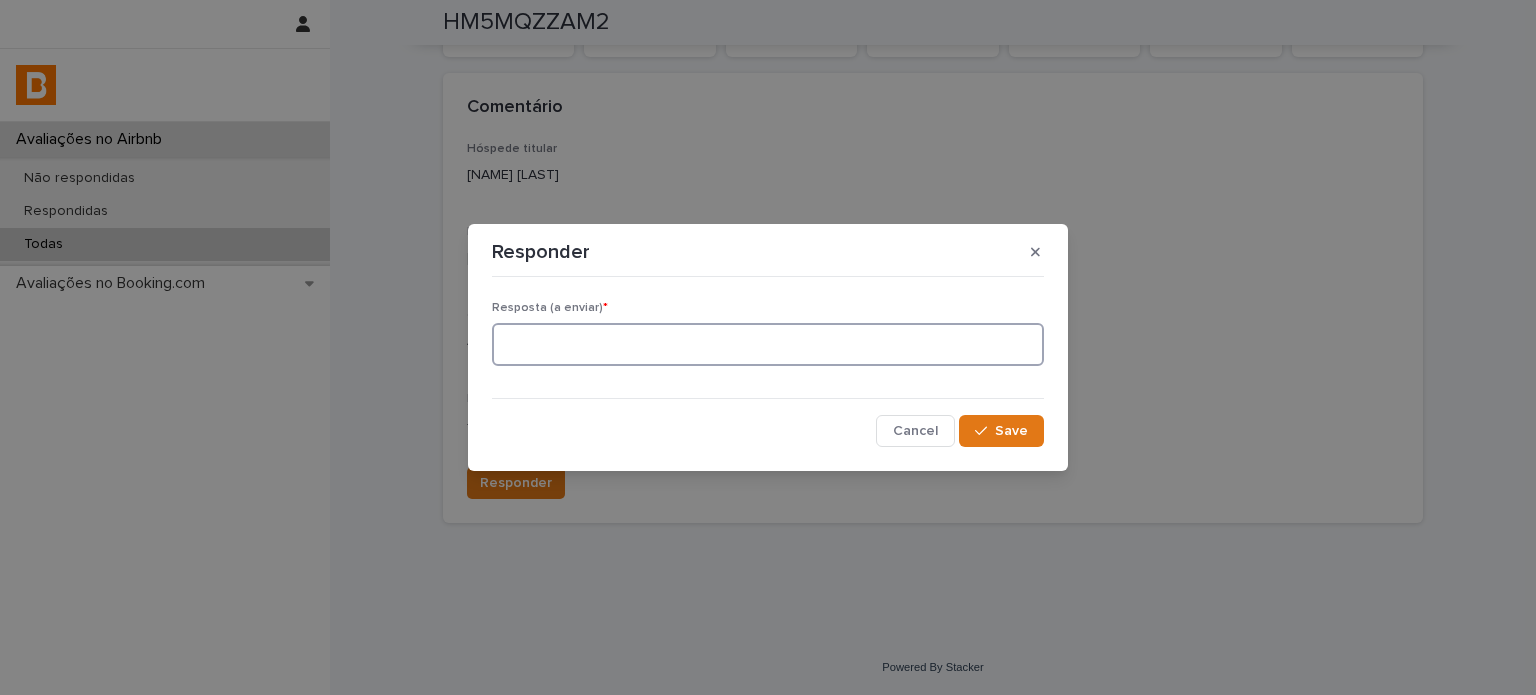 click at bounding box center [768, 344] 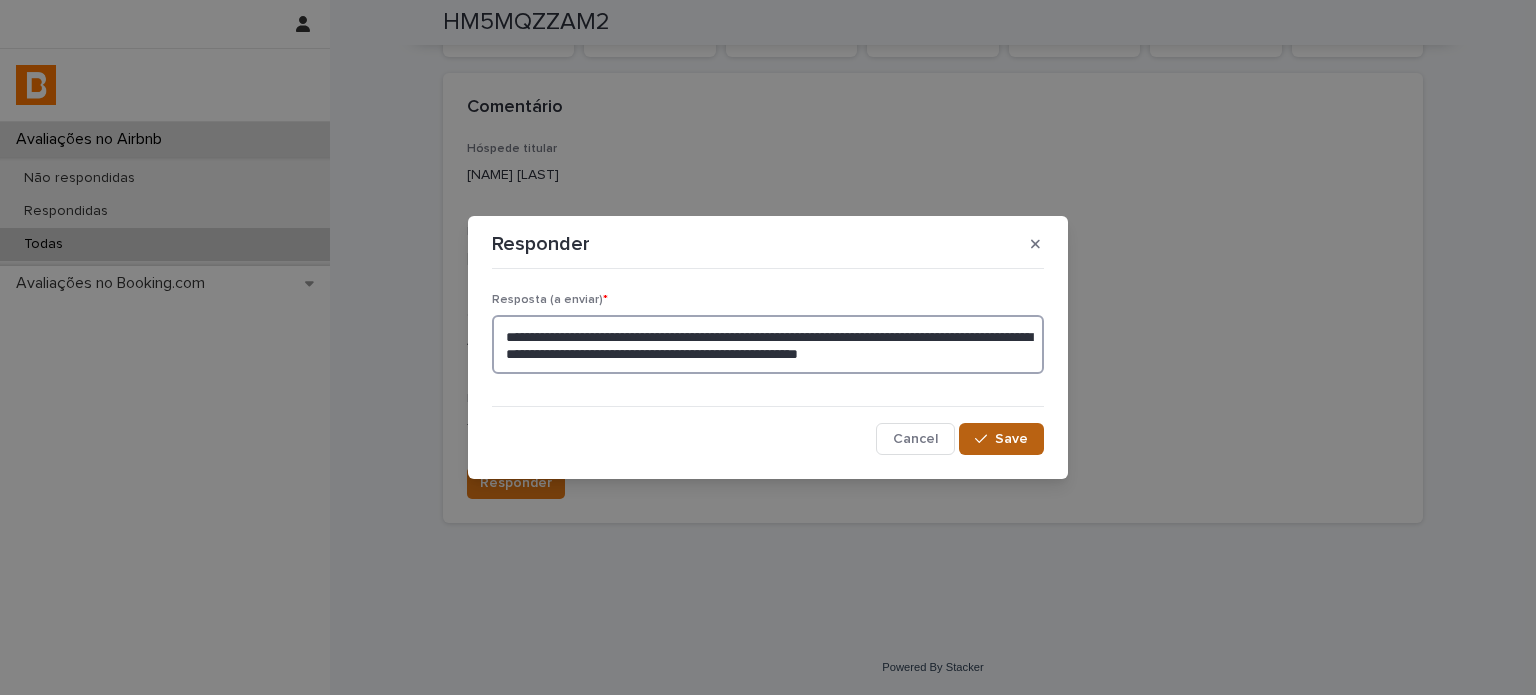type on "**********" 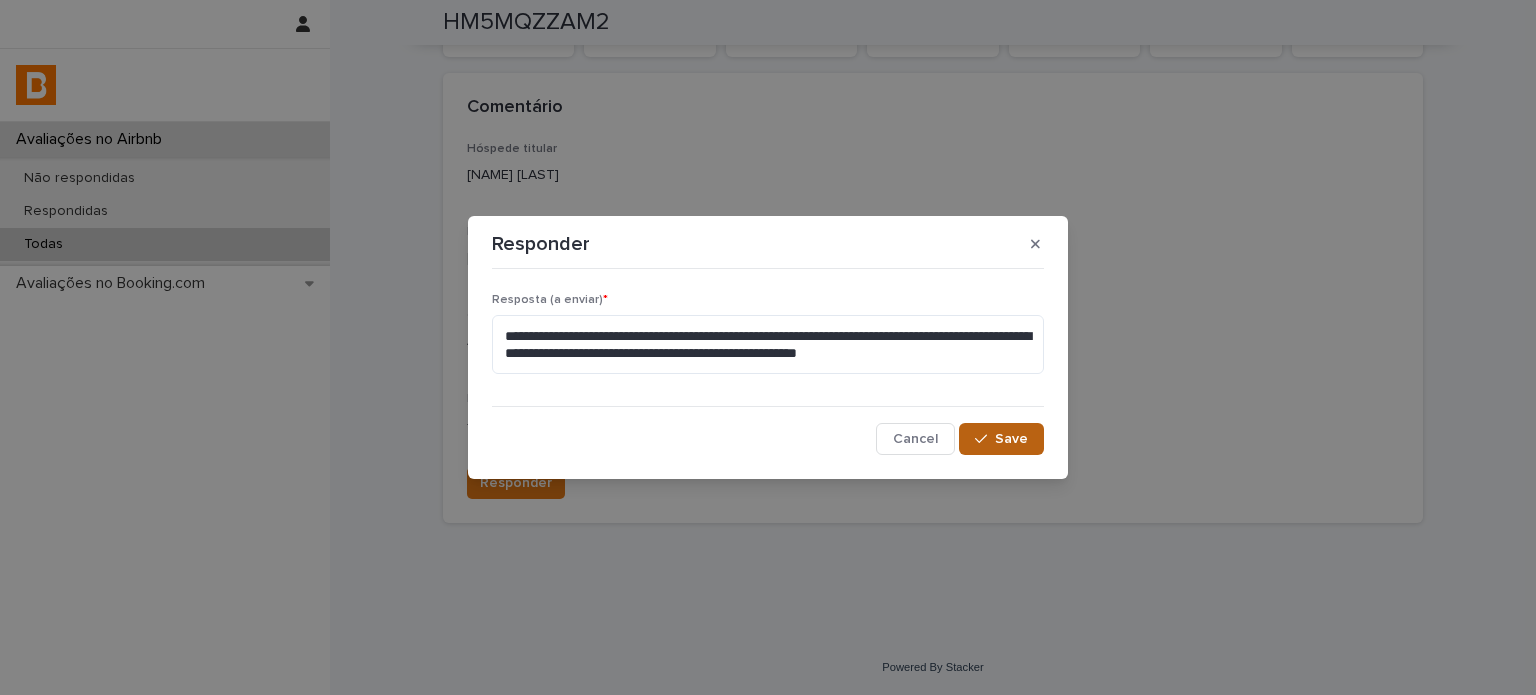 click on "Save" at bounding box center [1011, 439] 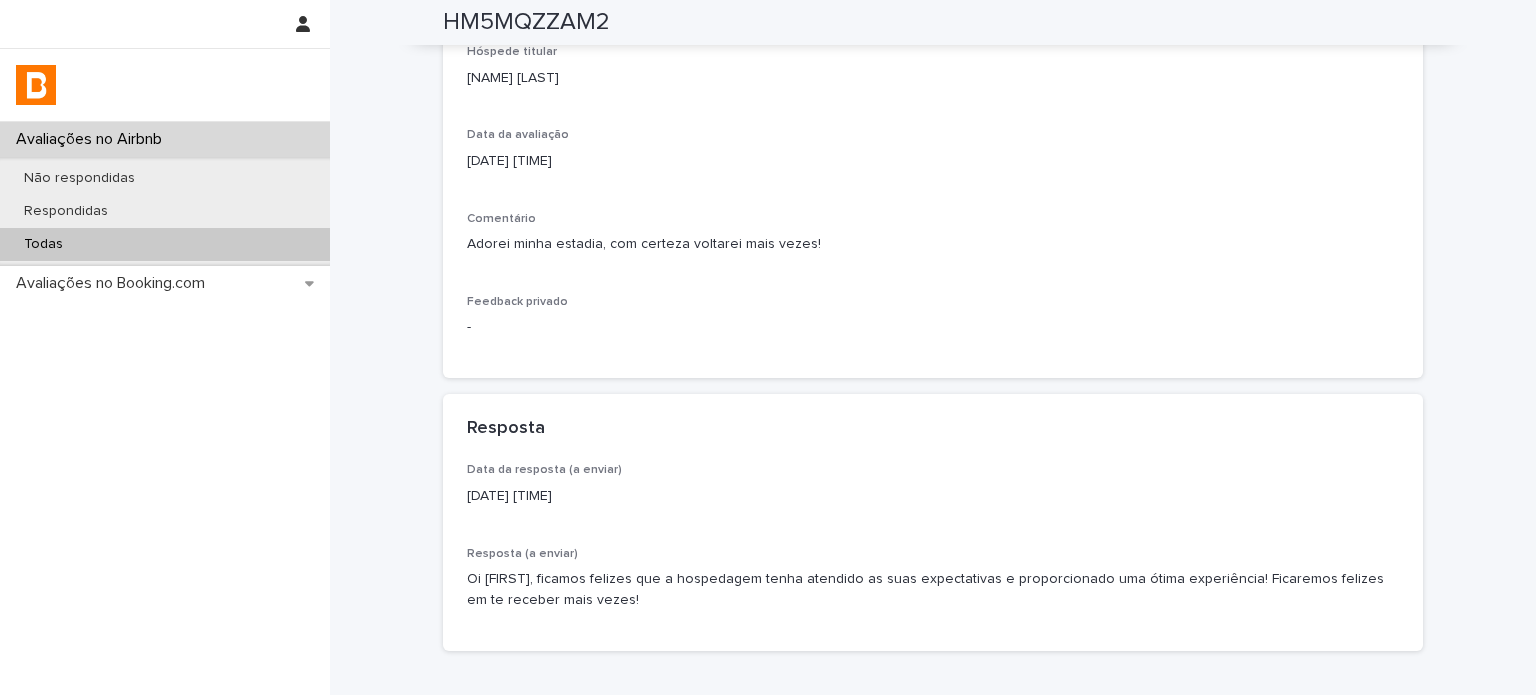 scroll, scrollTop: 456, scrollLeft: 0, axis: vertical 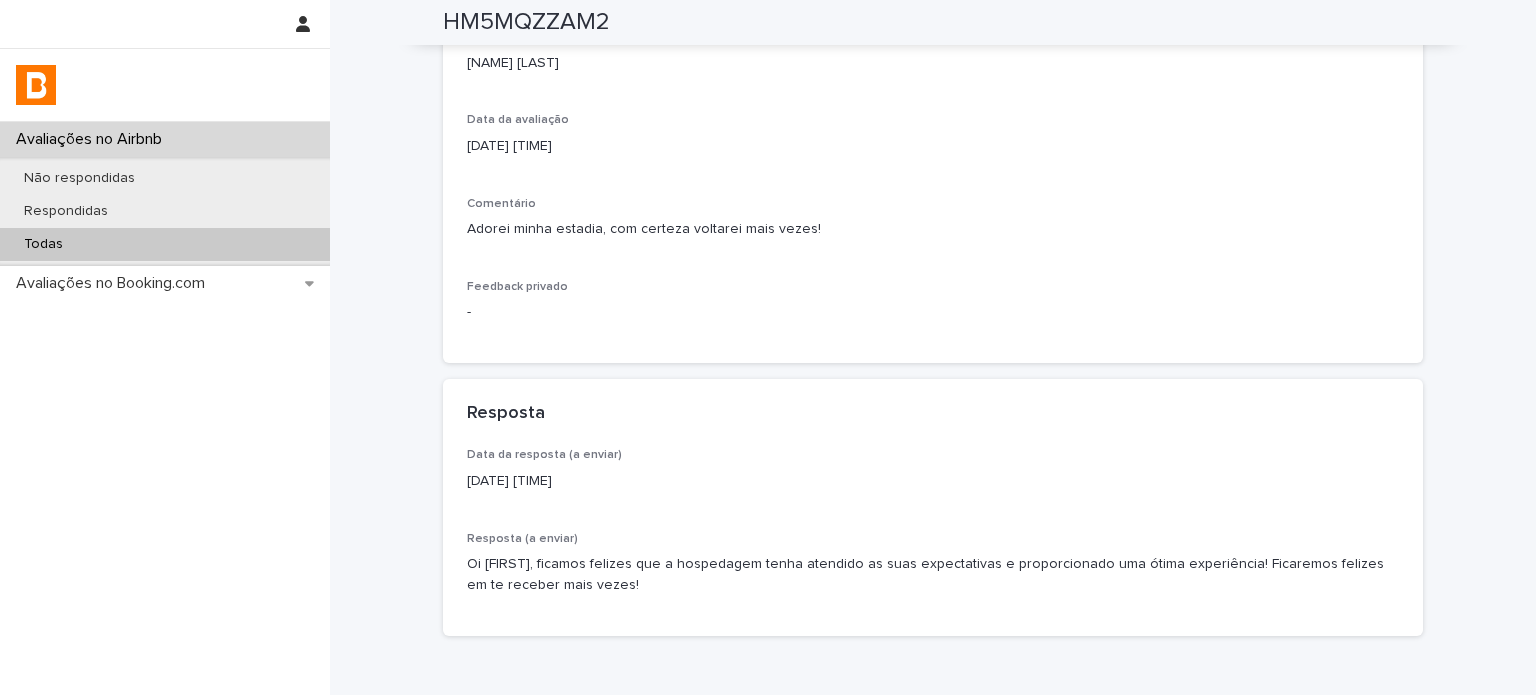 click on "Todas" at bounding box center [165, 244] 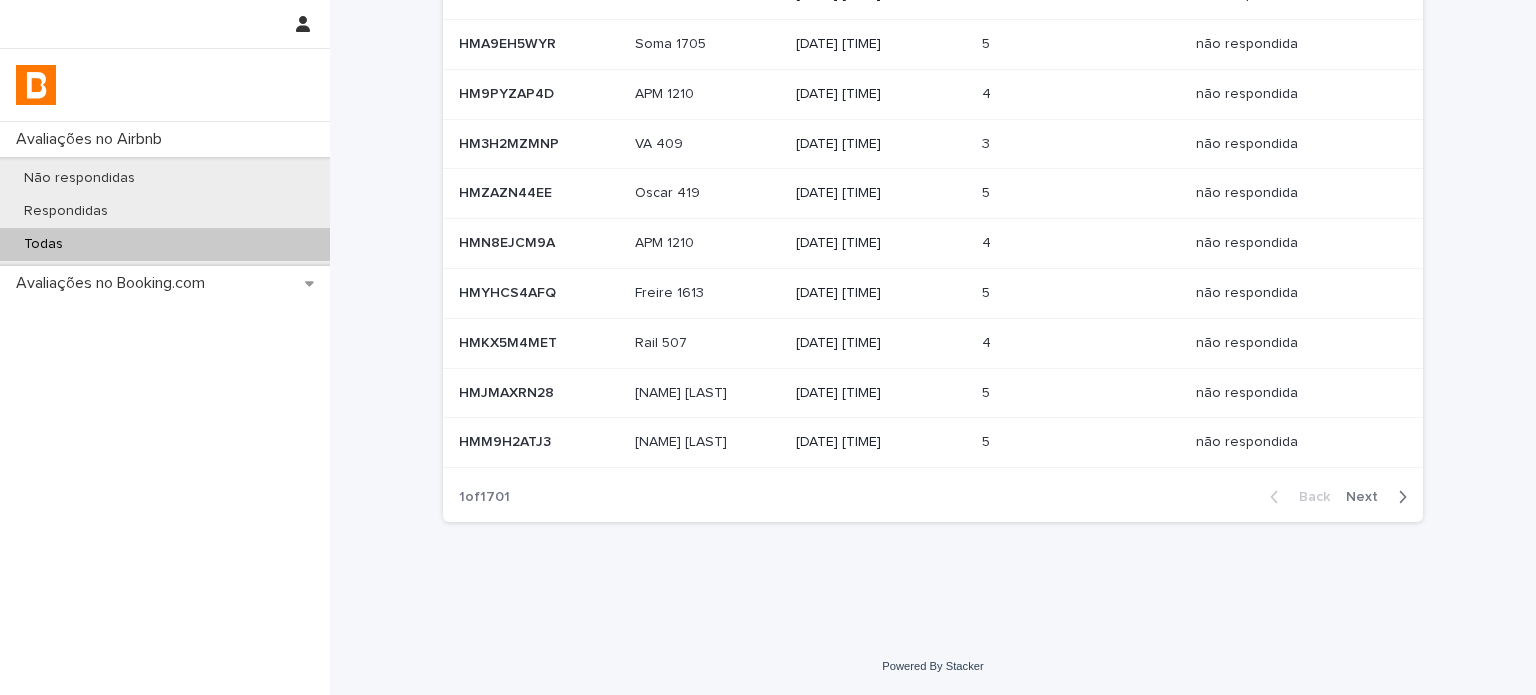 scroll, scrollTop: 0, scrollLeft: 0, axis: both 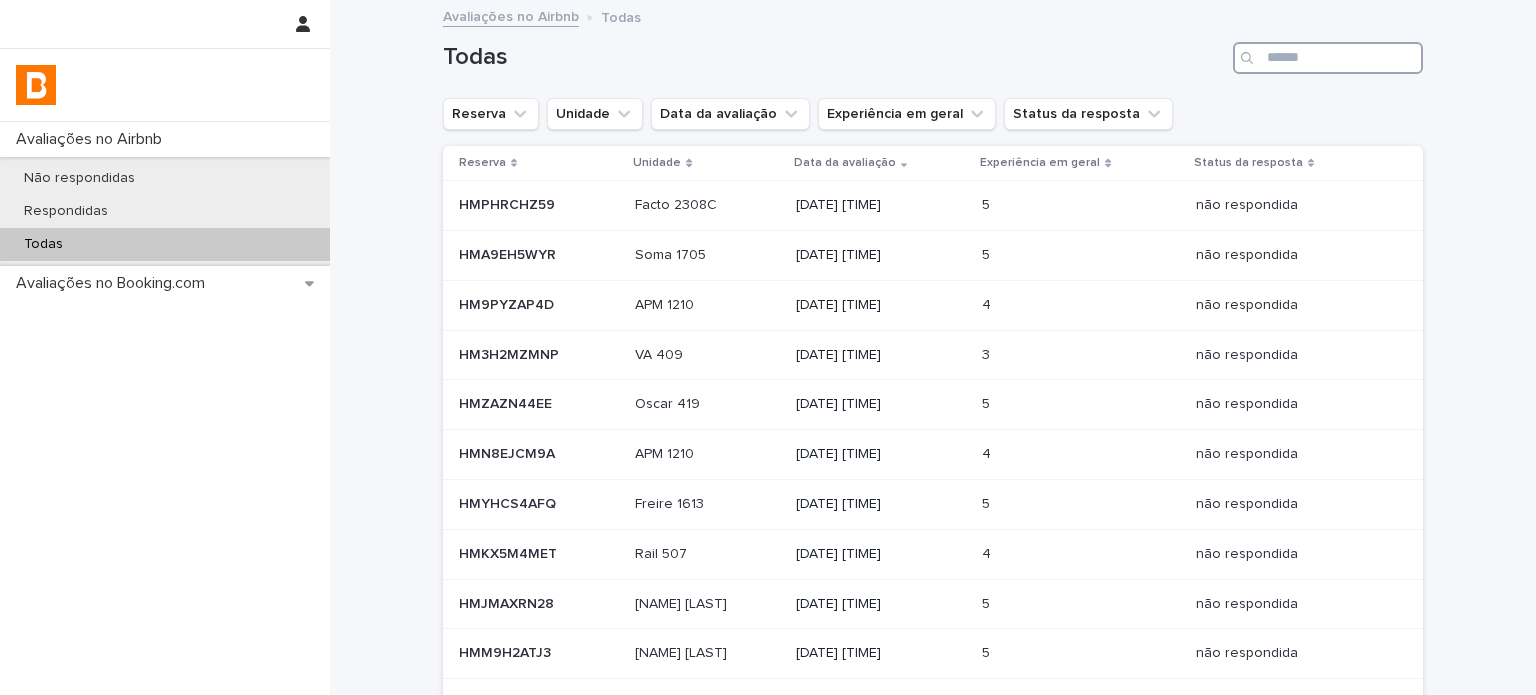 click at bounding box center [1328, 58] 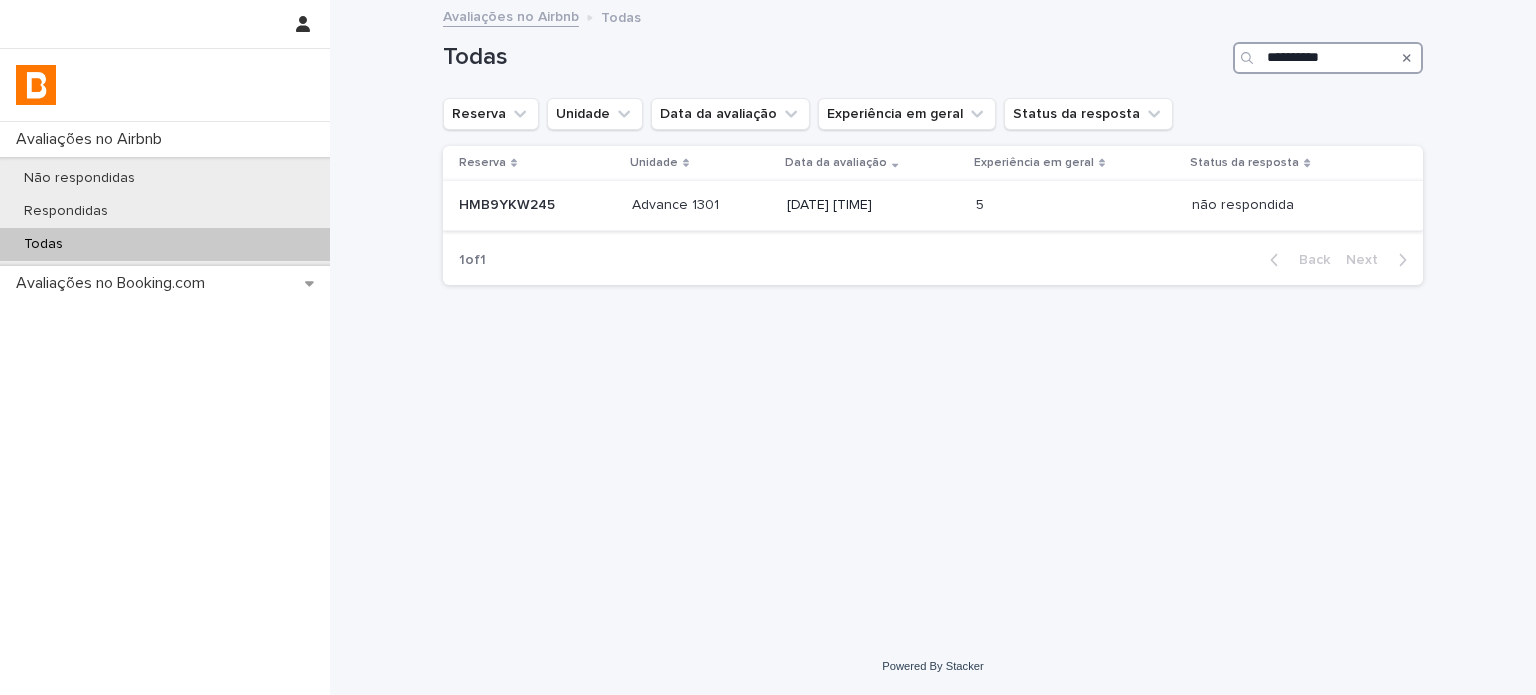 type on "**********" 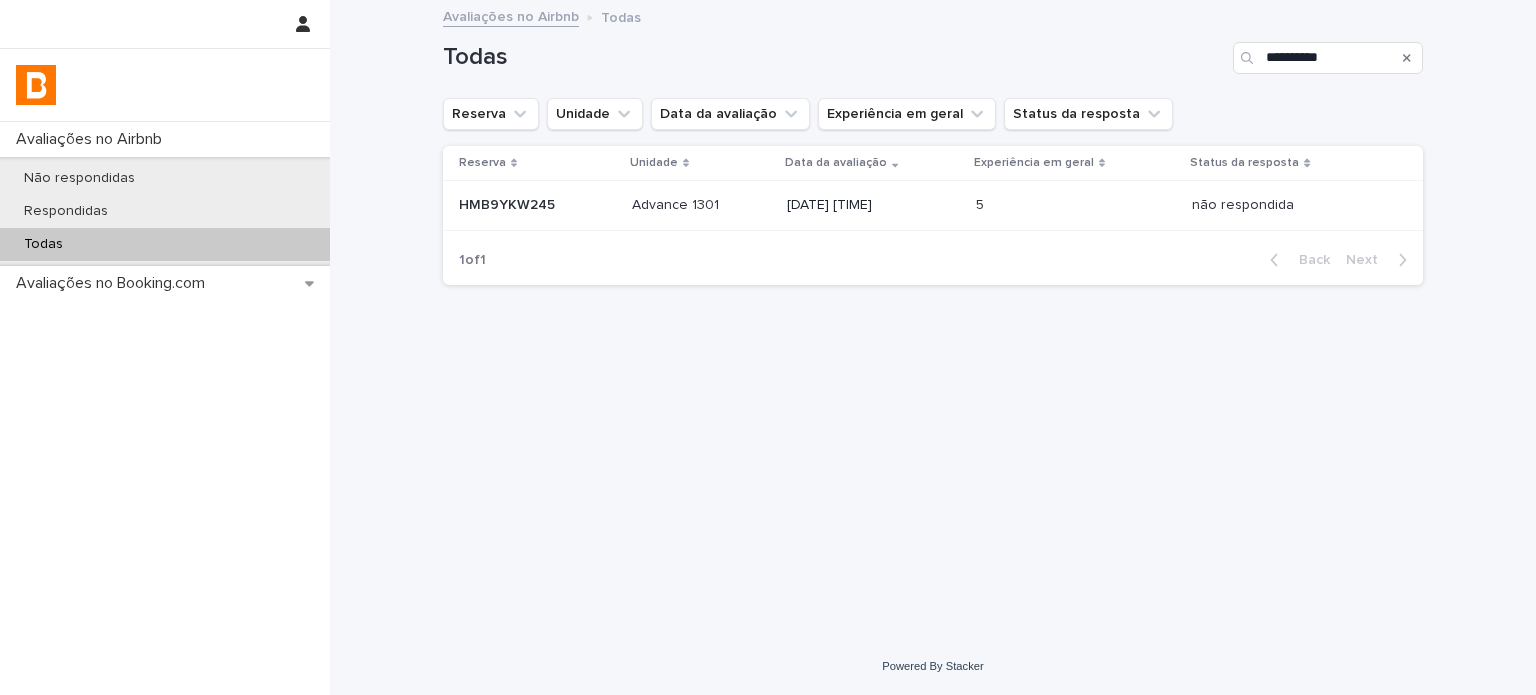 click on "[DATE] [TIME]" at bounding box center [873, 205] 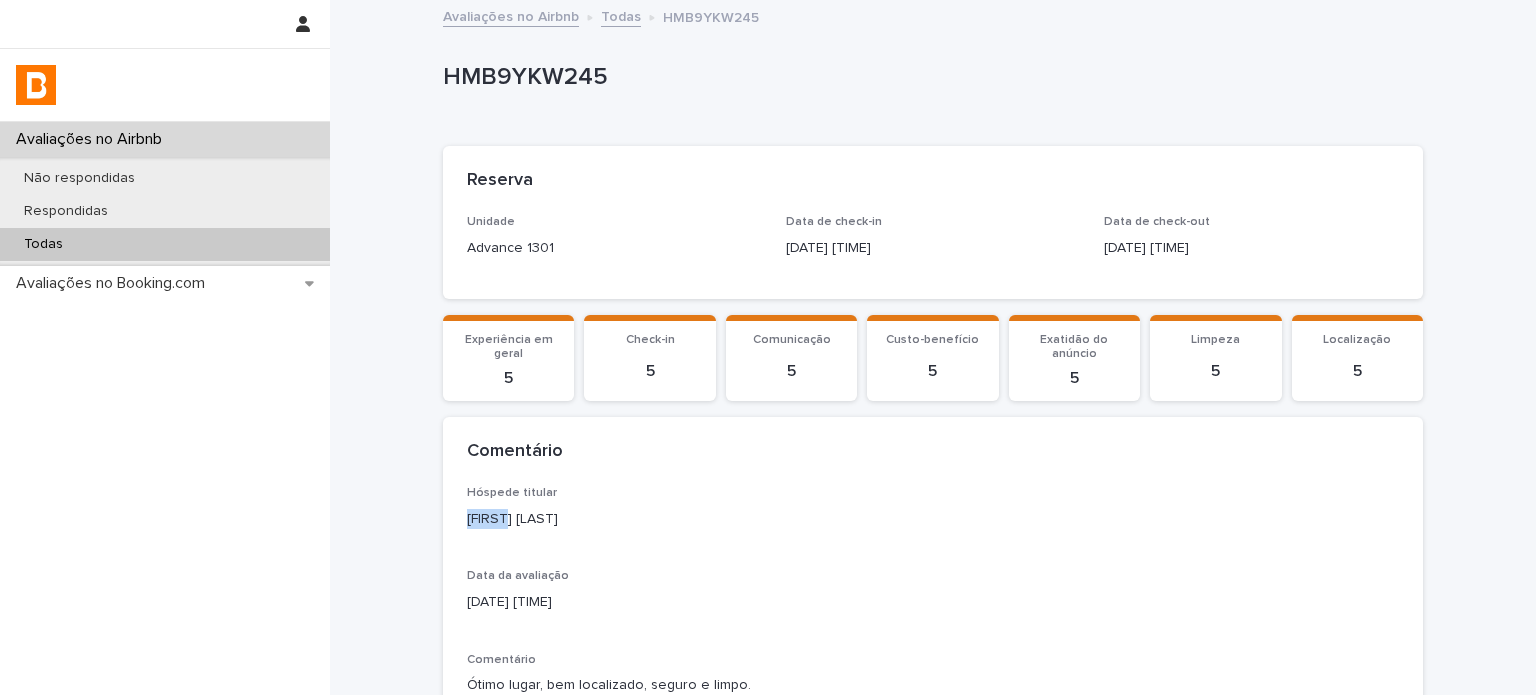 drag, startPoint x: 500, startPoint y: 519, endPoint x: 397, endPoint y: 519, distance: 103 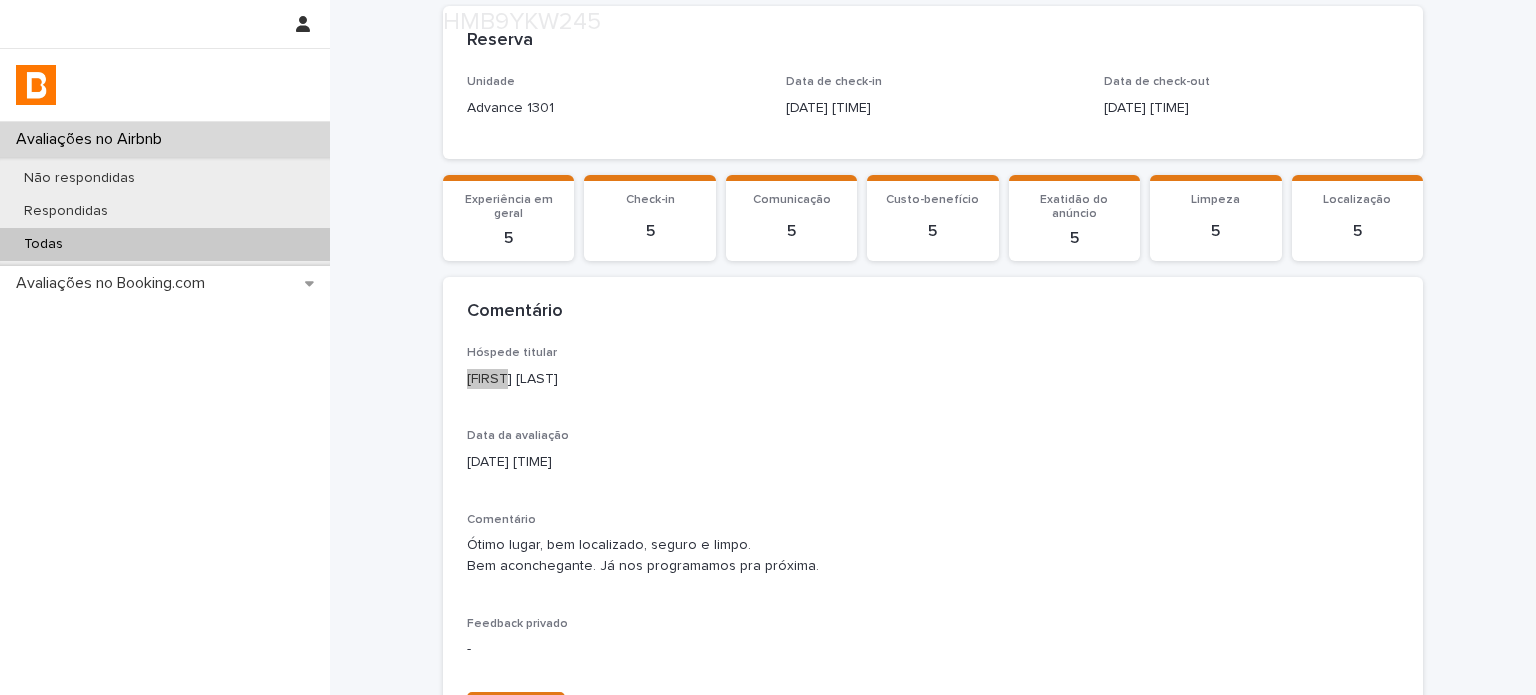 scroll, scrollTop: 364, scrollLeft: 0, axis: vertical 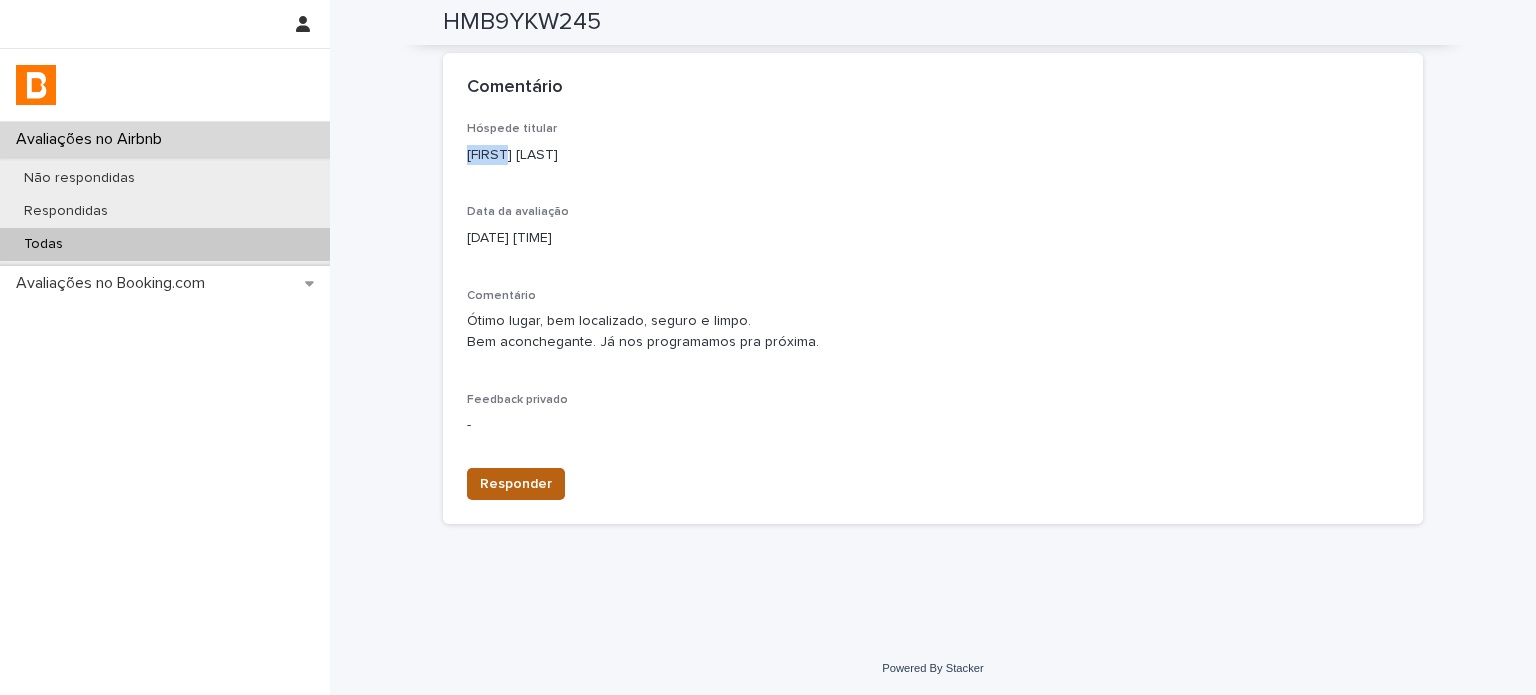 click on "Responder" at bounding box center [516, 484] 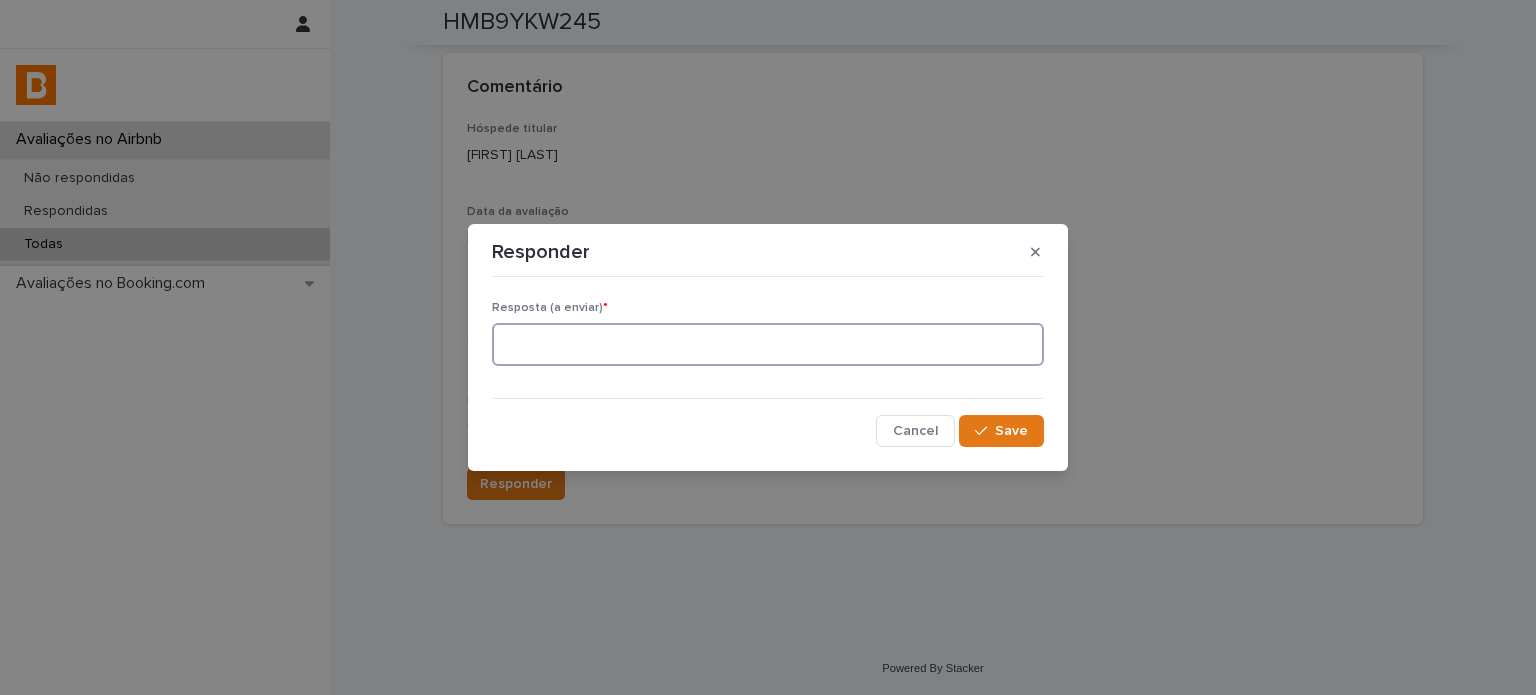 click at bounding box center [768, 344] 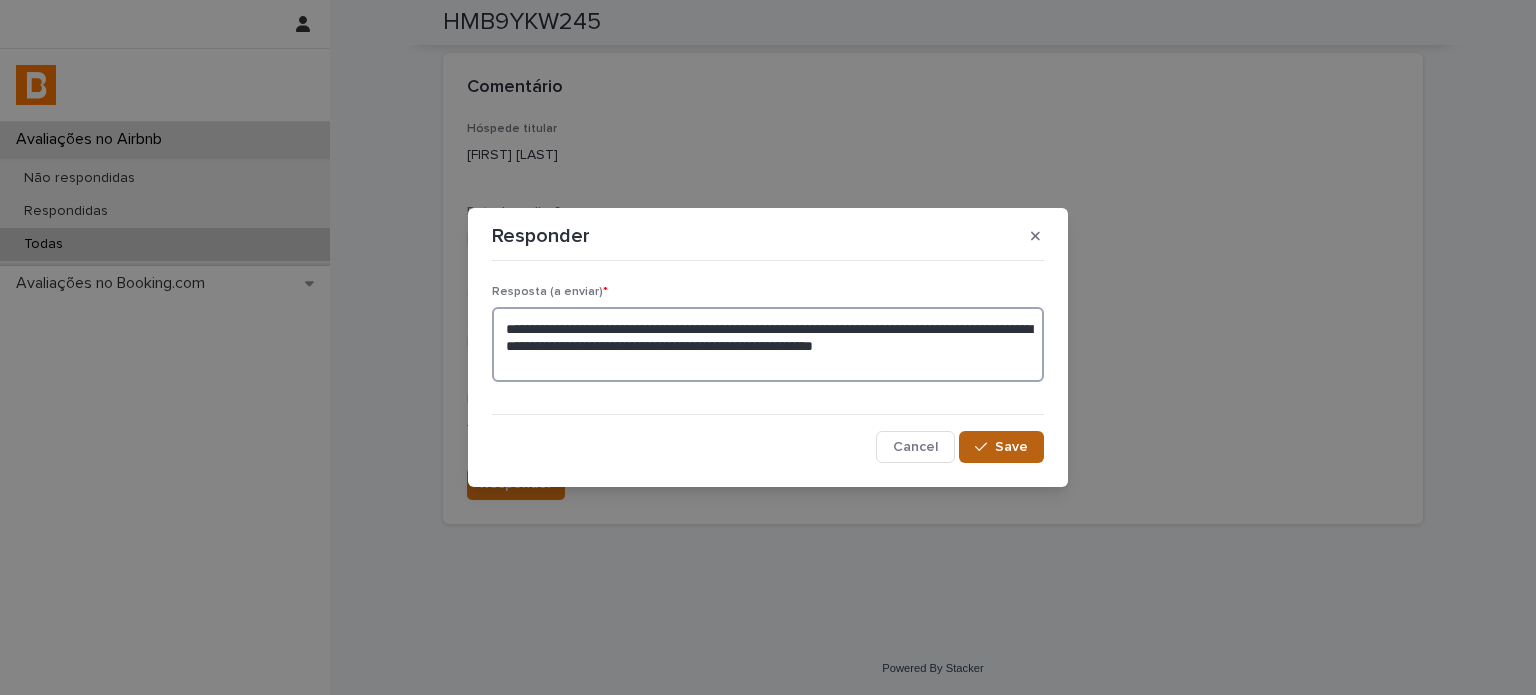 type on "**********" 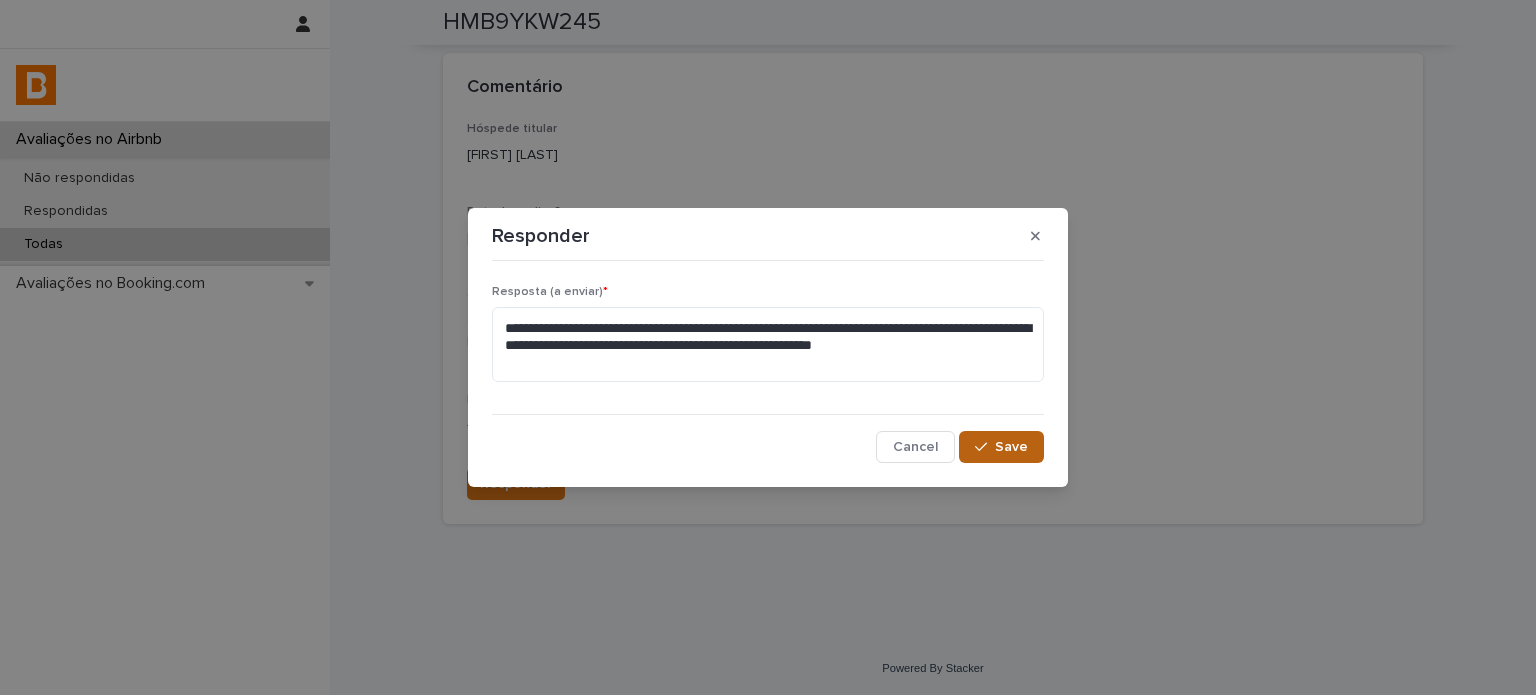 drag, startPoint x: 987, startPoint y: 440, endPoint x: 1011, endPoint y: 437, distance: 24.186773 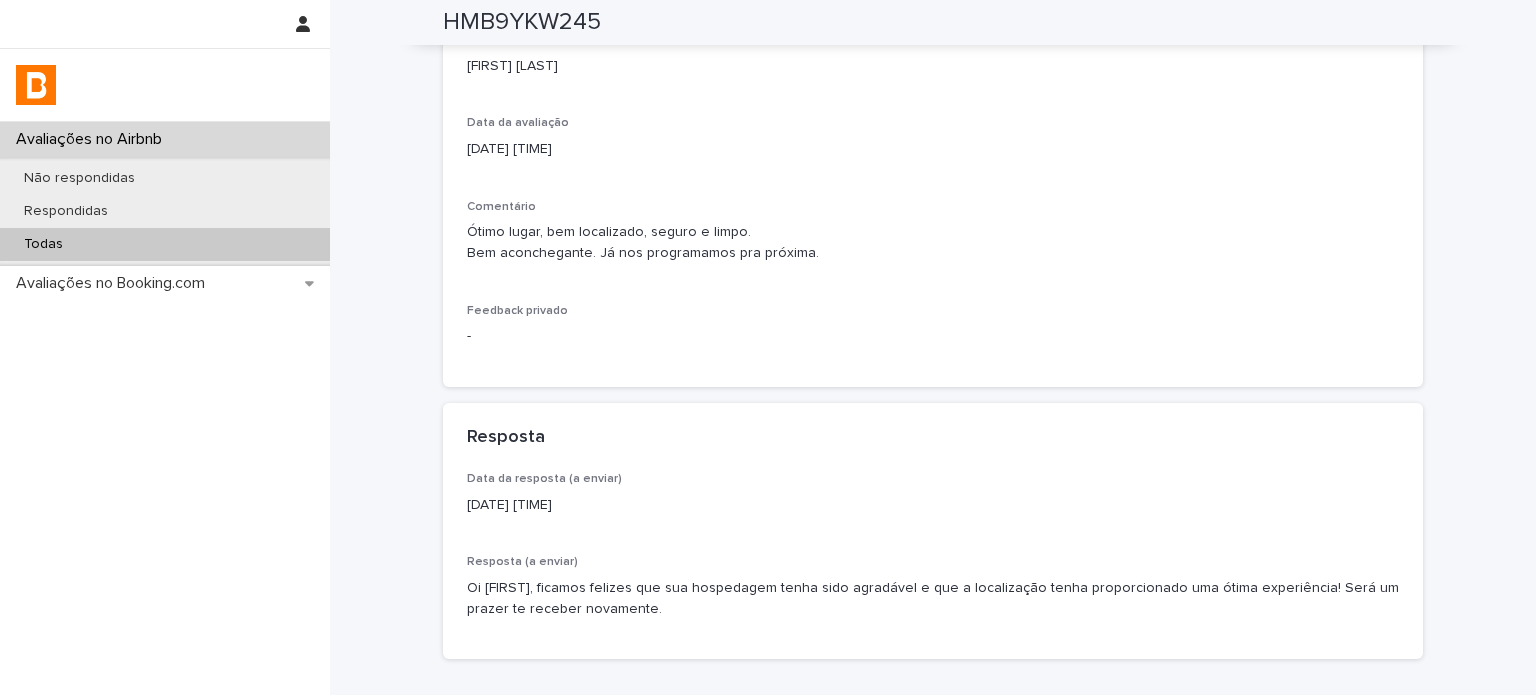 scroll, scrollTop: 477, scrollLeft: 0, axis: vertical 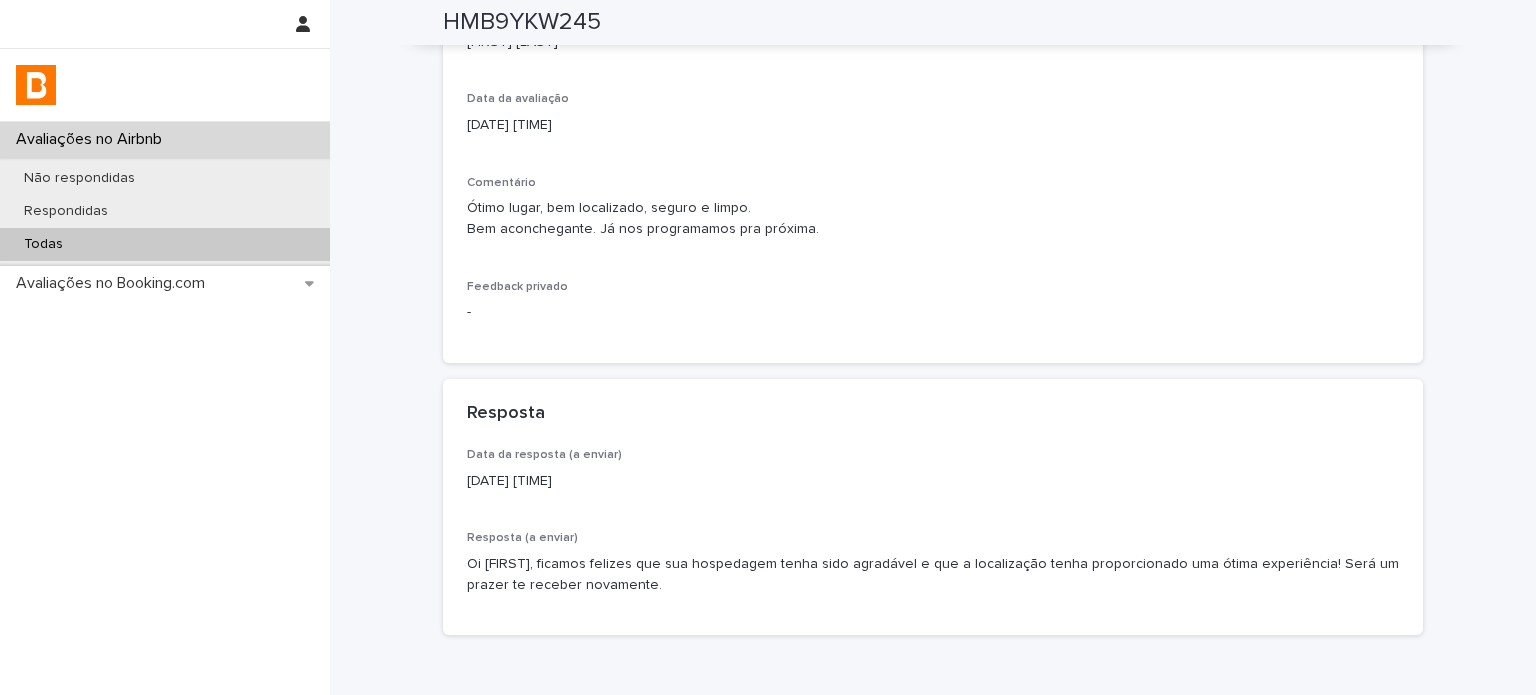 click on "Todas" at bounding box center (165, 244) 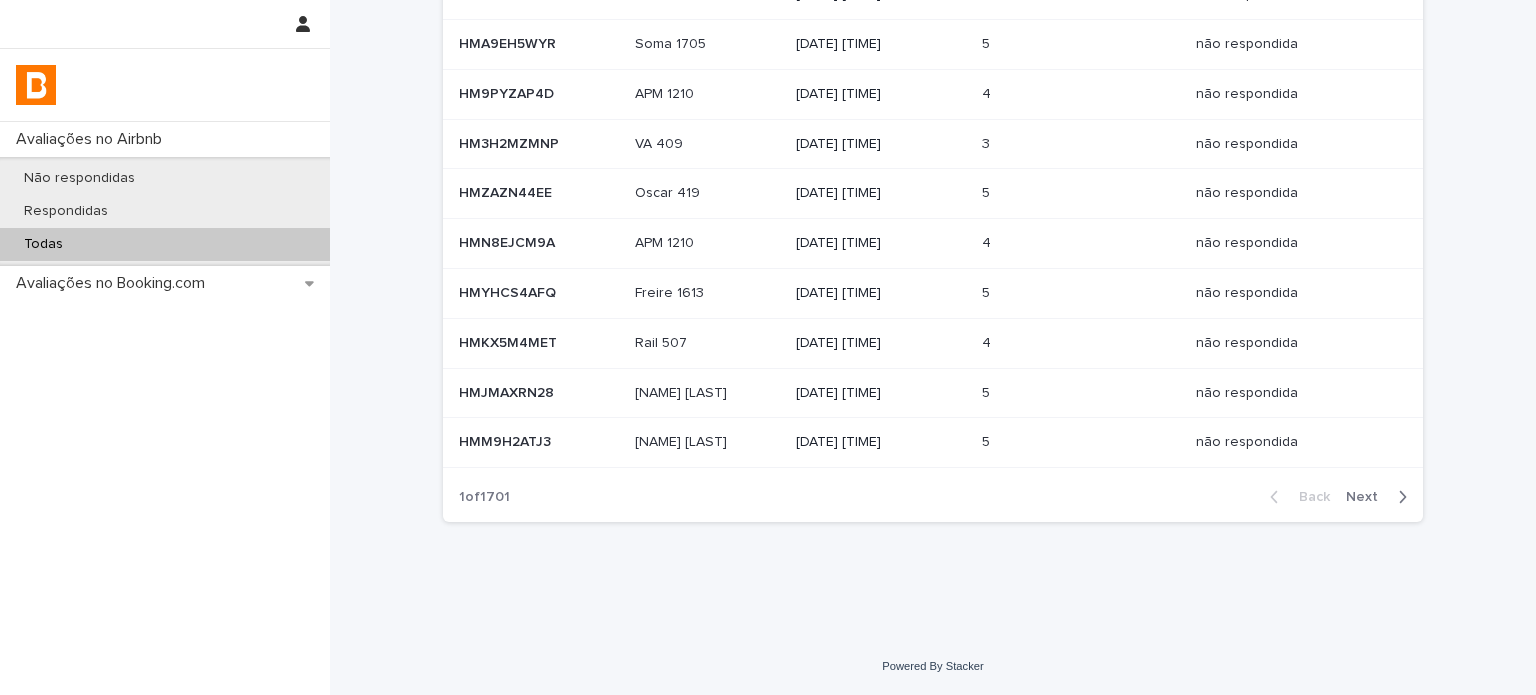 scroll, scrollTop: 0, scrollLeft: 0, axis: both 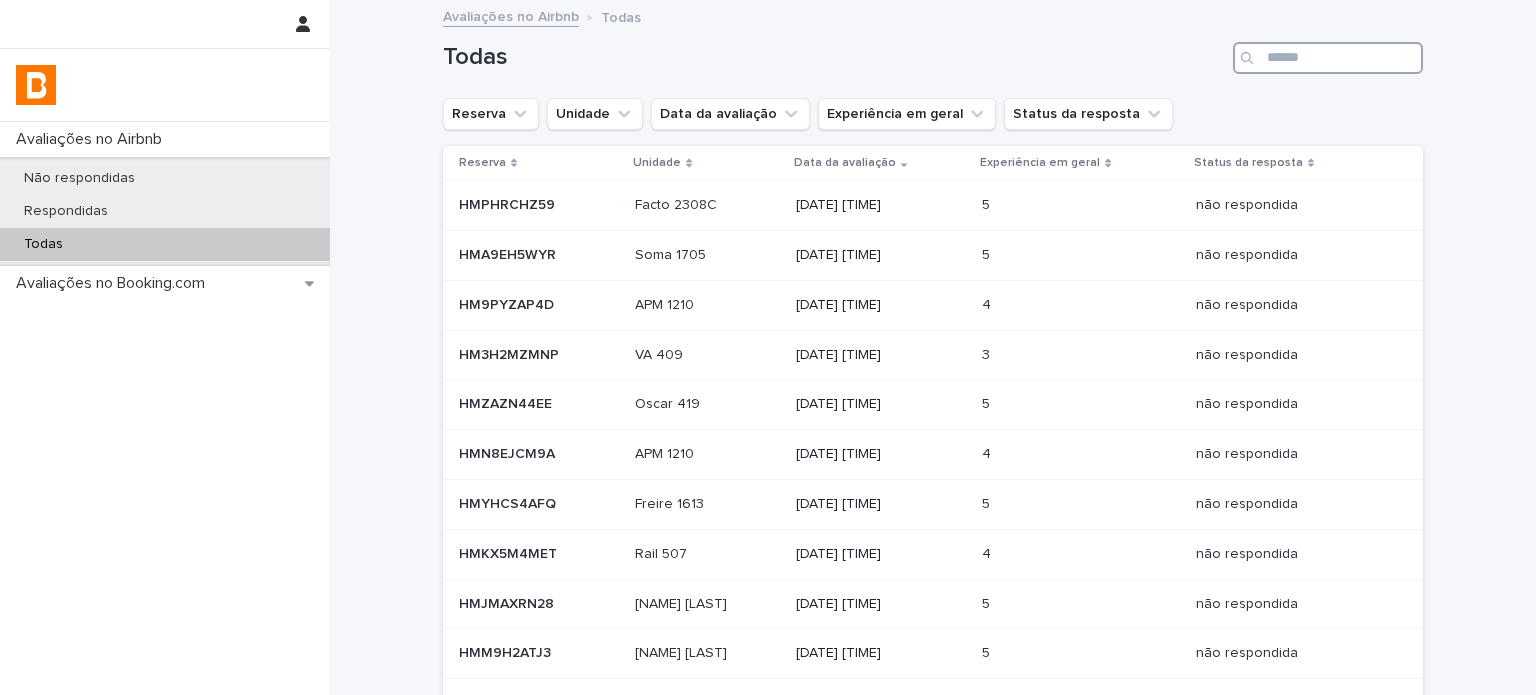 click at bounding box center [1328, 58] 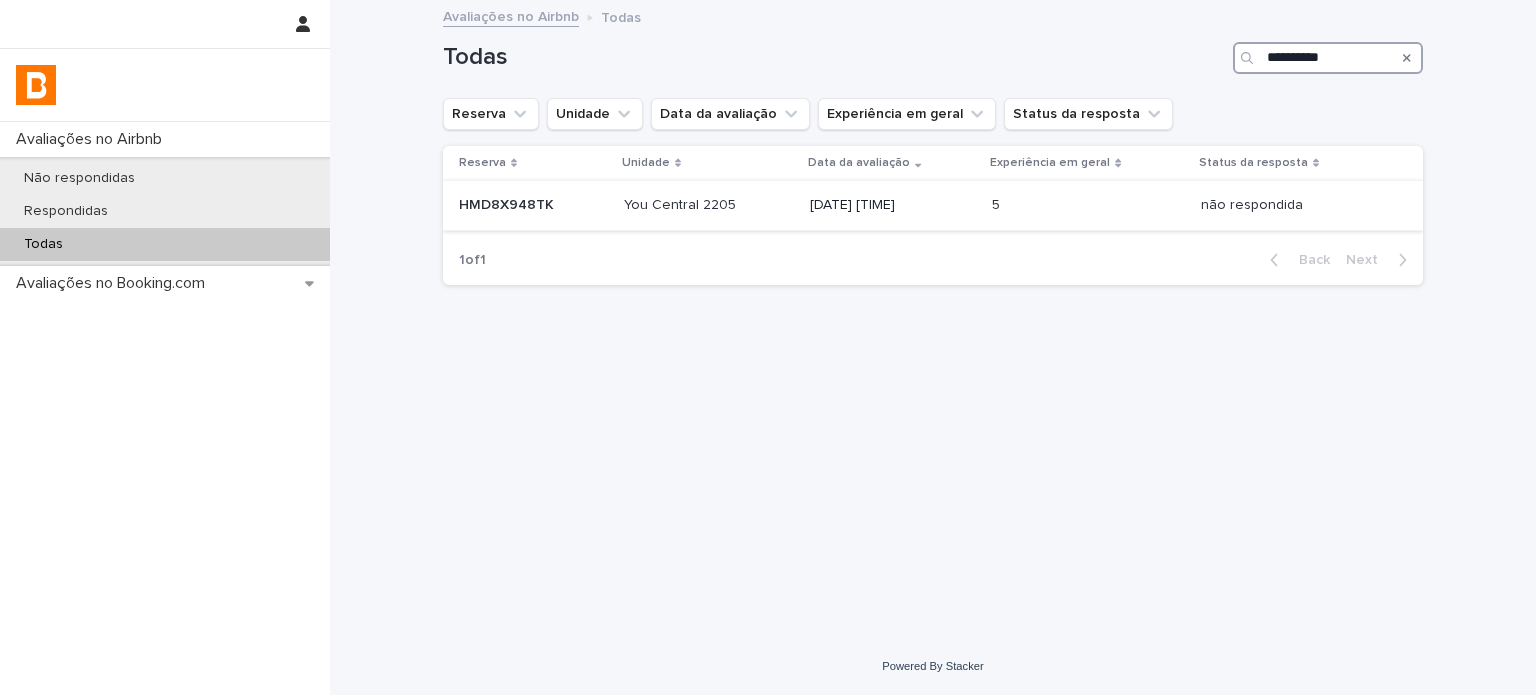 type on "**********" 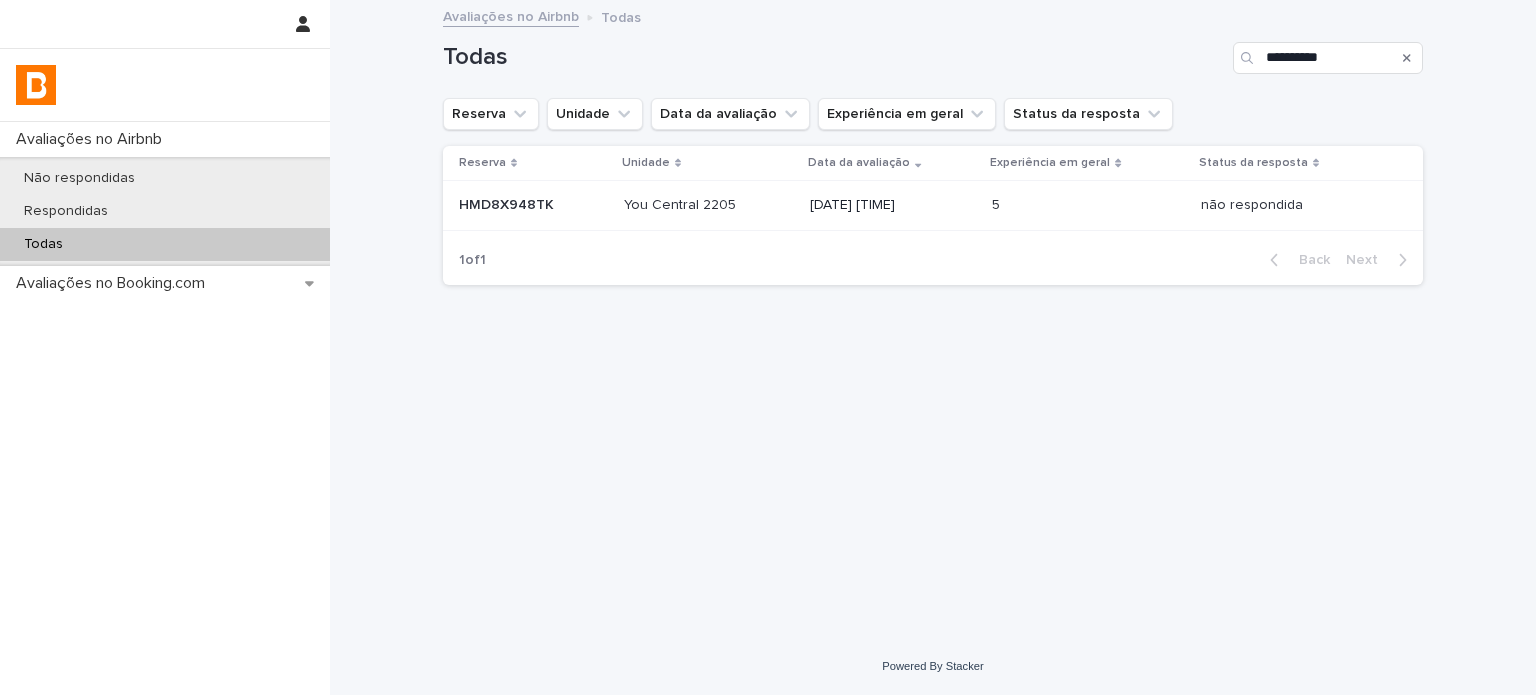 click at bounding box center [709, 205] 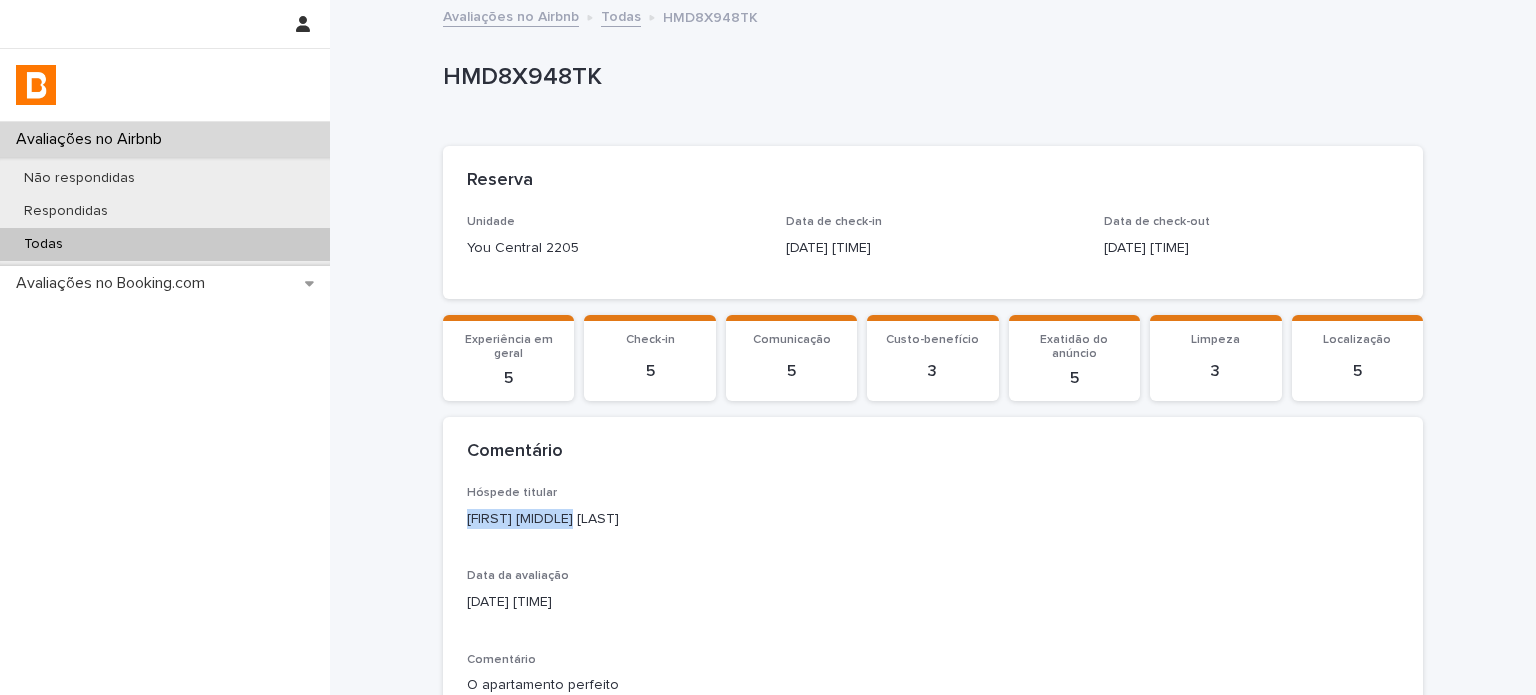 drag, startPoint x: 561, startPoint y: 521, endPoint x: 420, endPoint y: 516, distance: 141.08862 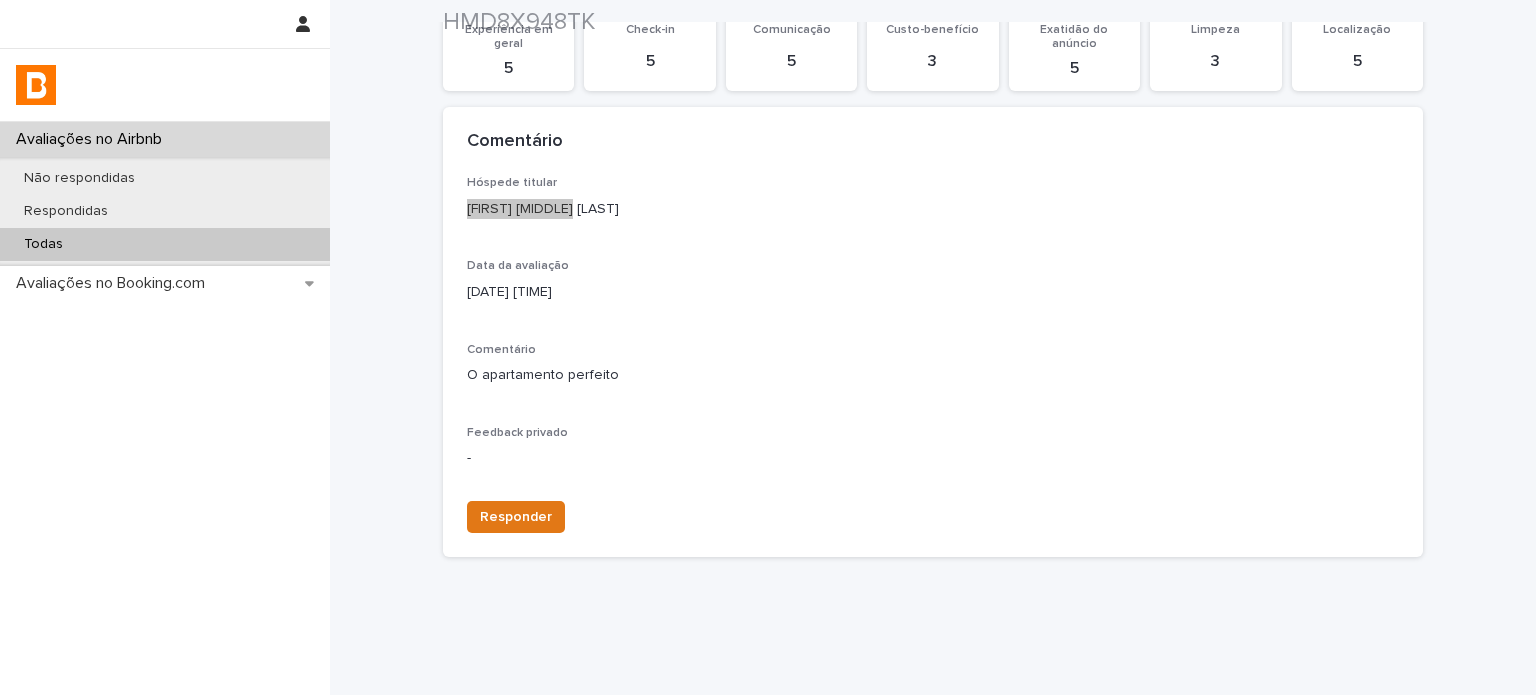 scroll, scrollTop: 344, scrollLeft: 0, axis: vertical 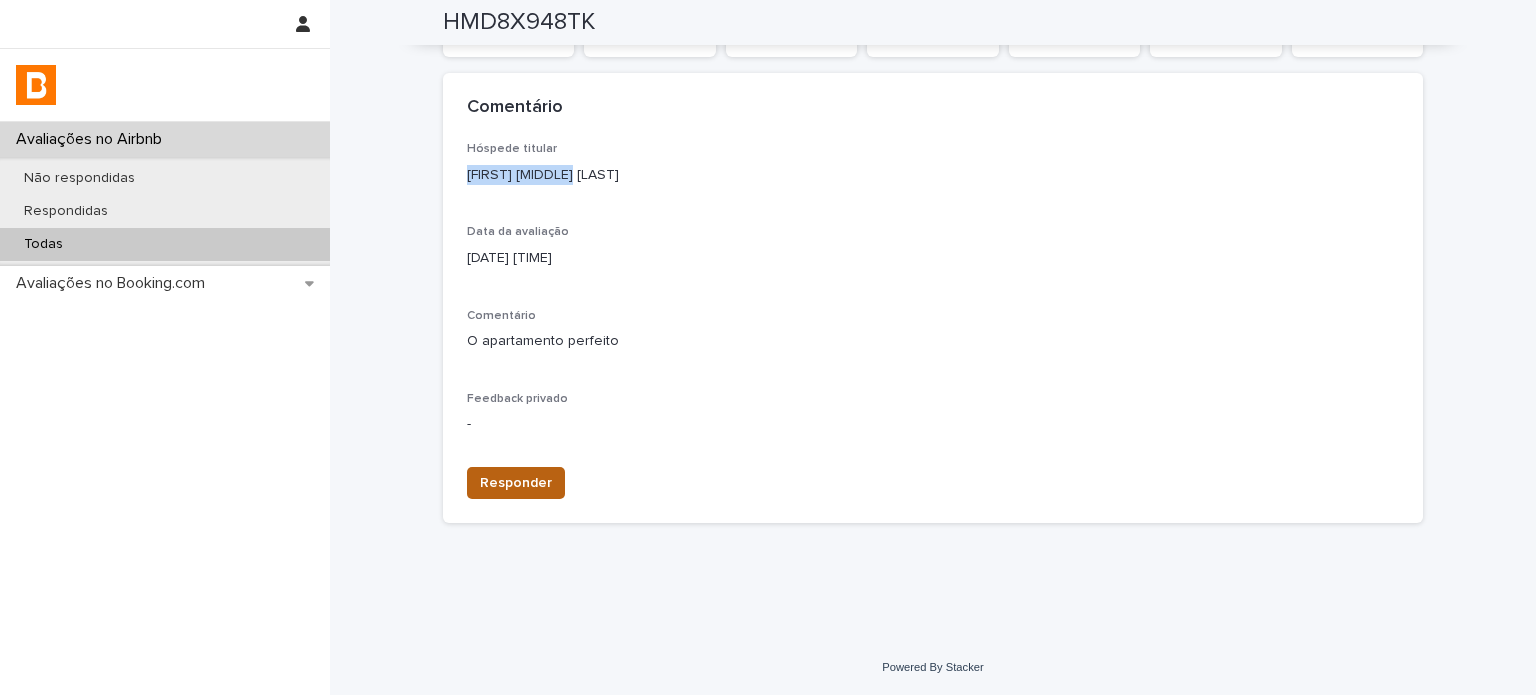 click on "Responder" at bounding box center (516, 483) 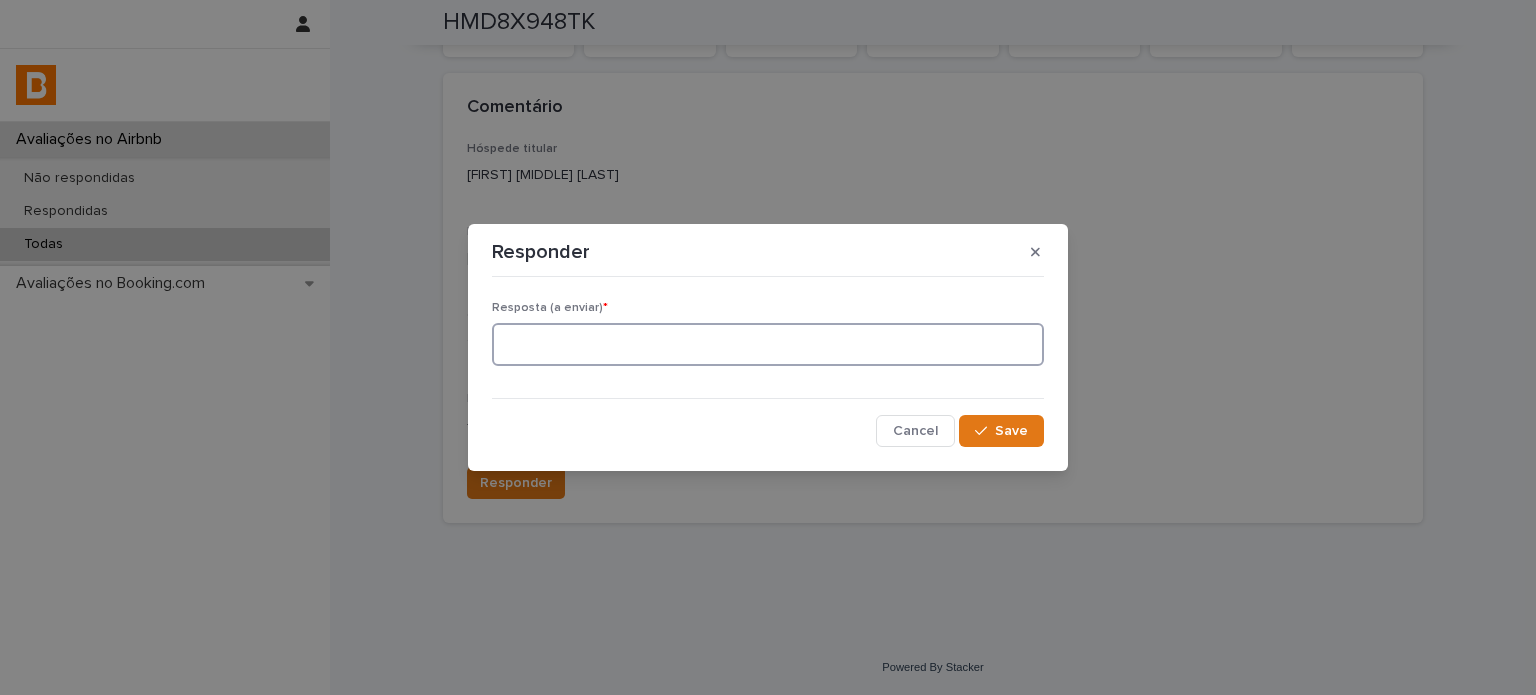 click at bounding box center (768, 344) 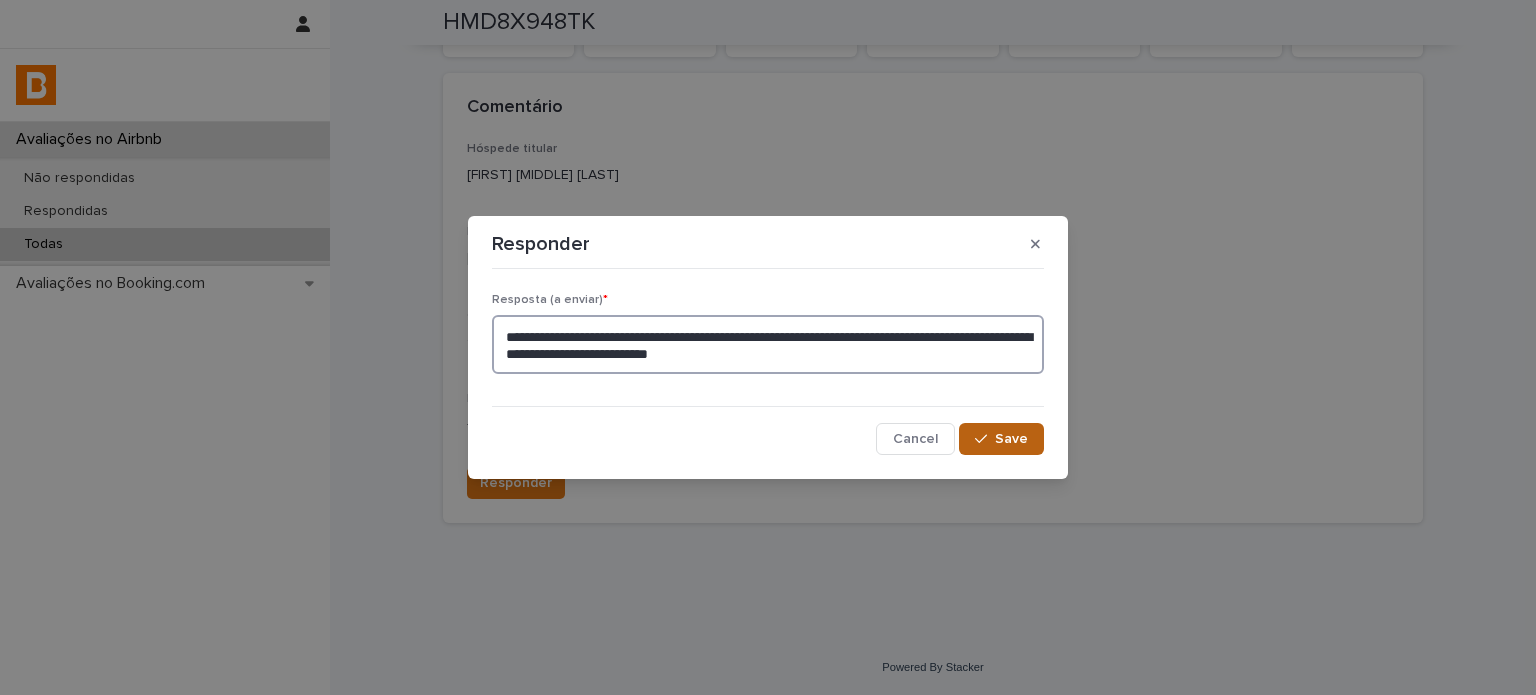 type on "**********" 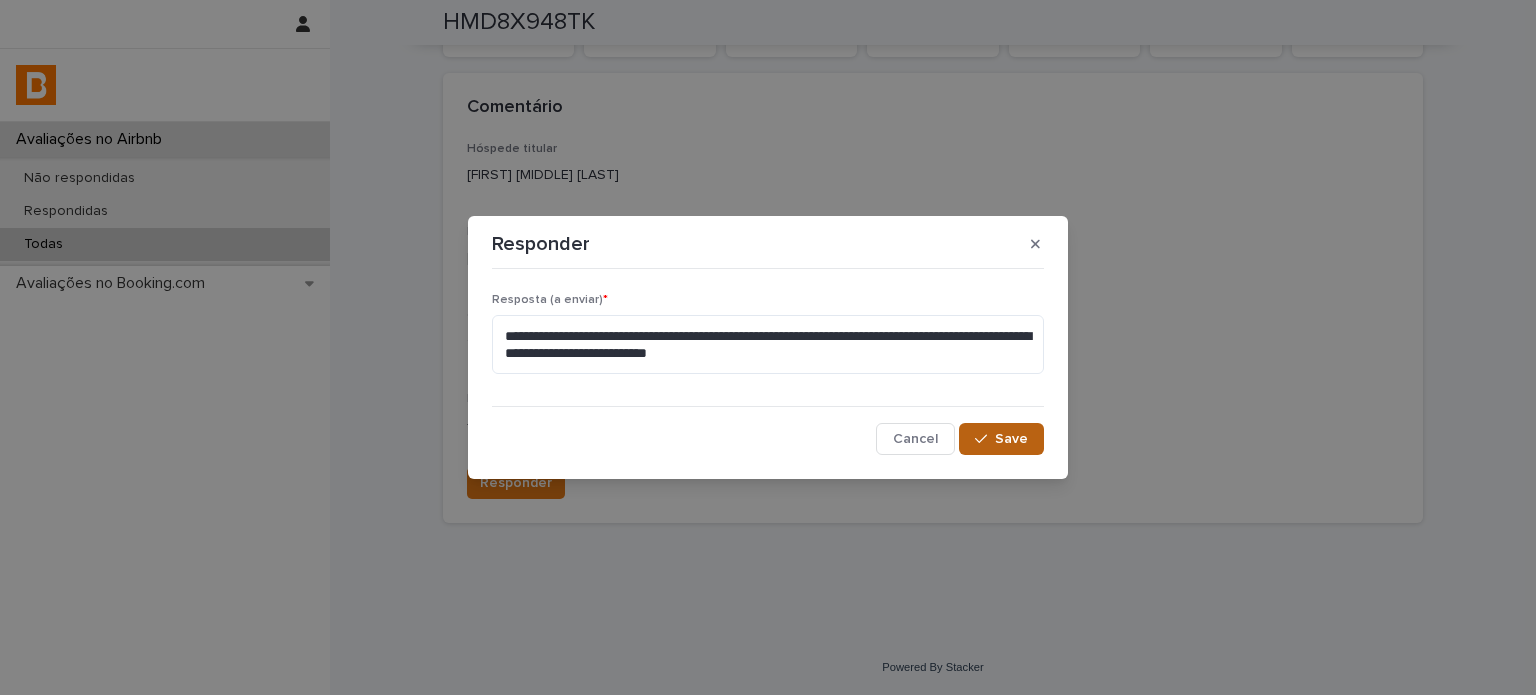click on "Save" at bounding box center (1011, 439) 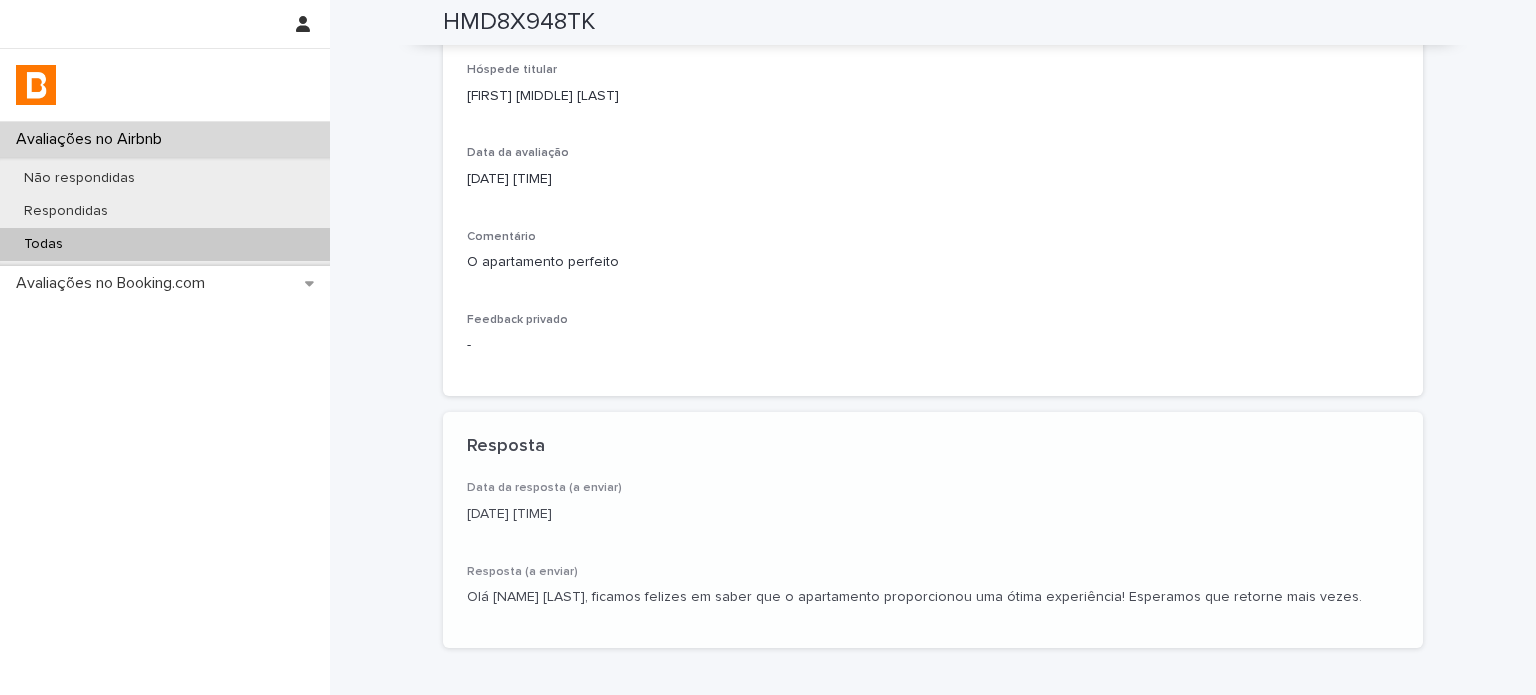 scroll, scrollTop: 446, scrollLeft: 0, axis: vertical 